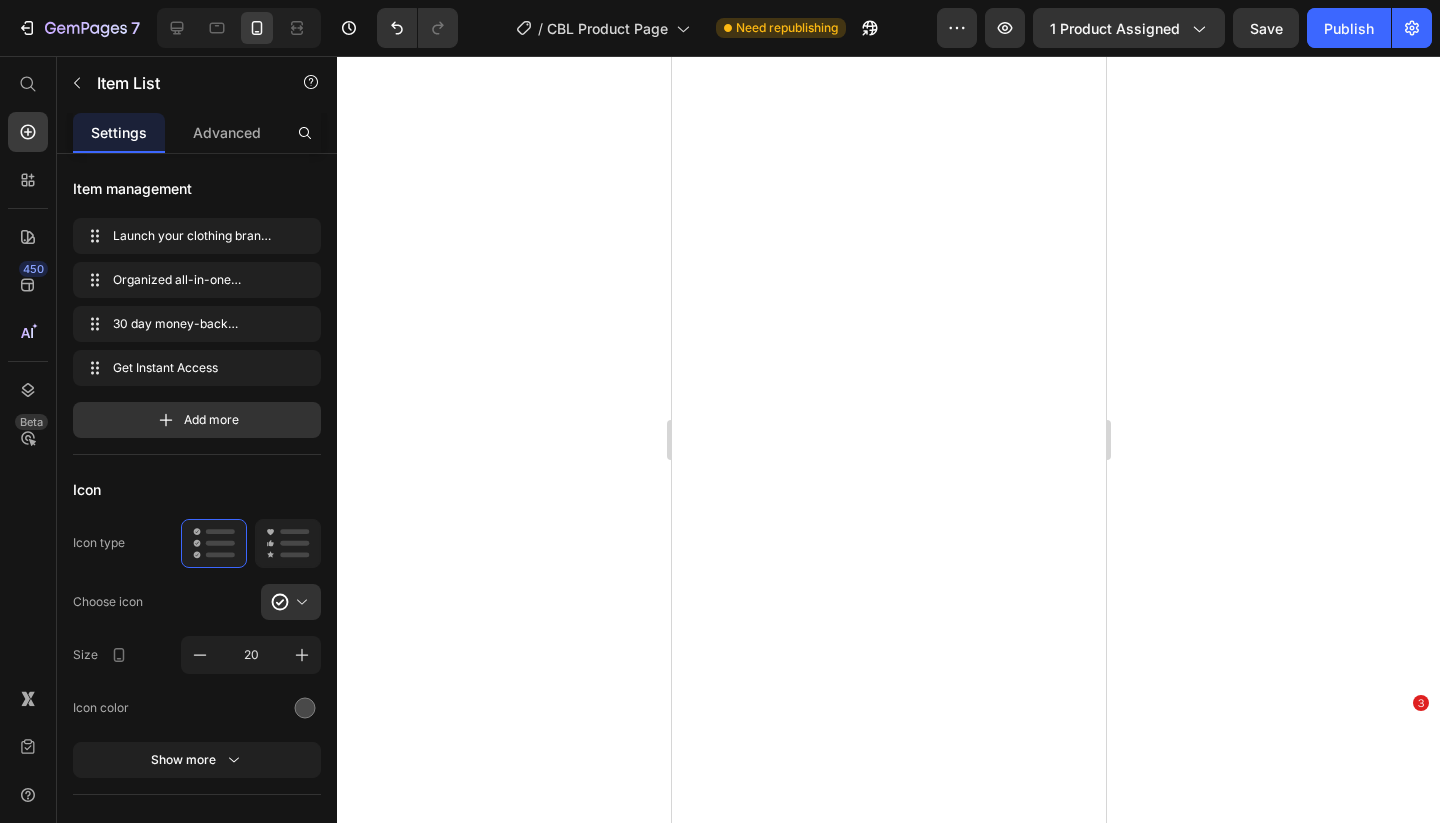 scroll, scrollTop: 0, scrollLeft: 0, axis: both 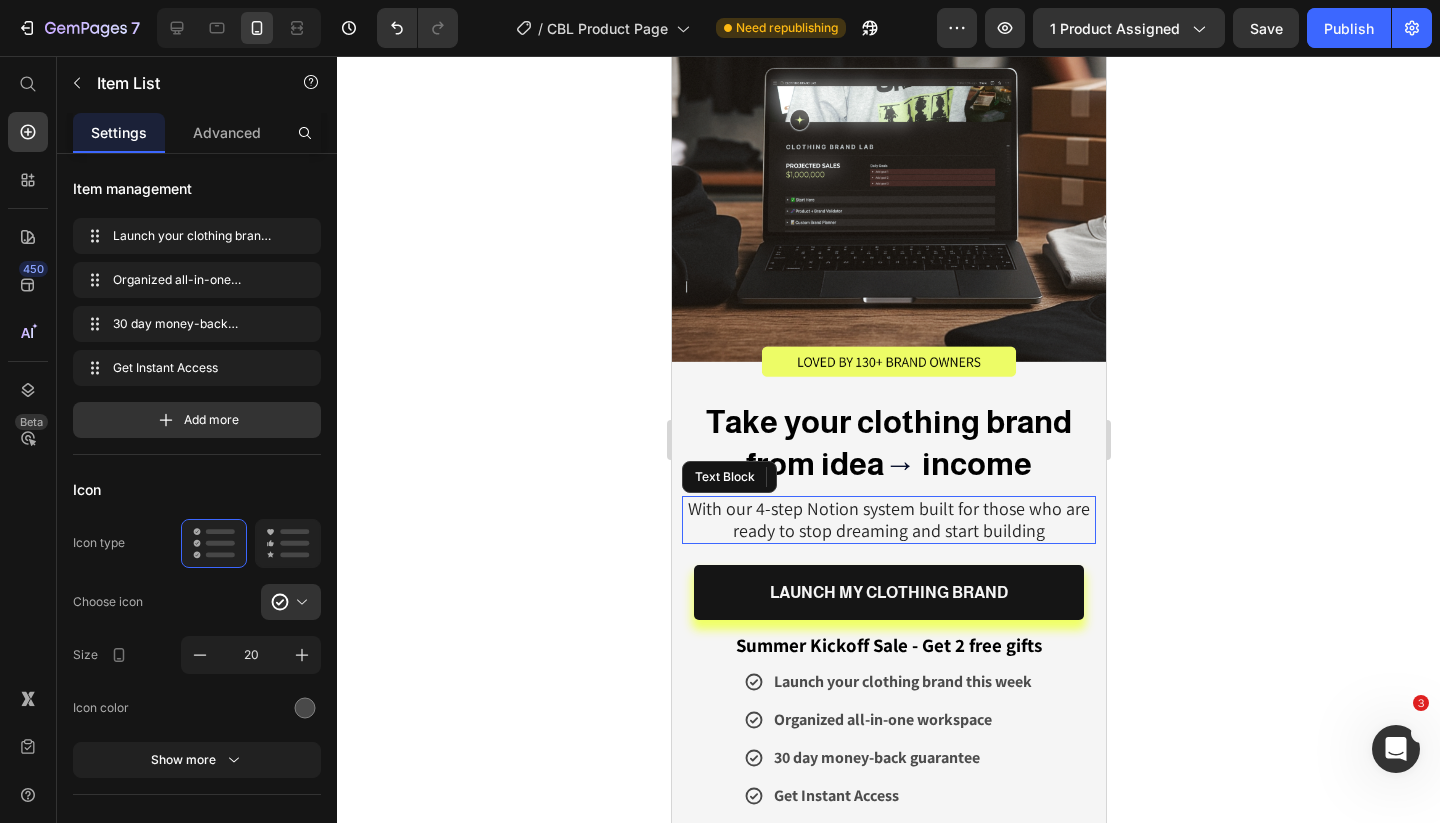 click on "With our 4-step Notion system built for those who are ready to stop dreaming and start building" at bounding box center (888, 519) 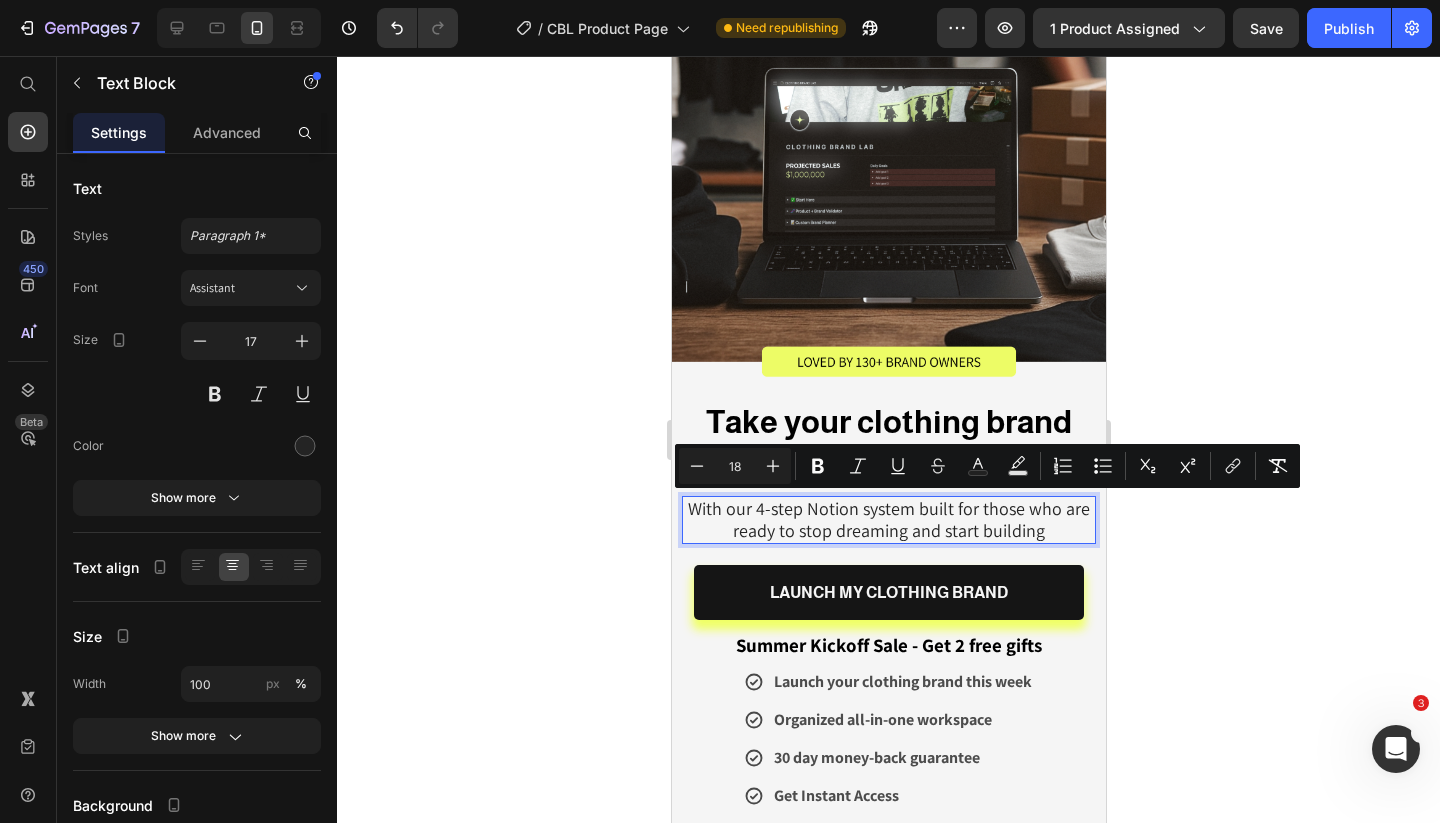 click on "With our 4-step Notion system built for those who are ready to stop dreaming and start building" at bounding box center [888, 519] 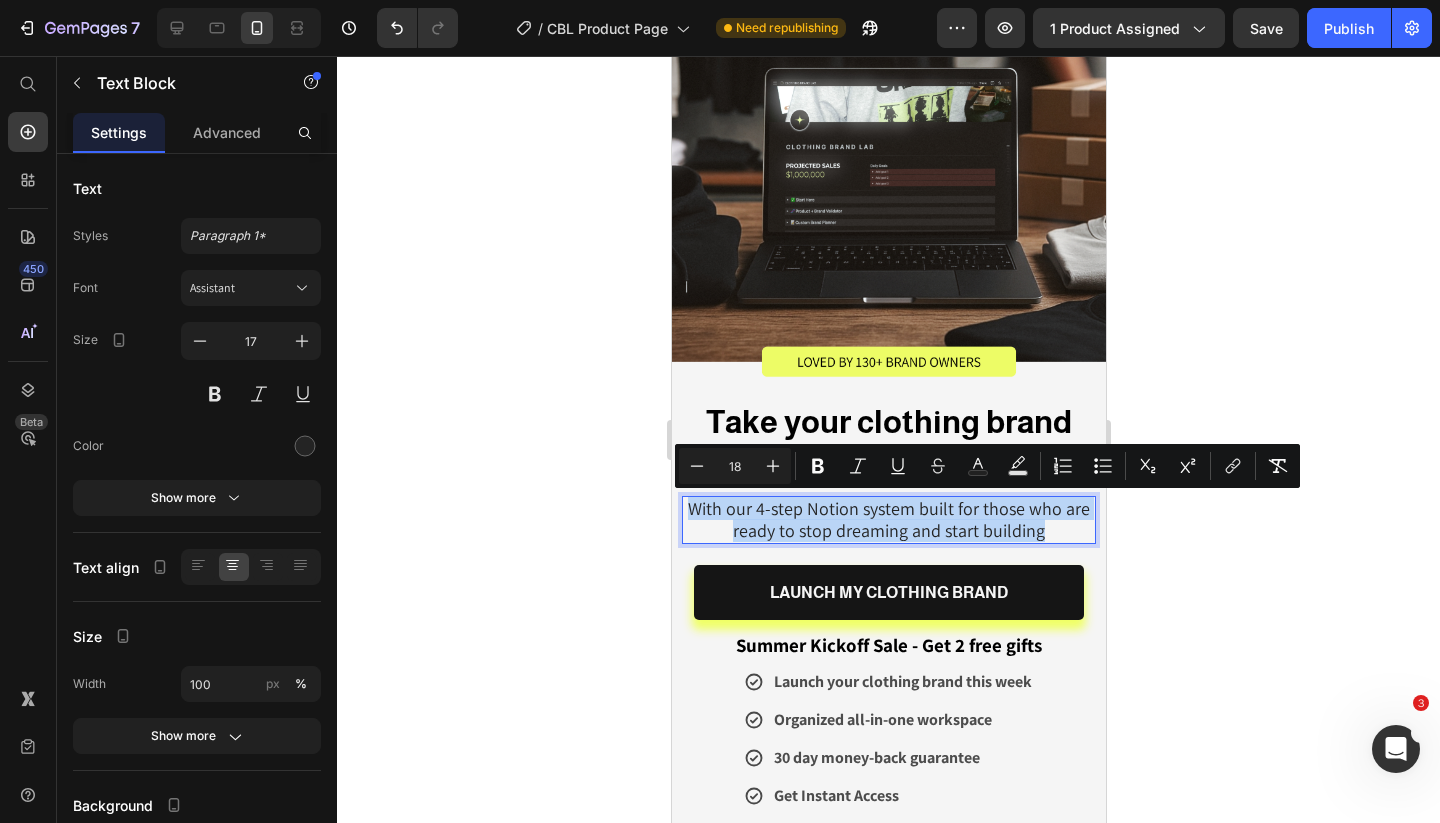 drag, startPoint x: 1047, startPoint y: 531, endPoint x: 693, endPoint y: 503, distance: 355.10562 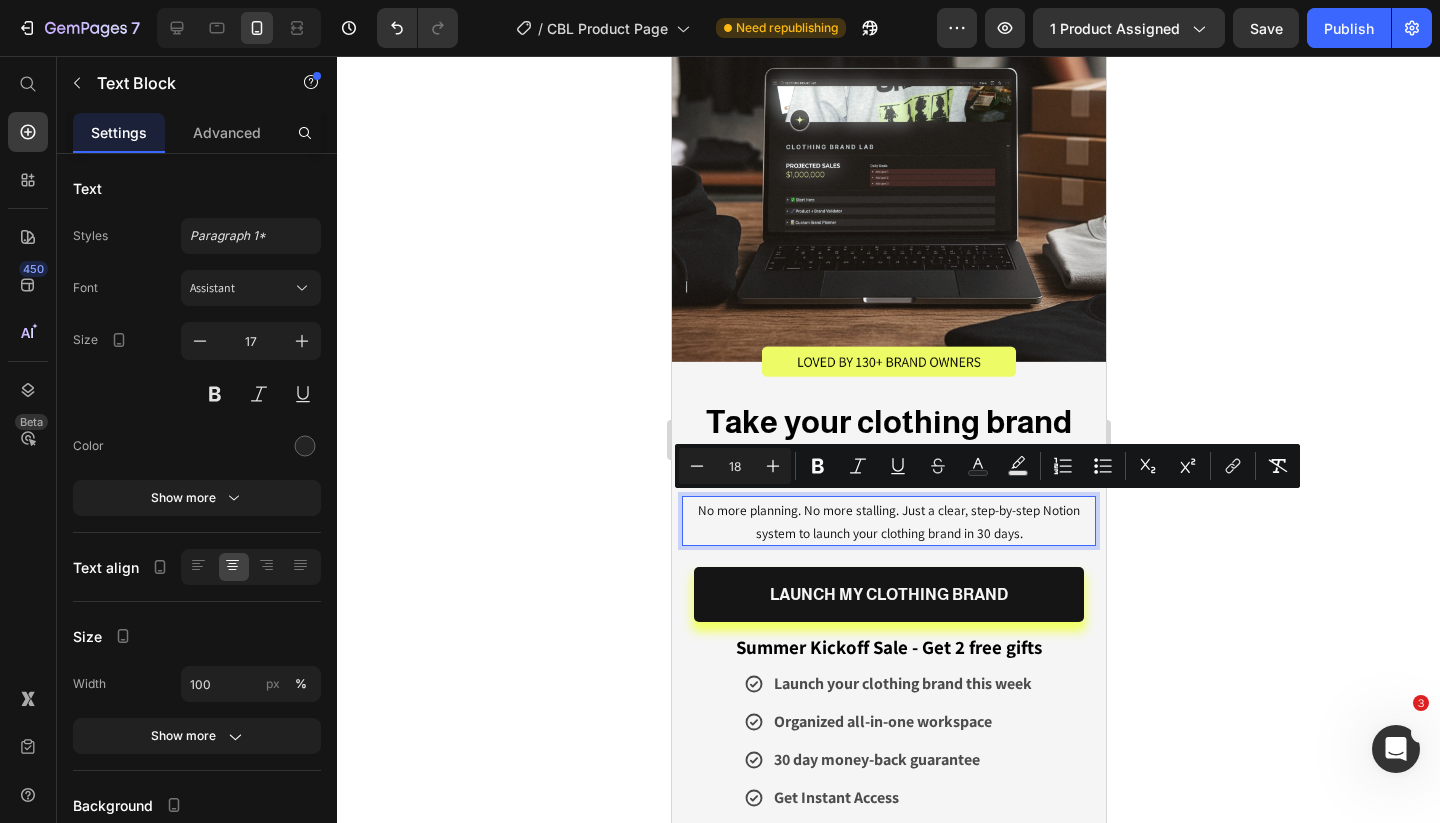 type on "10" 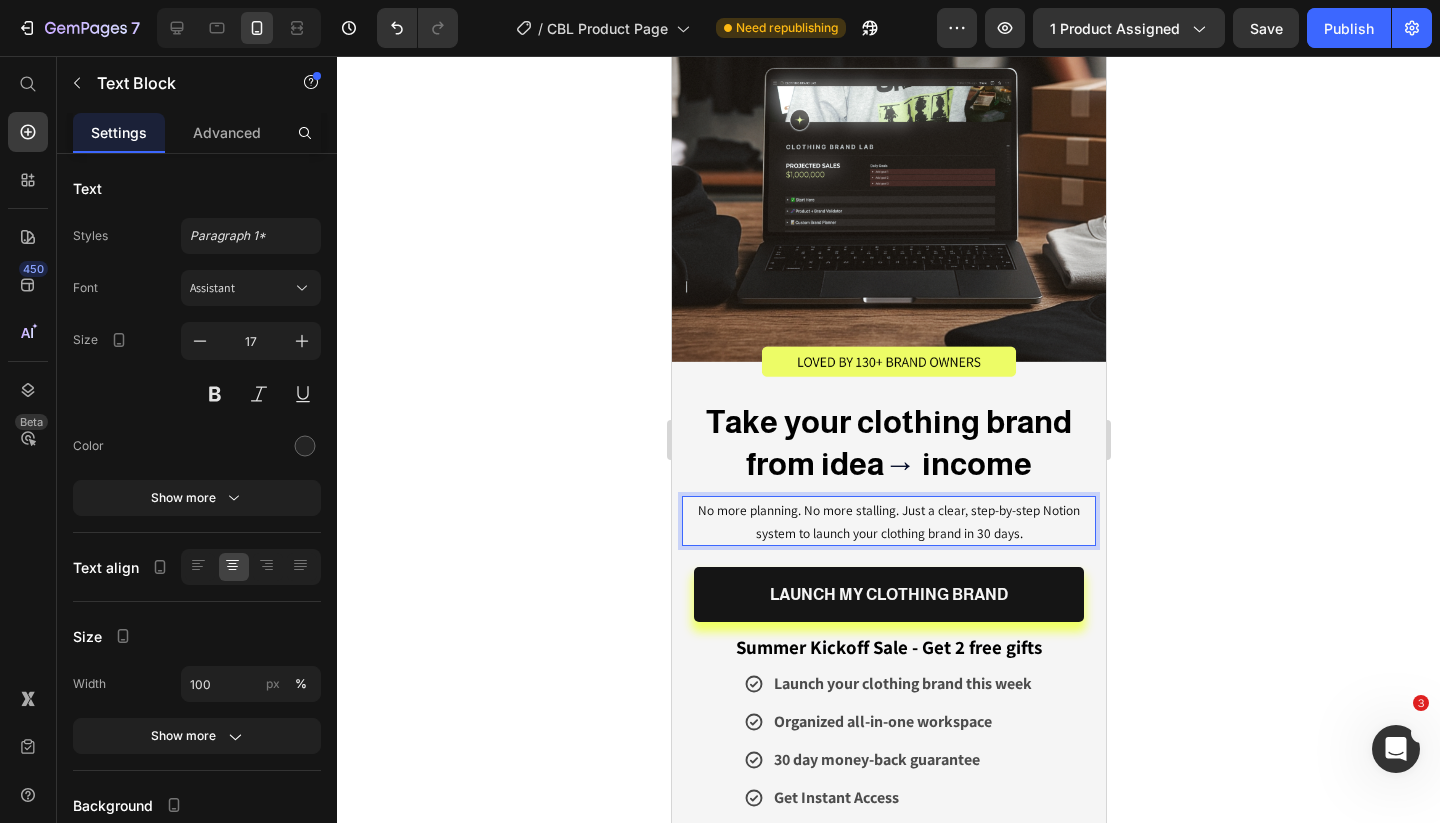 click on "No more planning. No more stalling. Just a clear, step-by-step Notion system to launch your clothing brand in 30 days." at bounding box center (888, 521) 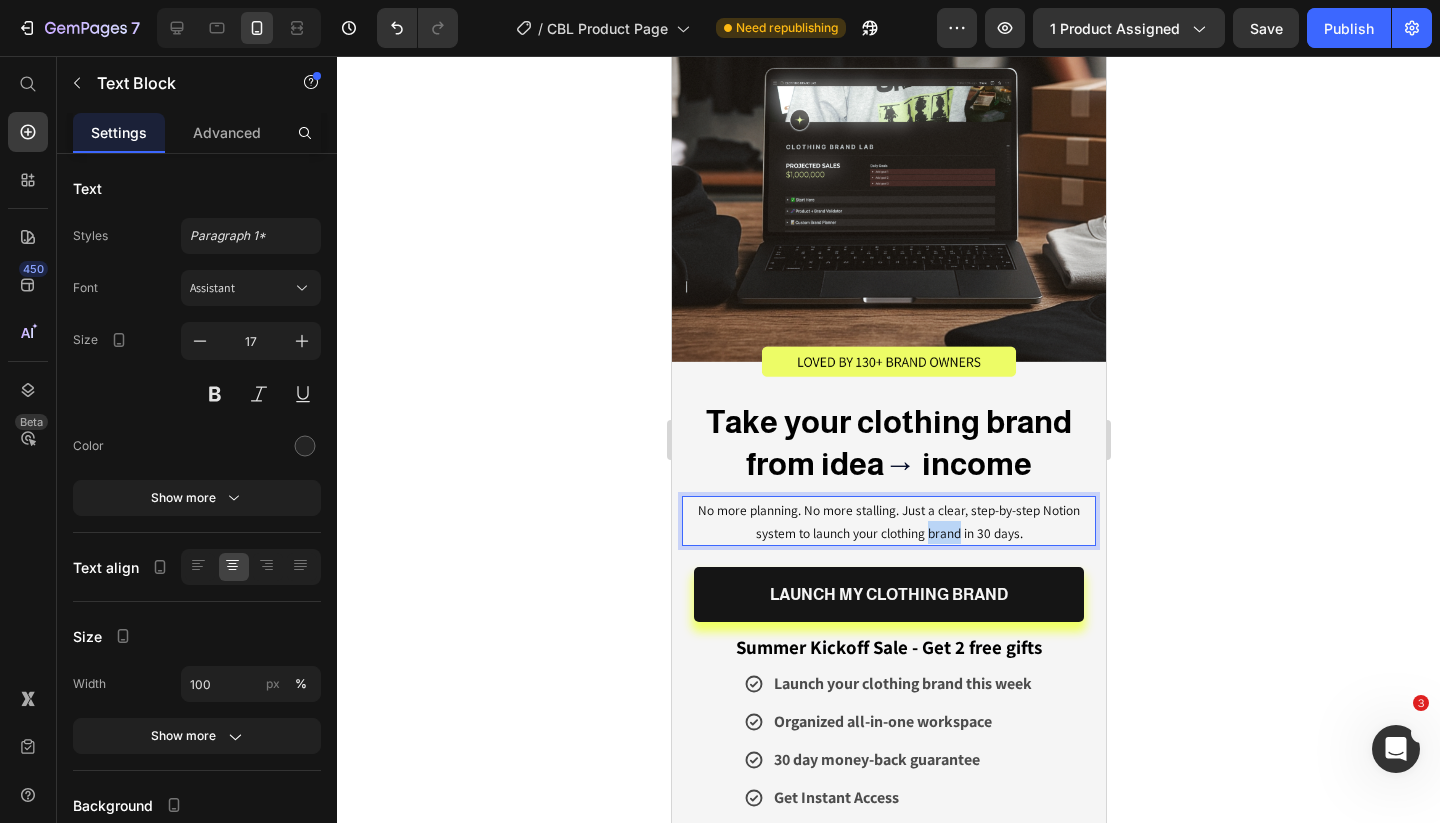 click on "No more planning. No more stalling. Just a clear, step-by-step Notion system to launch your clothing brand in 30 days." at bounding box center (888, 521) 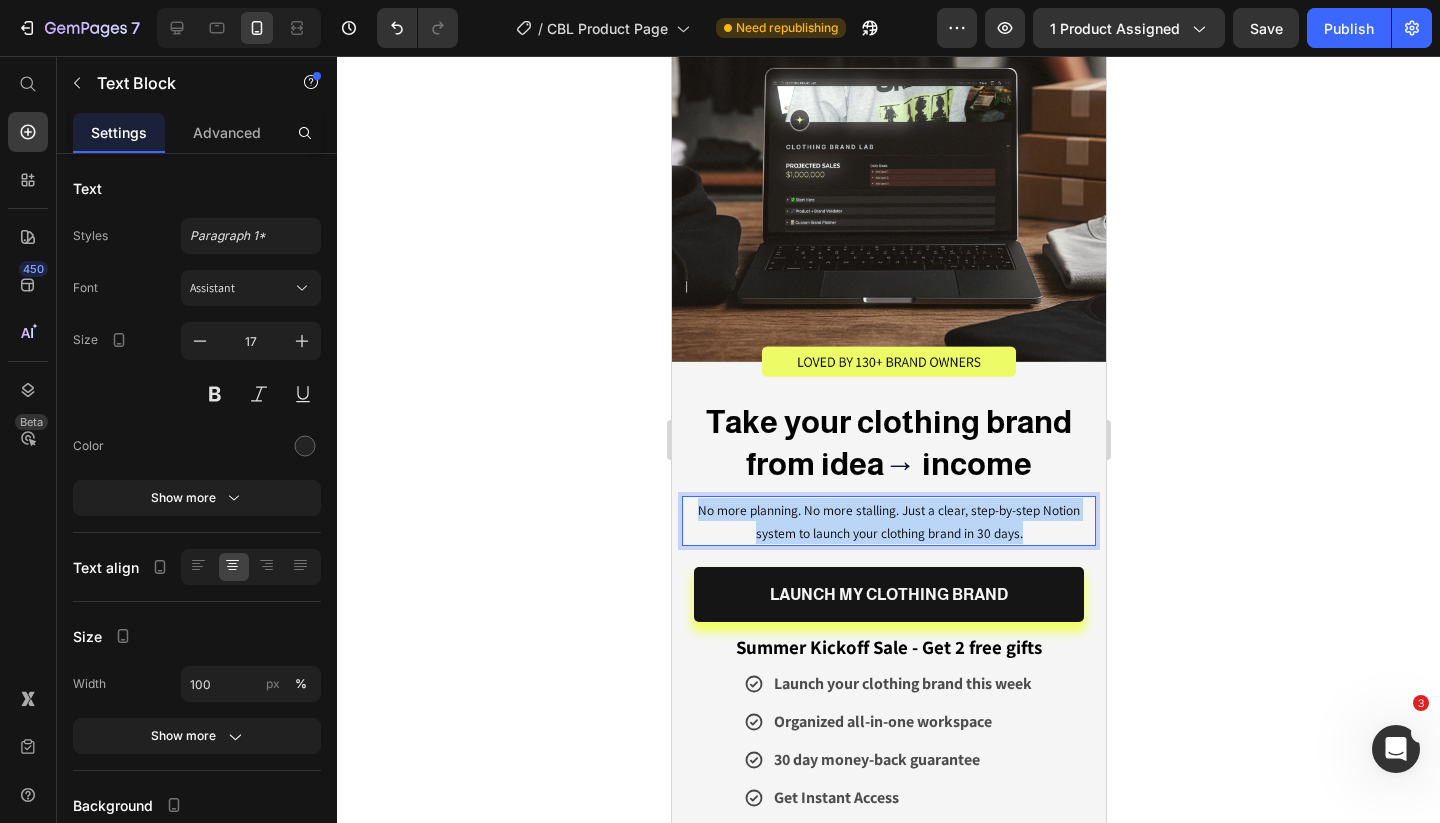 click on "No more planning. No more stalling. Just a clear, step-by-step Notion system to launch your clothing brand in 30 days." at bounding box center [888, 521] 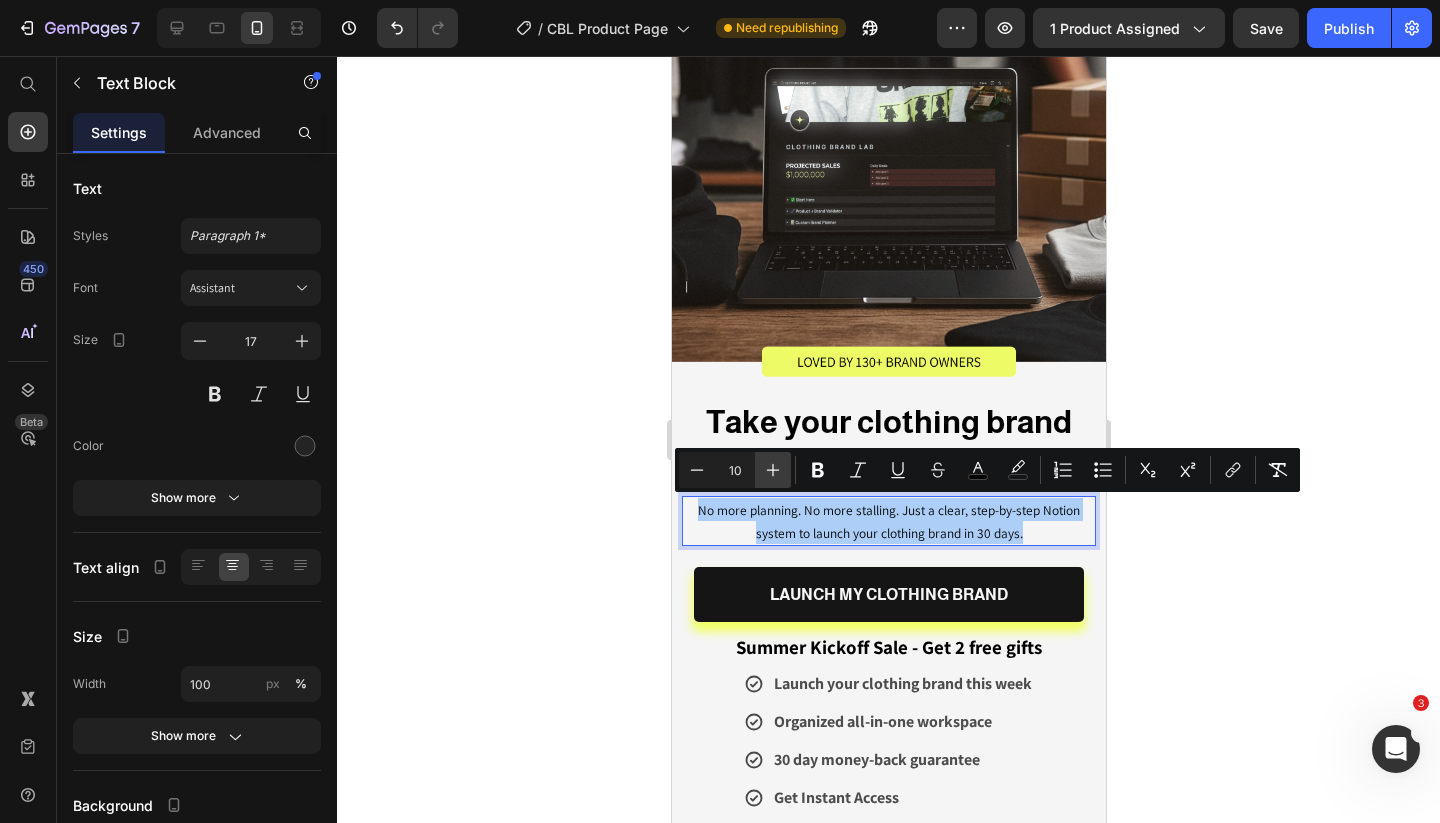 click 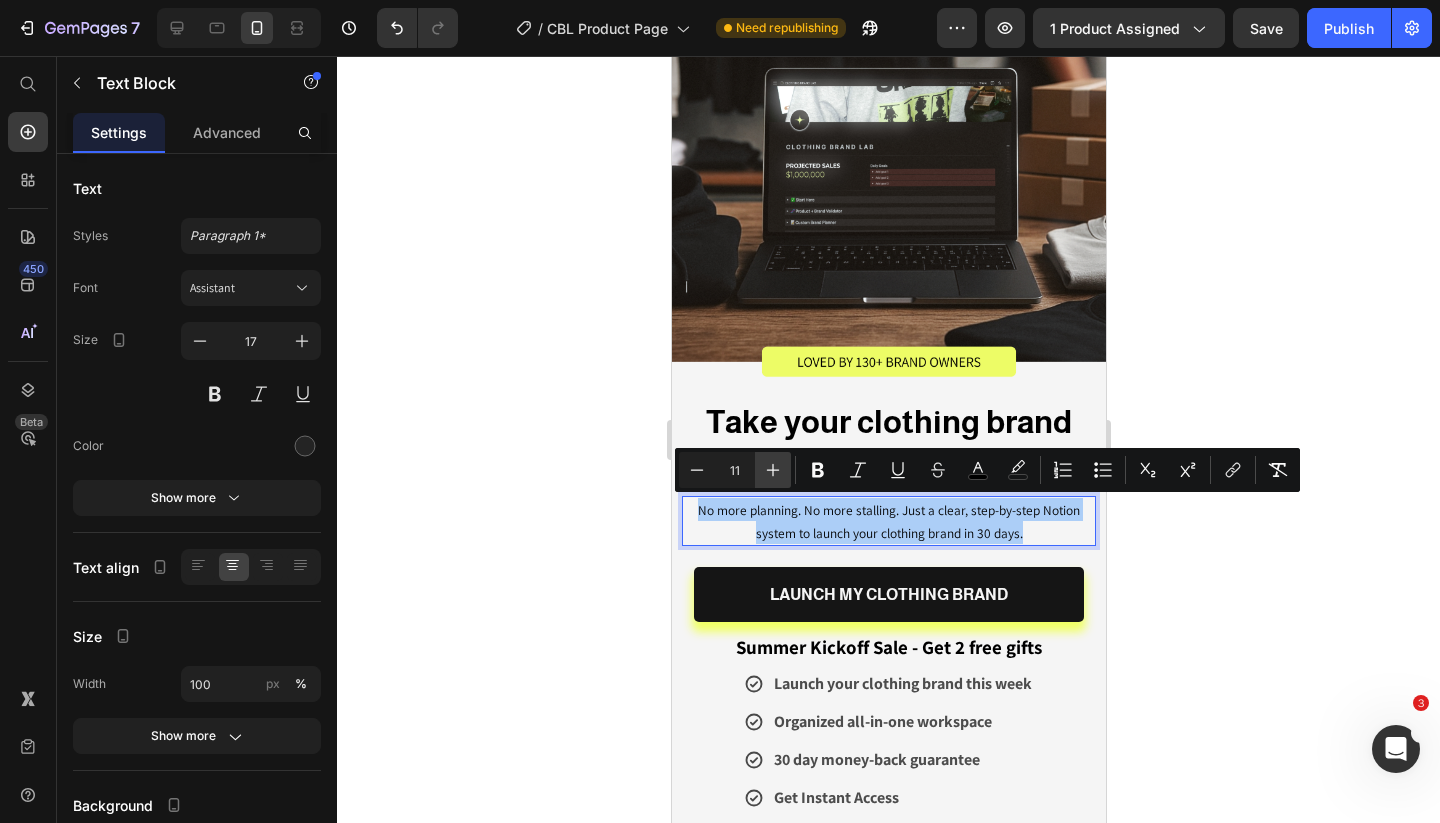click 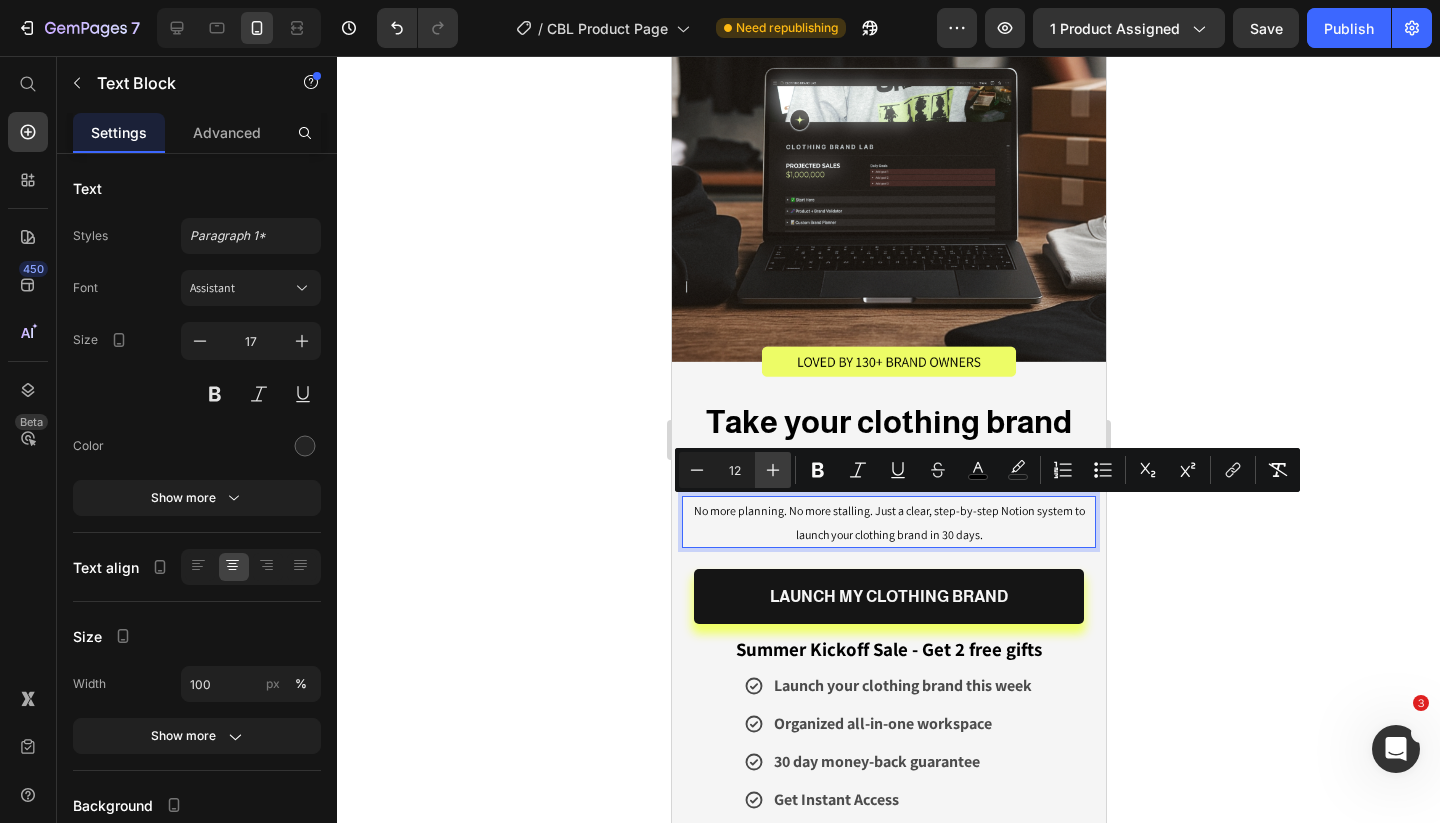 click 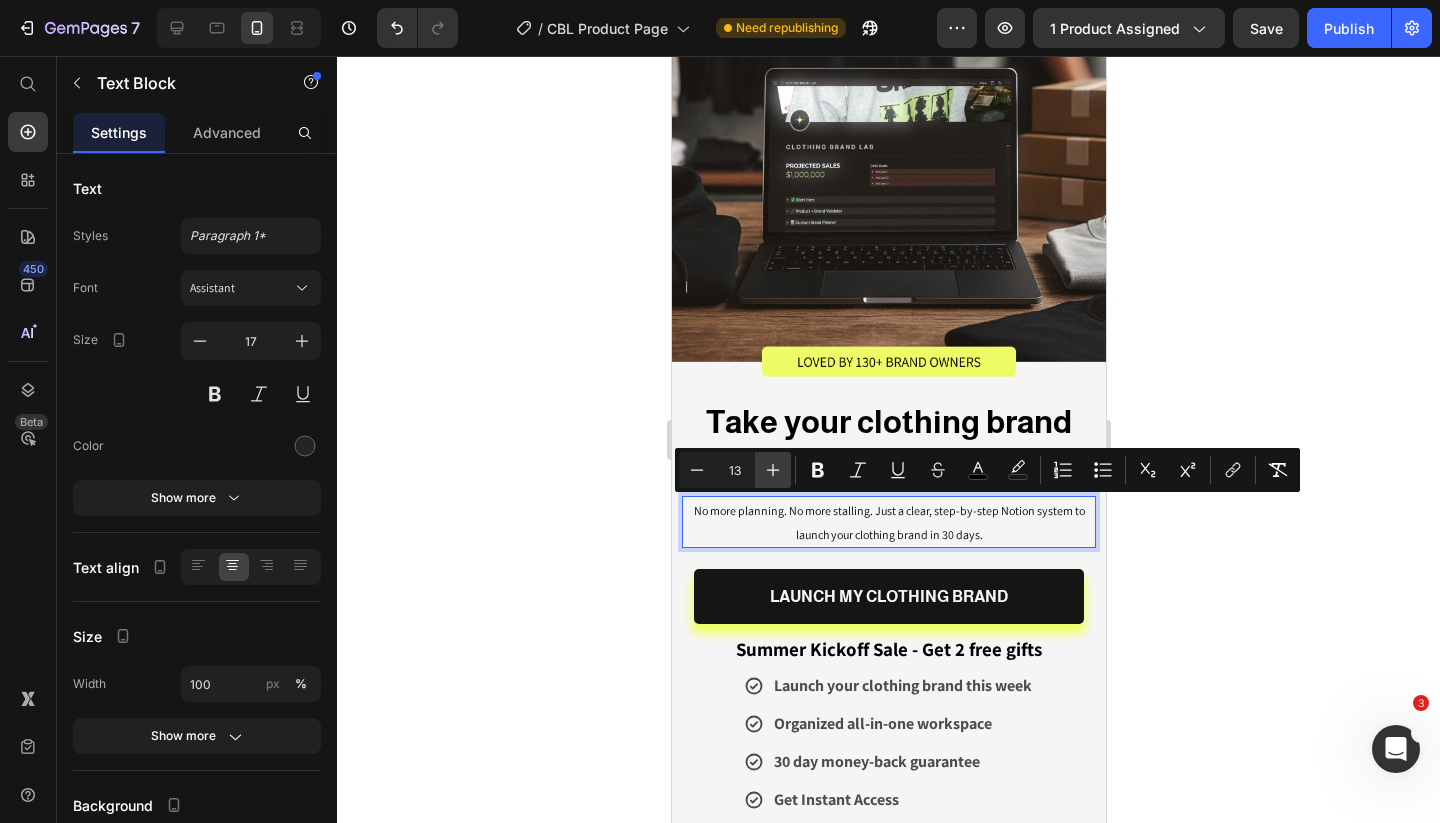 click 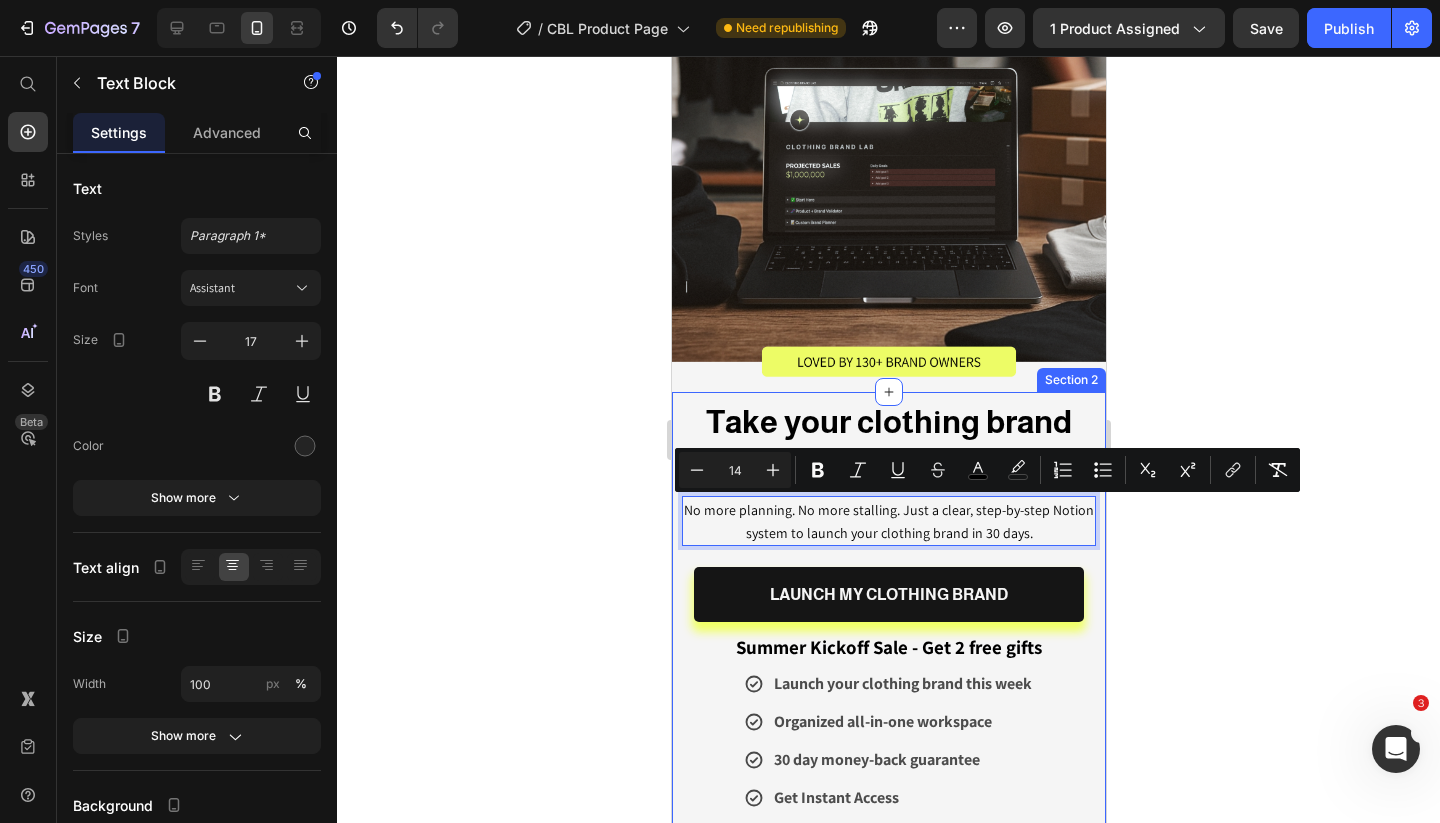 click 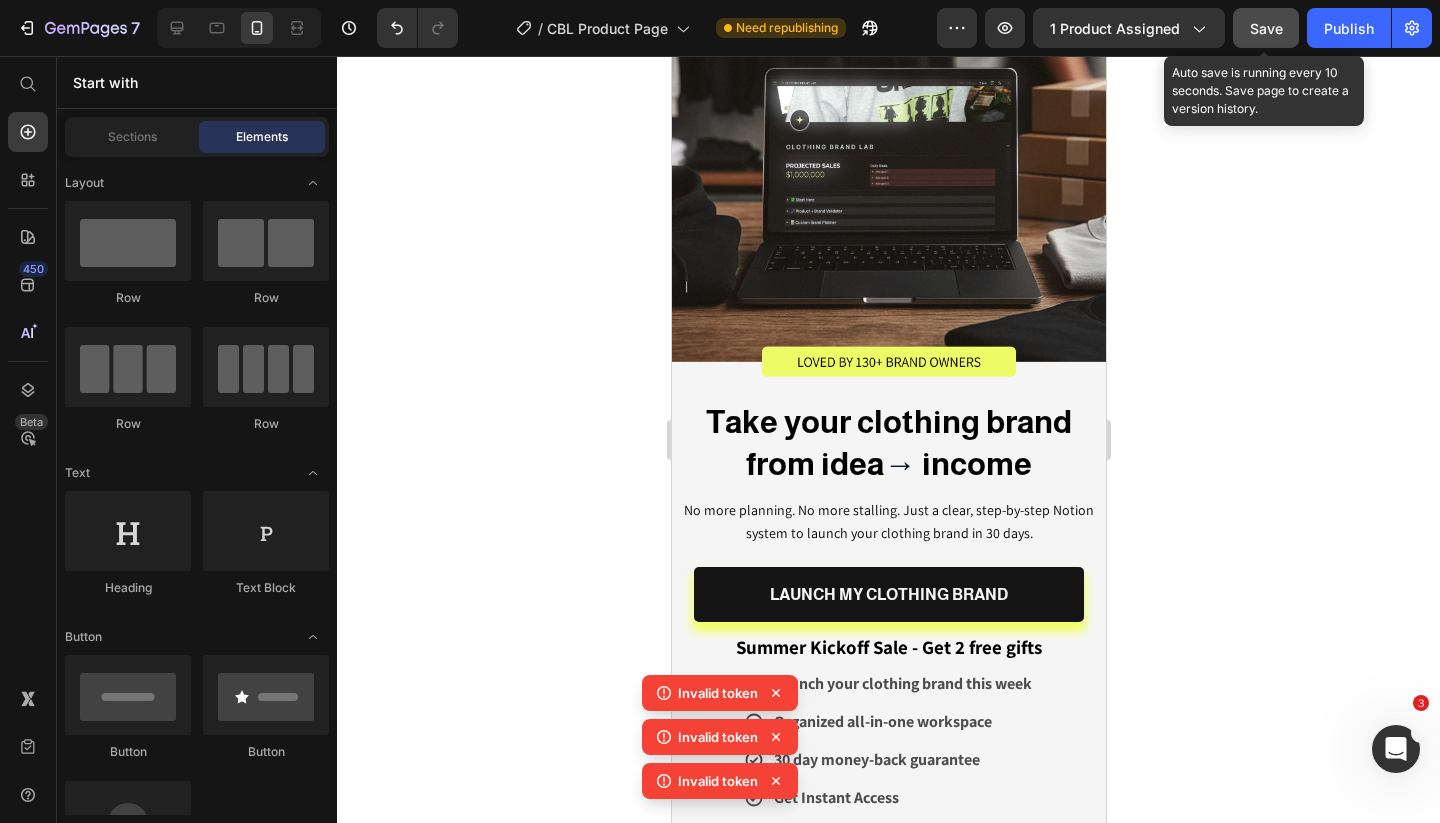 click on "Save" 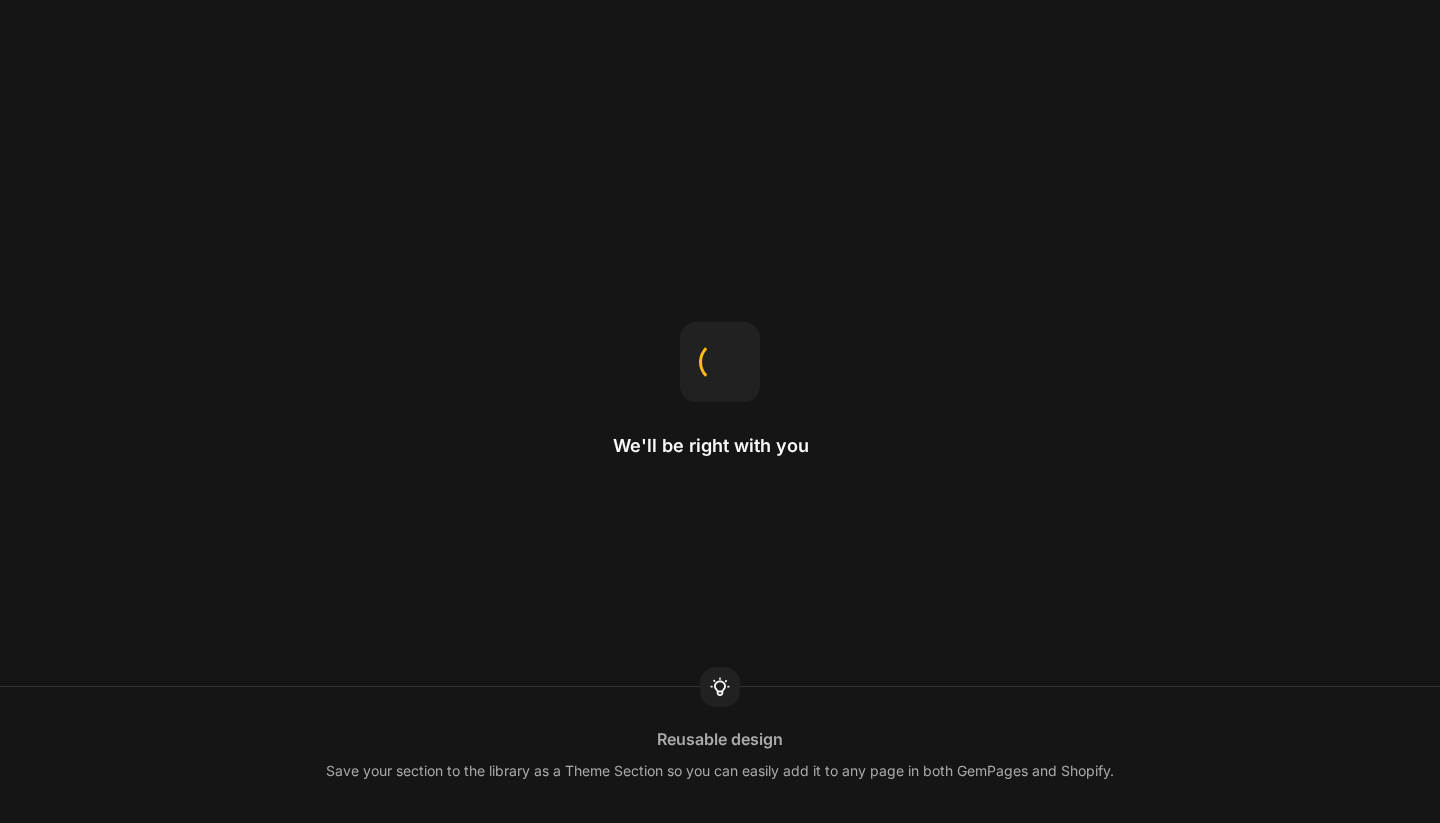 scroll, scrollTop: 0, scrollLeft: 0, axis: both 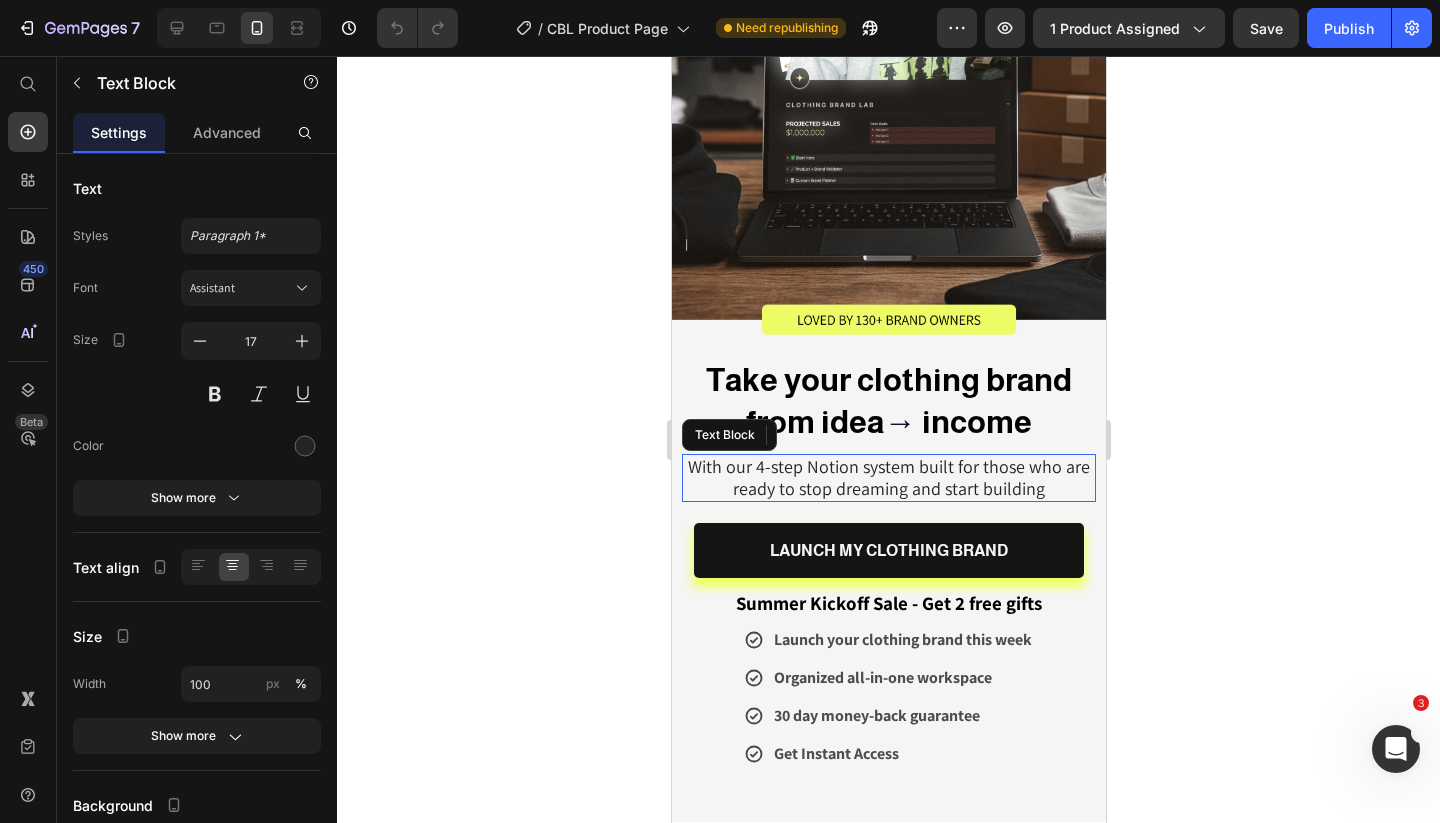 click on "With our 4-step Notion system built for those who are ready to stop dreaming and start building" at bounding box center (888, 477) 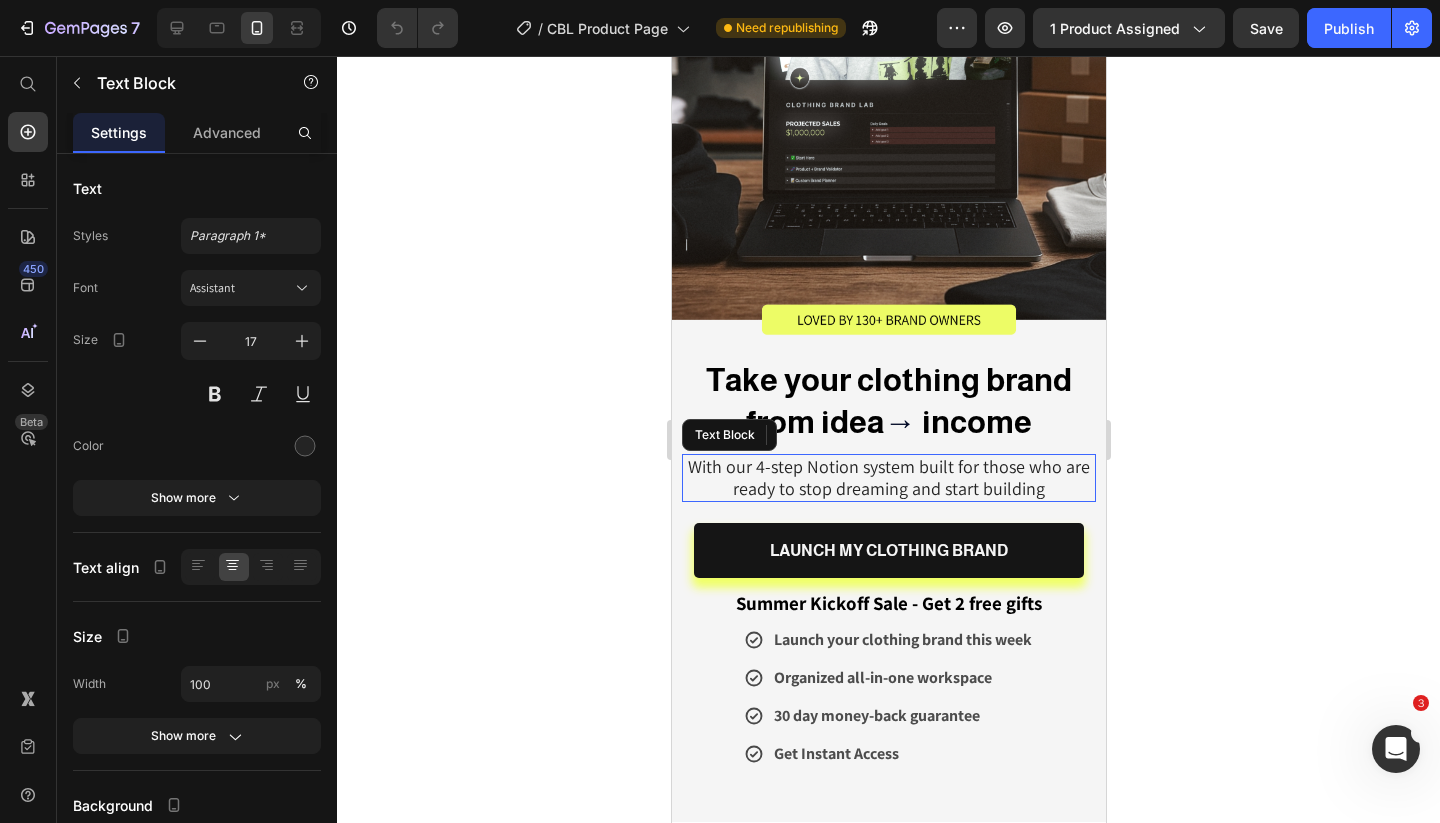 click on "With our 4-step Notion system built for those who are ready to stop dreaming and start building" at bounding box center [888, 477] 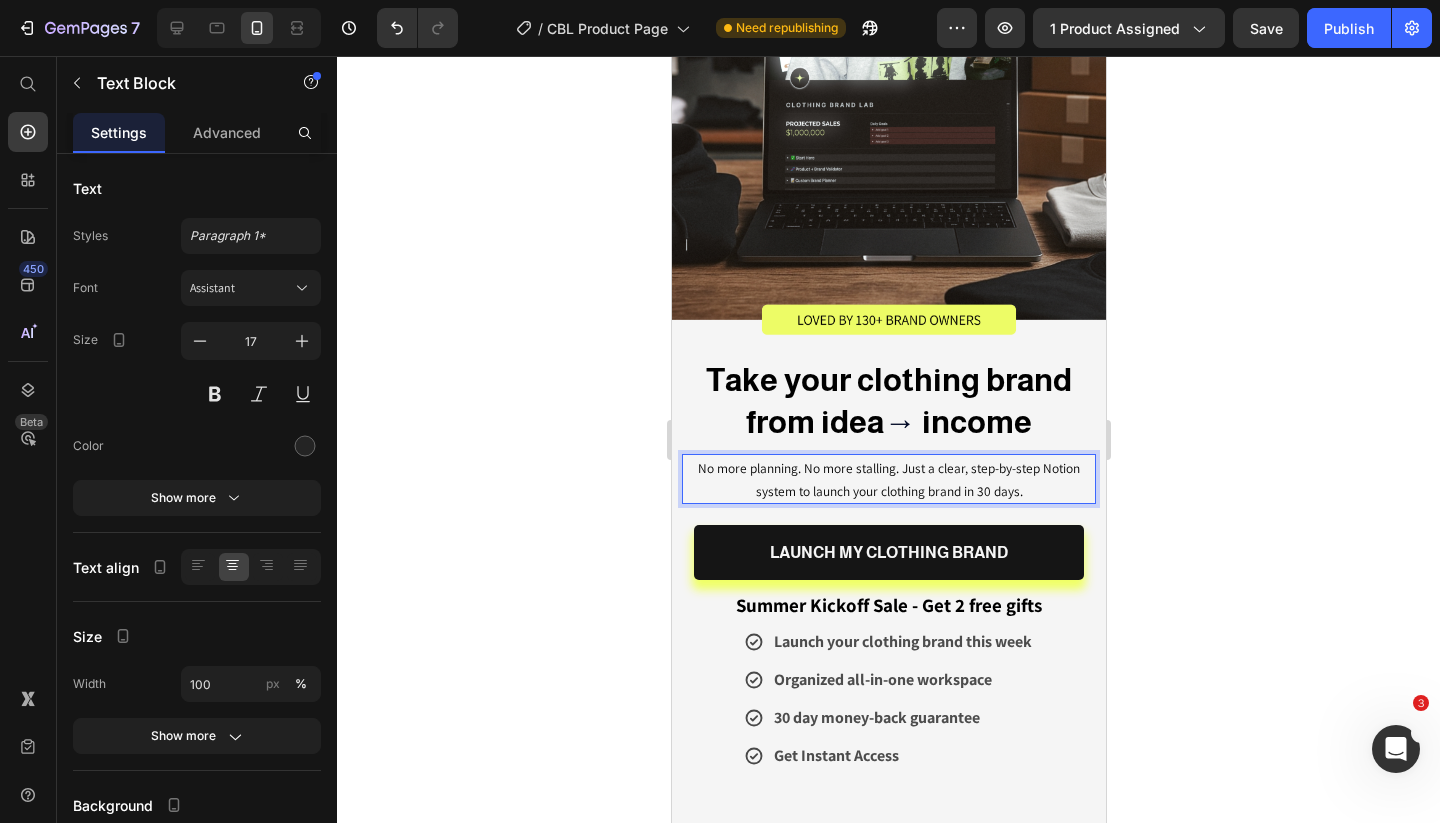 click on "No more planning. No more stalling. Just a clear, step-by-step Notion system to launch your clothing brand in 30 days." at bounding box center [888, 479] 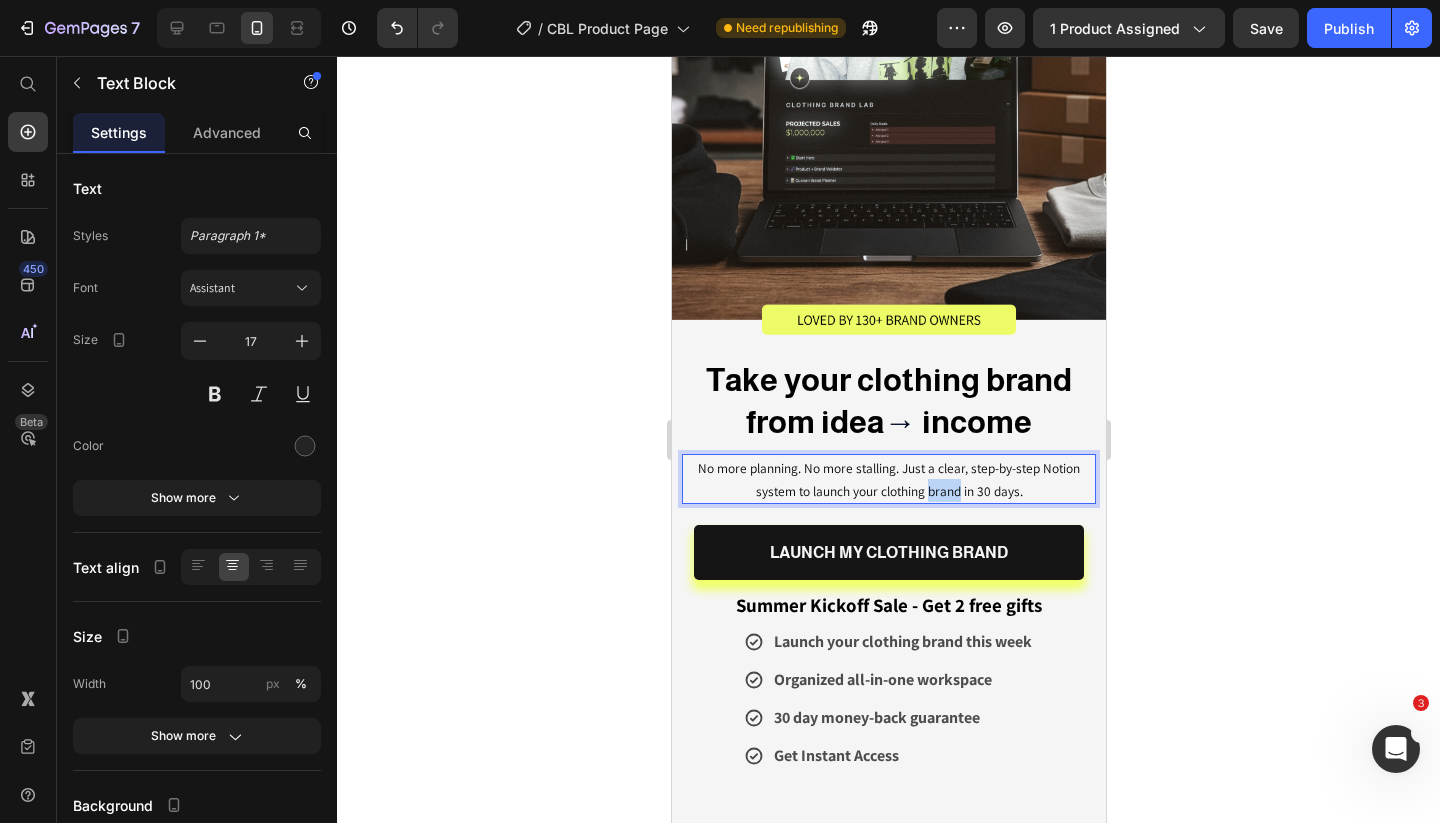 click on "No more planning. No more stalling. Just a clear, step-by-step Notion system to launch your clothing brand in 30 days." at bounding box center (888, 479) 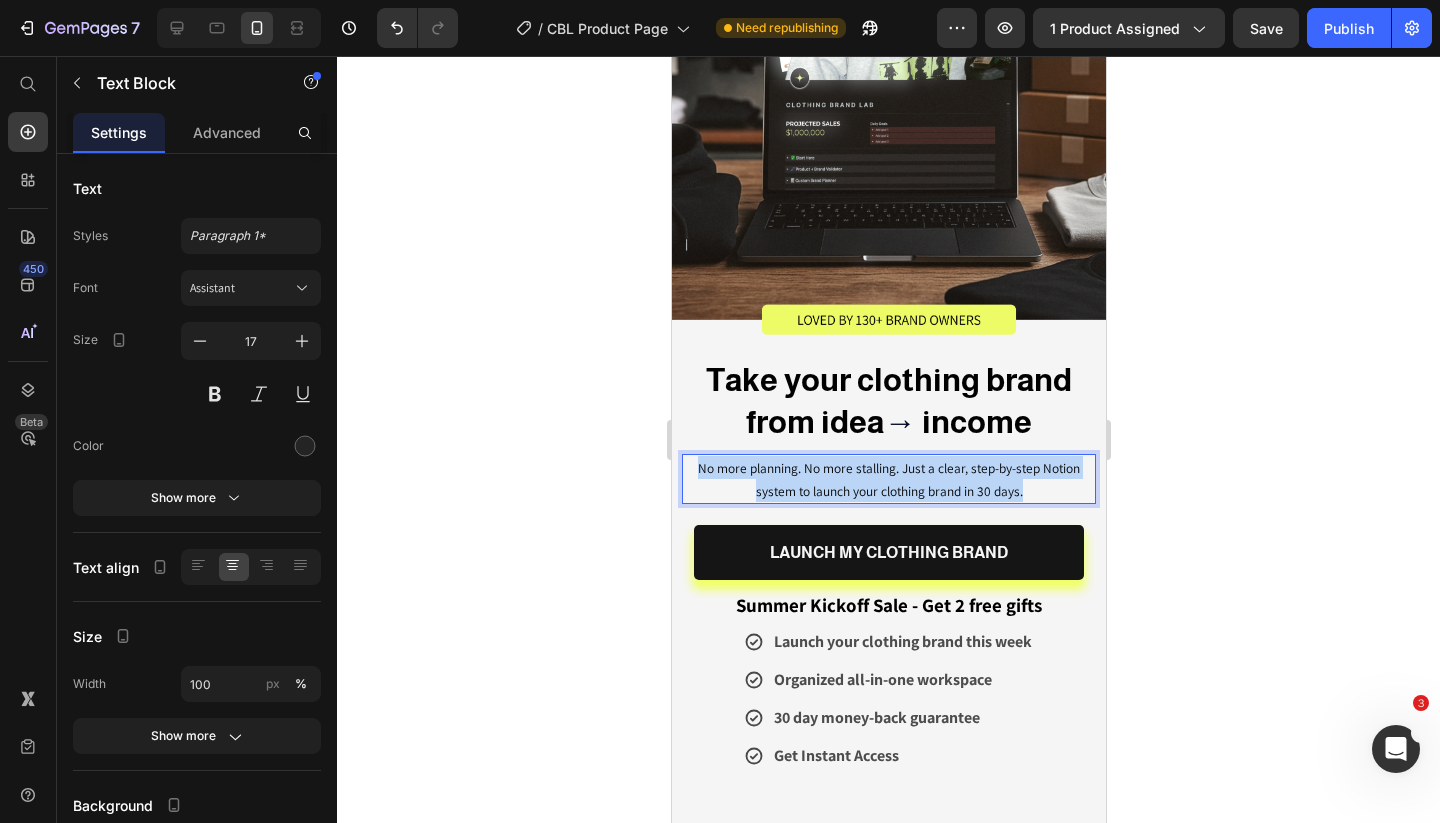 click on "No more planning. No more stalling. Just a clear, step-by-step Notion system to launch your clothing brand in 30 days." at bounding box center (888, 479) 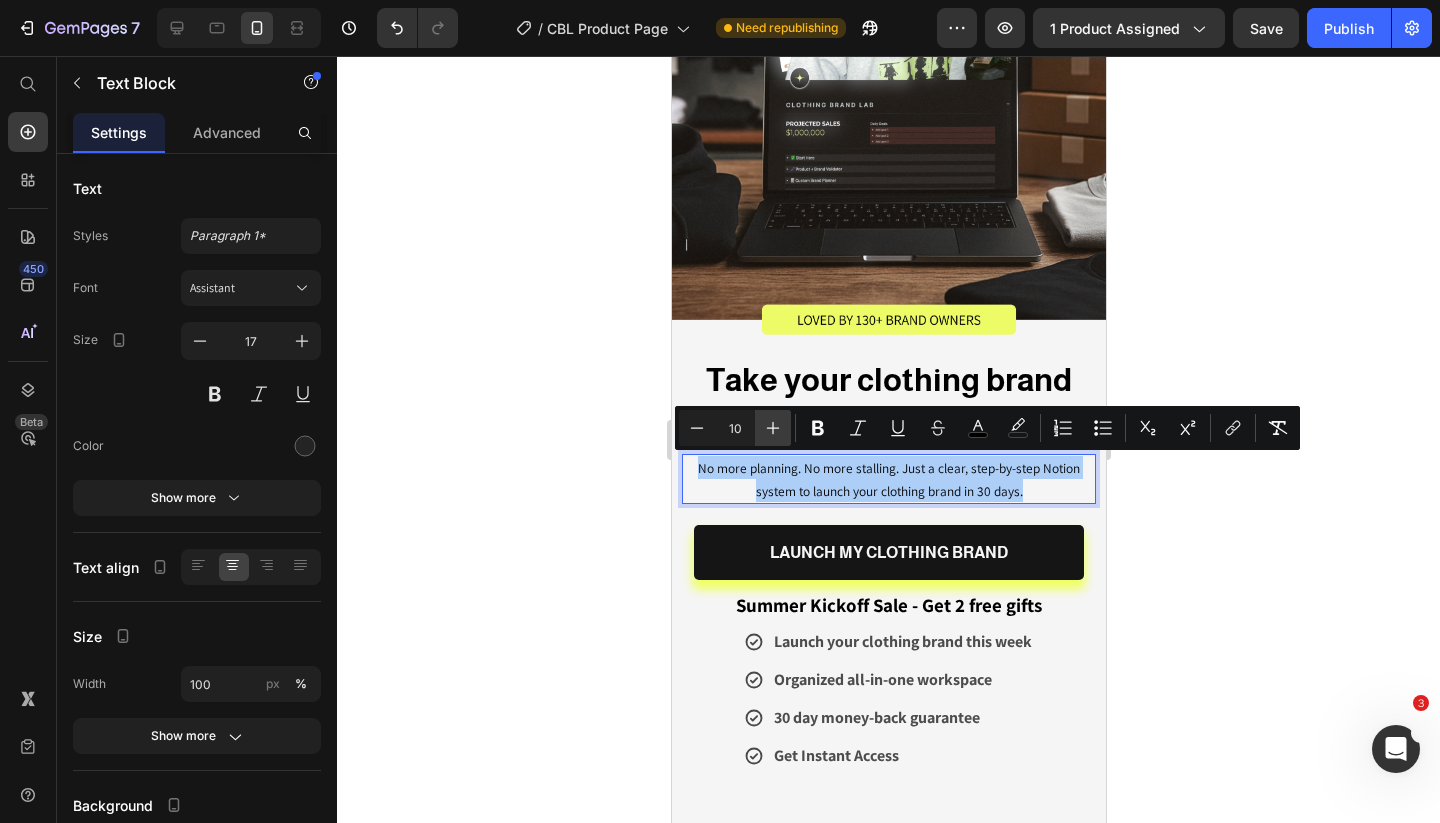 click 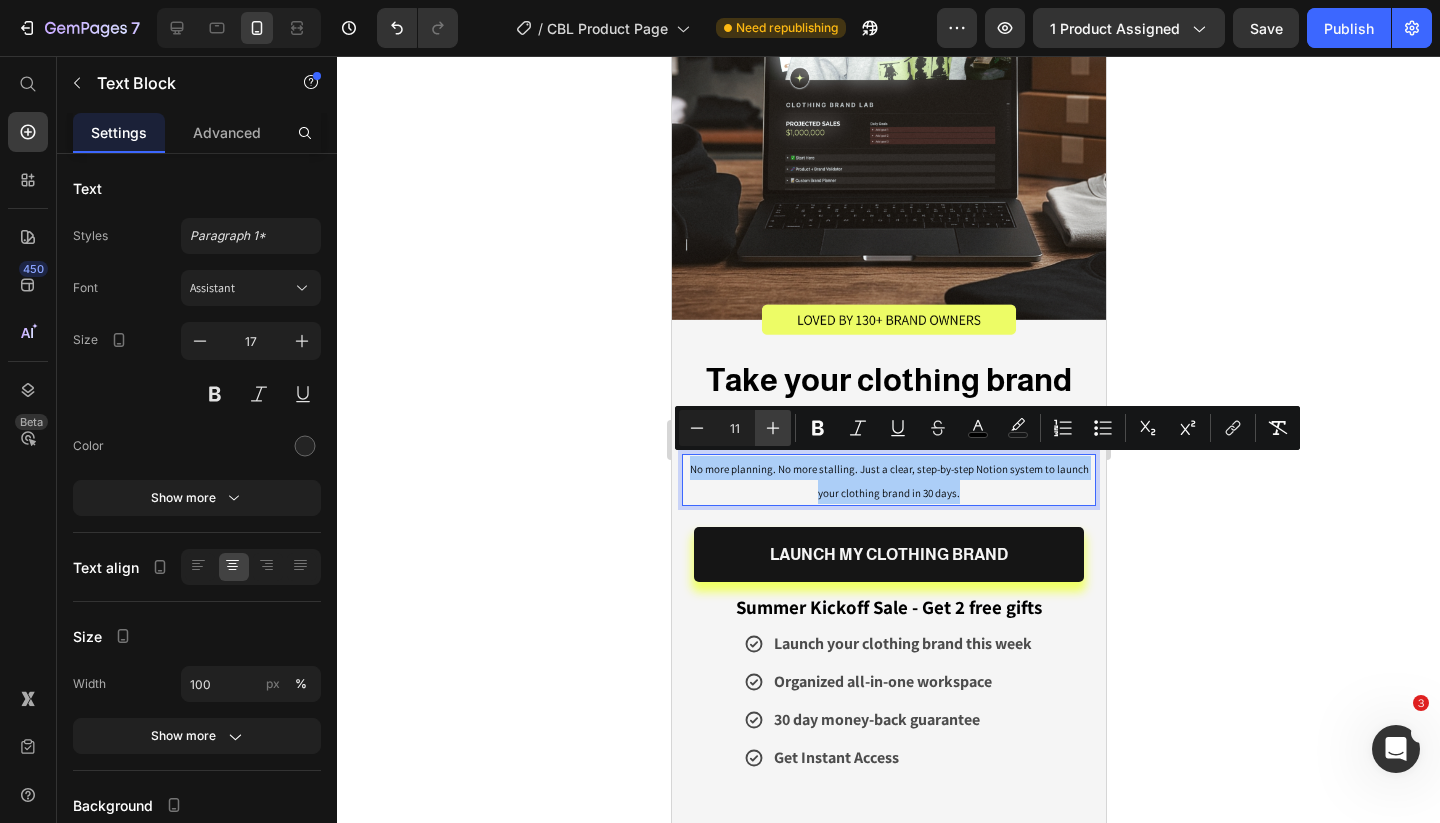 click 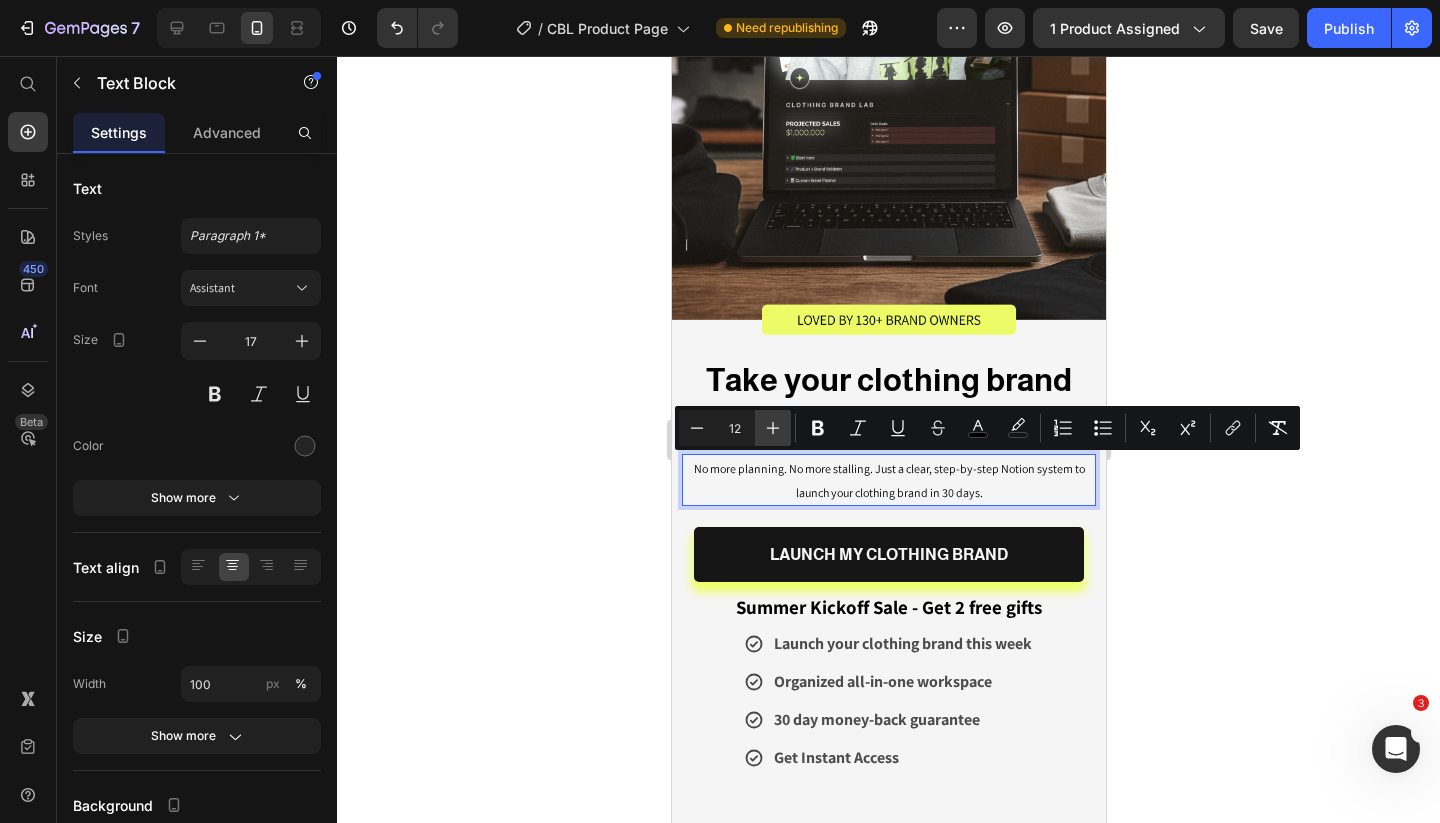 click 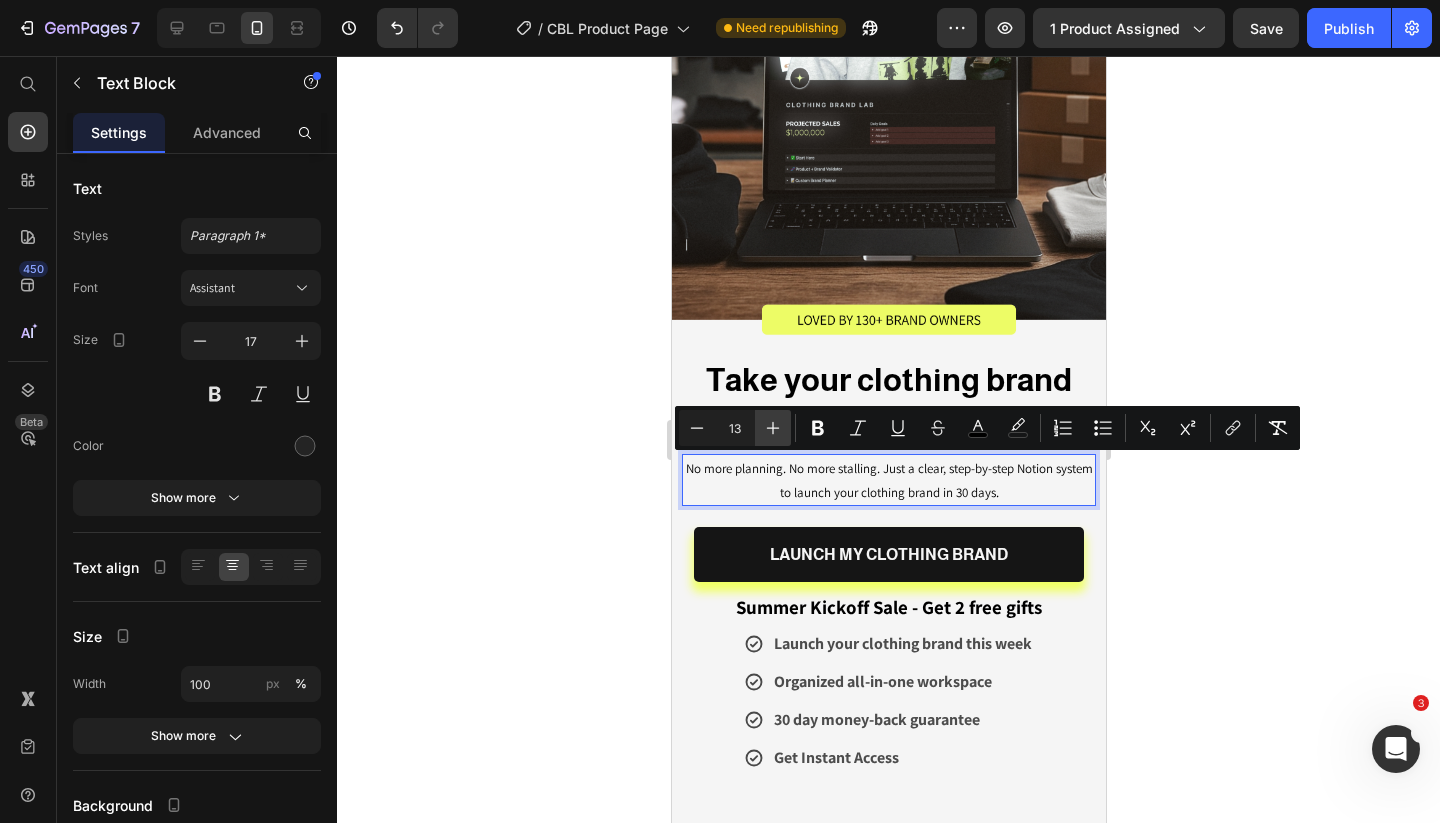click 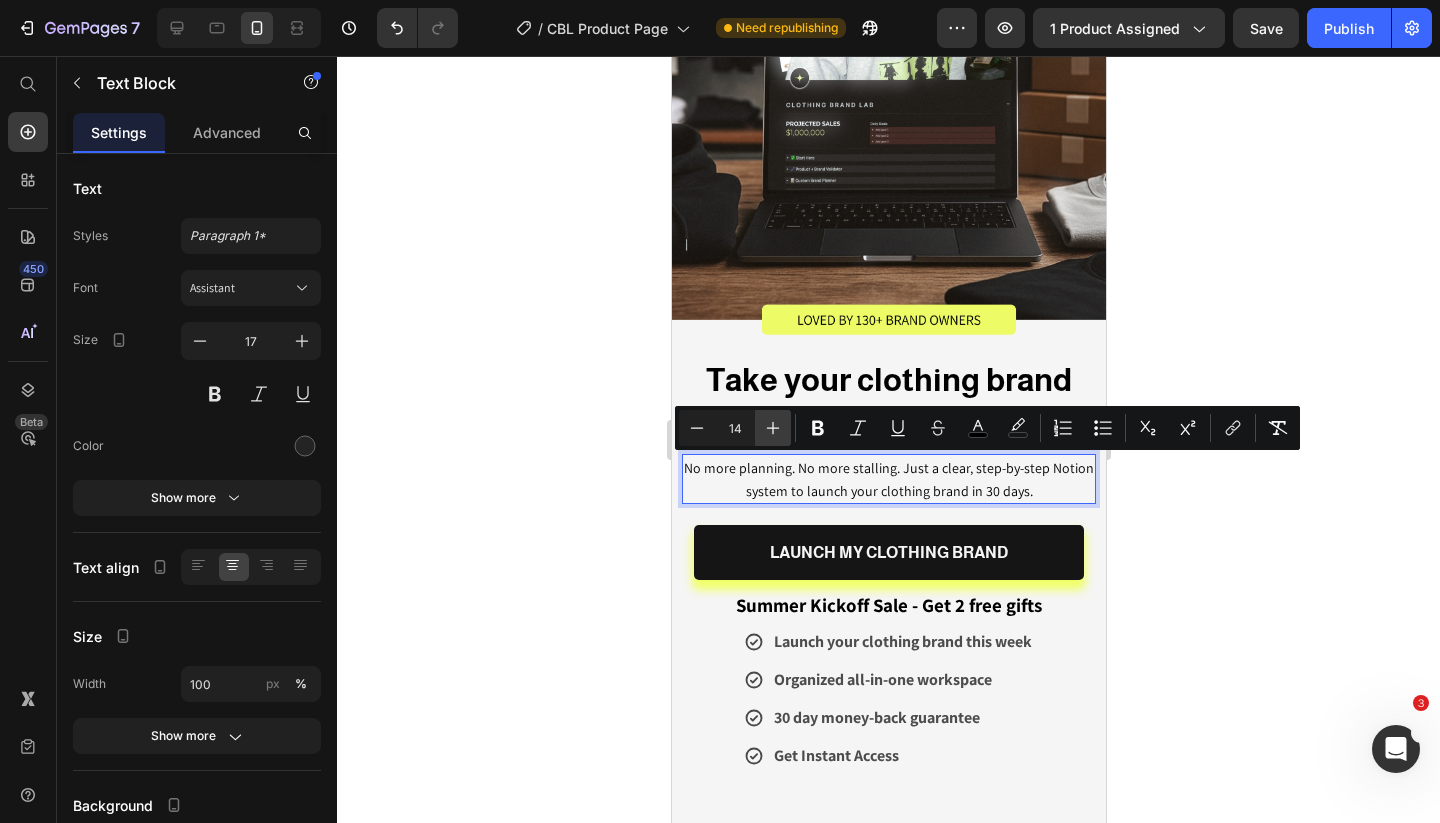 click 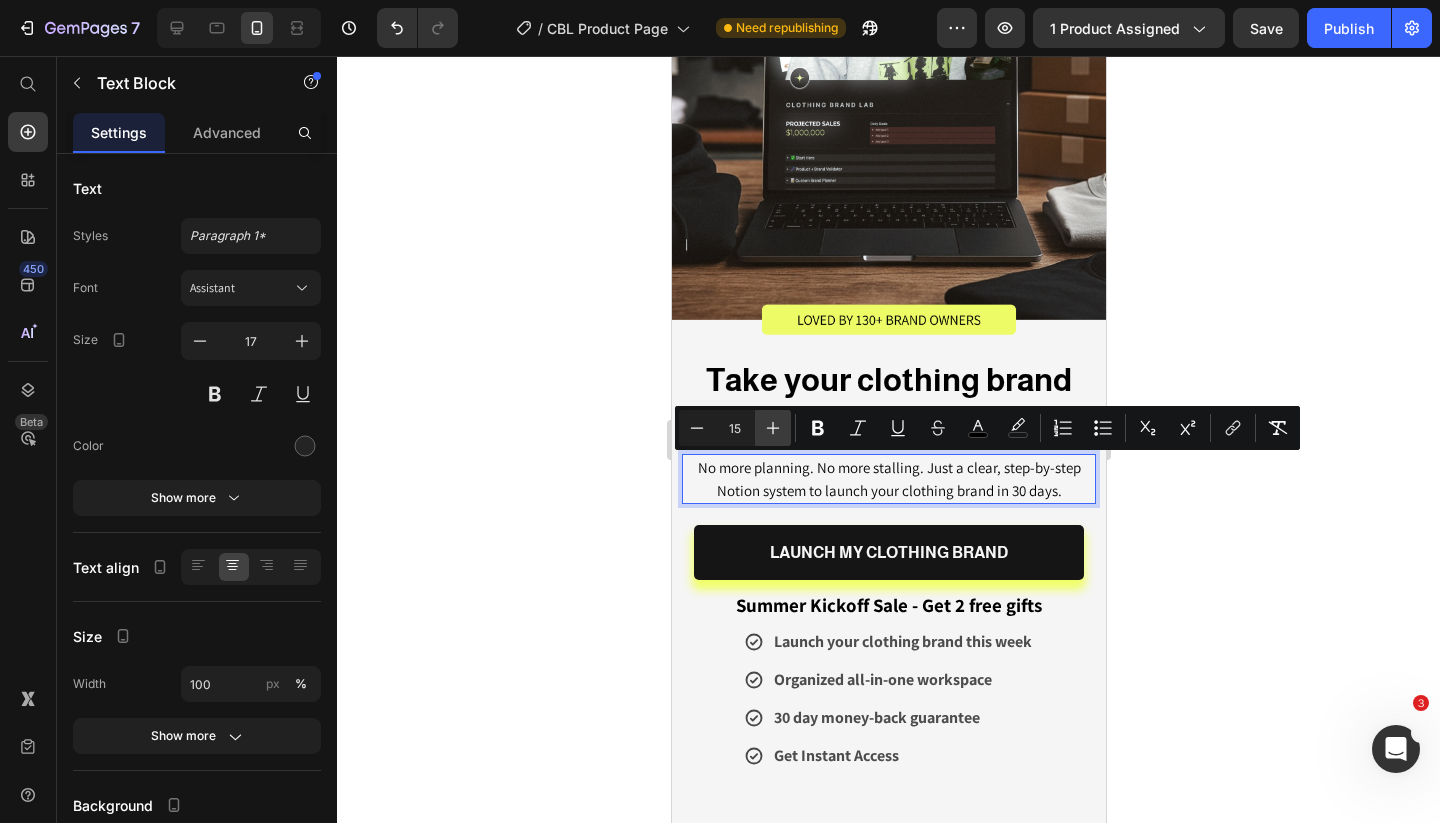 click 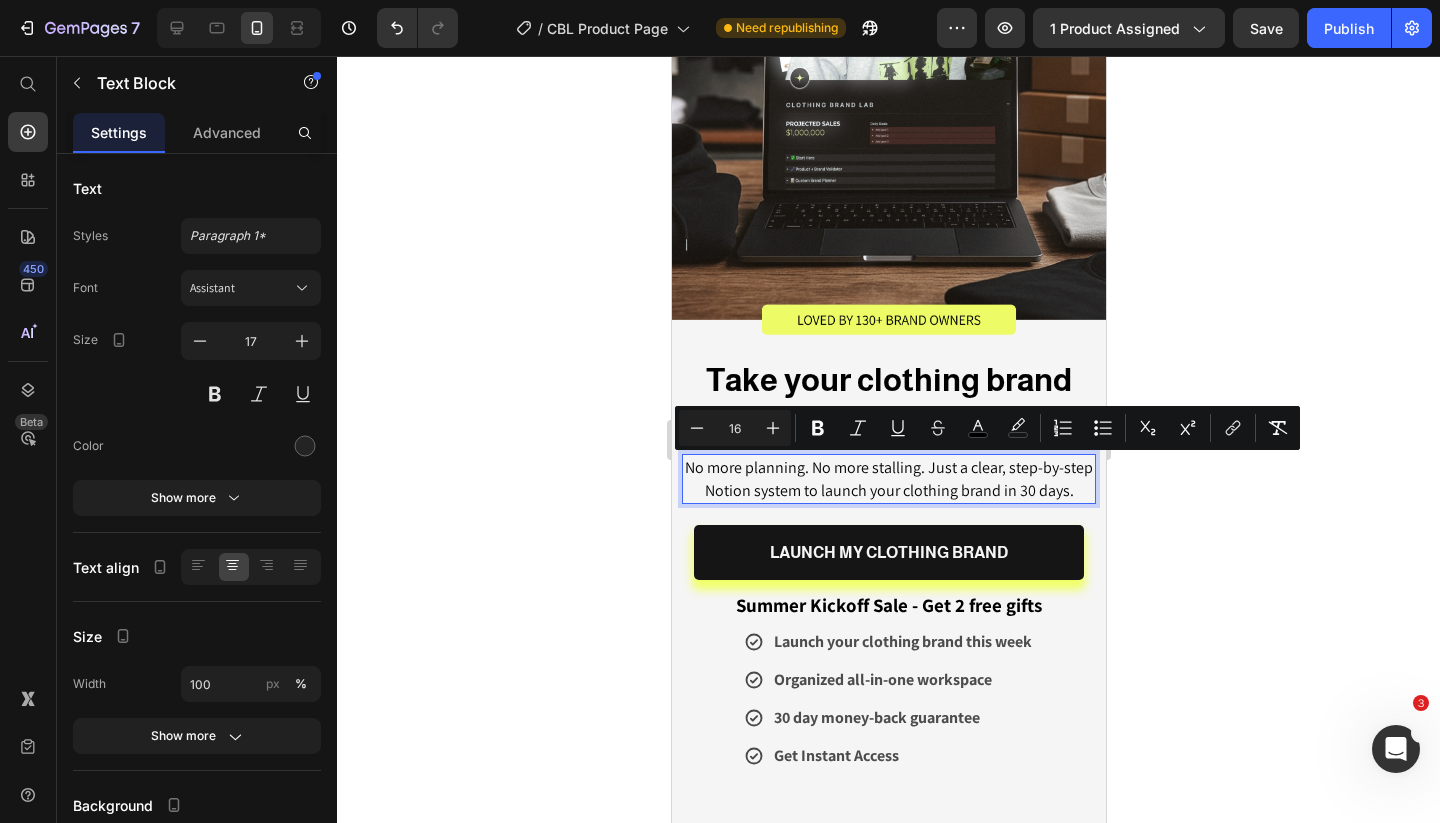 click 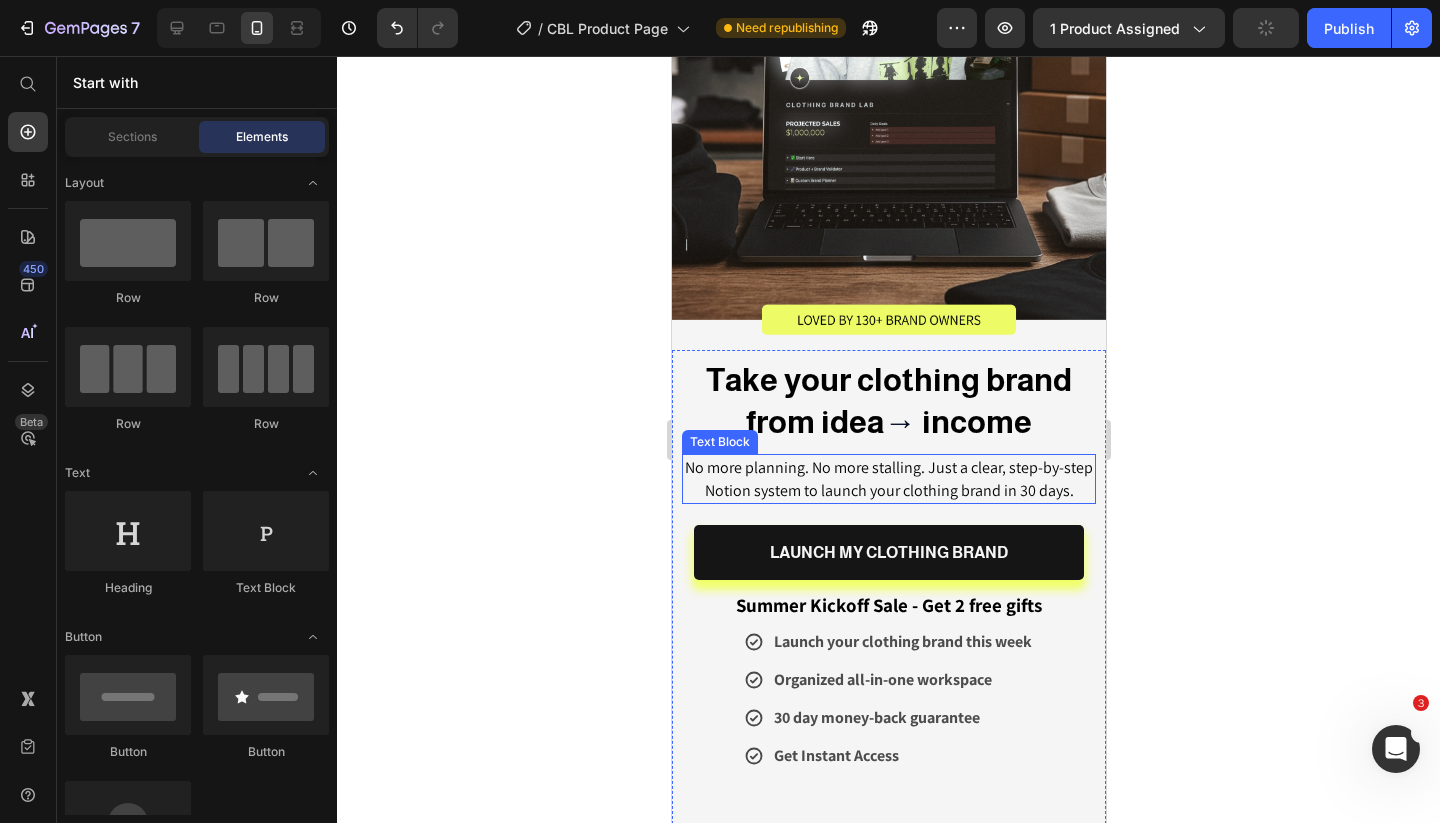 click on "No more planning. No more stalling. Just a clear, step-by-step Notion system to launch your clothing brand in 30 days." at bounding box center [888, 479] 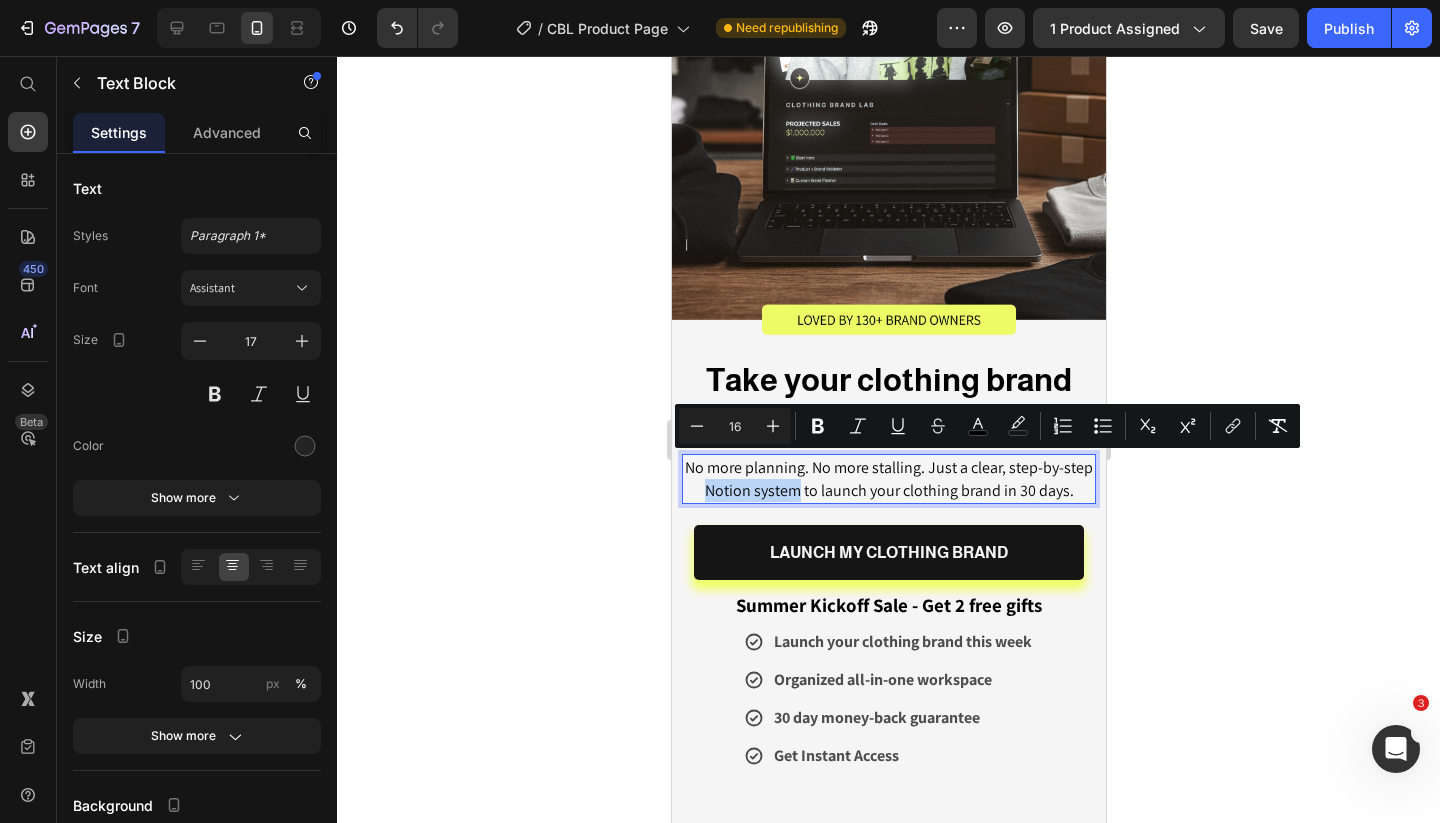 drag, startPoint x: 708, startPoint y: 493, endPoint x: 797, endPoint y: 499, distance: 89.20202 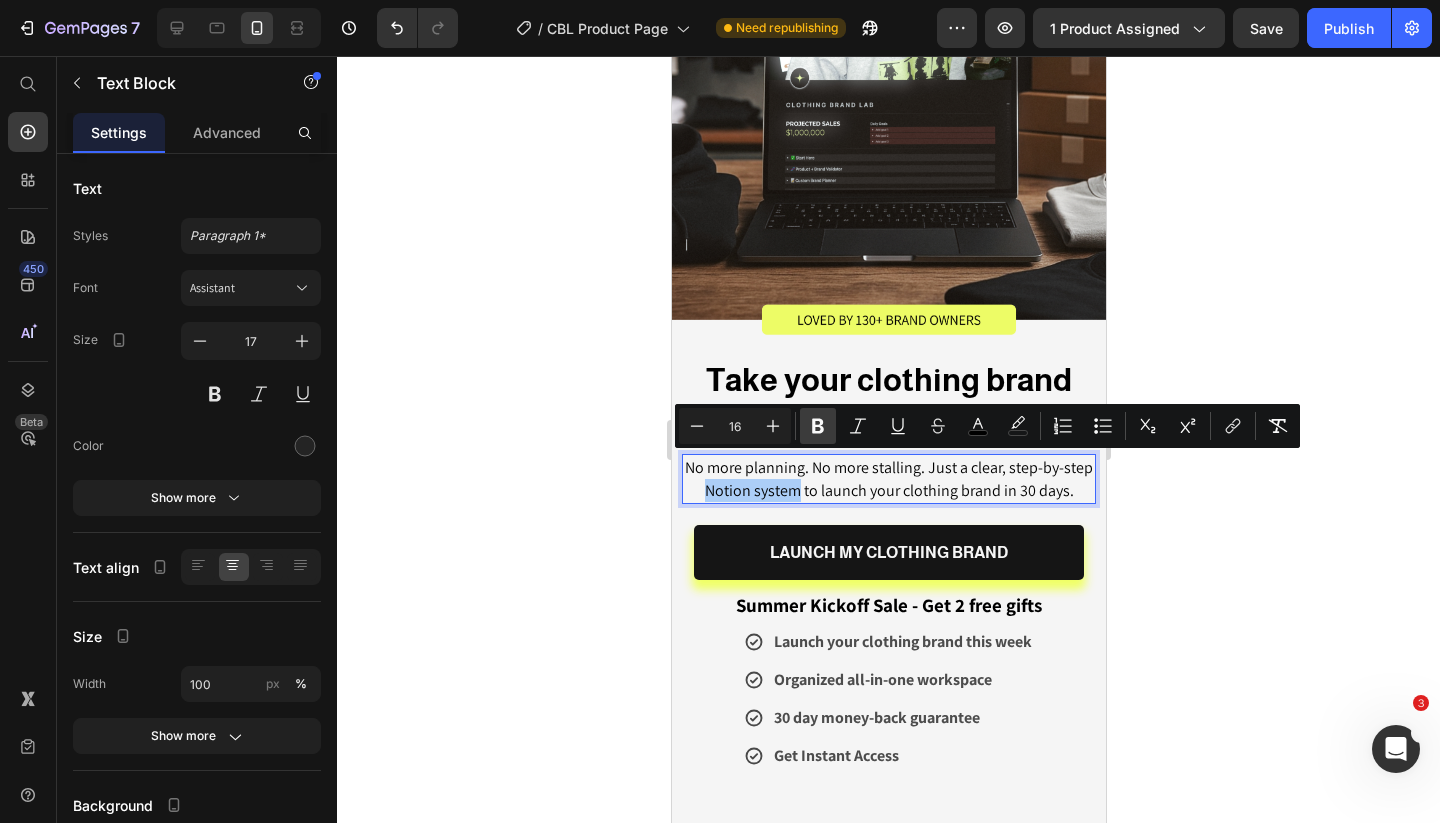click 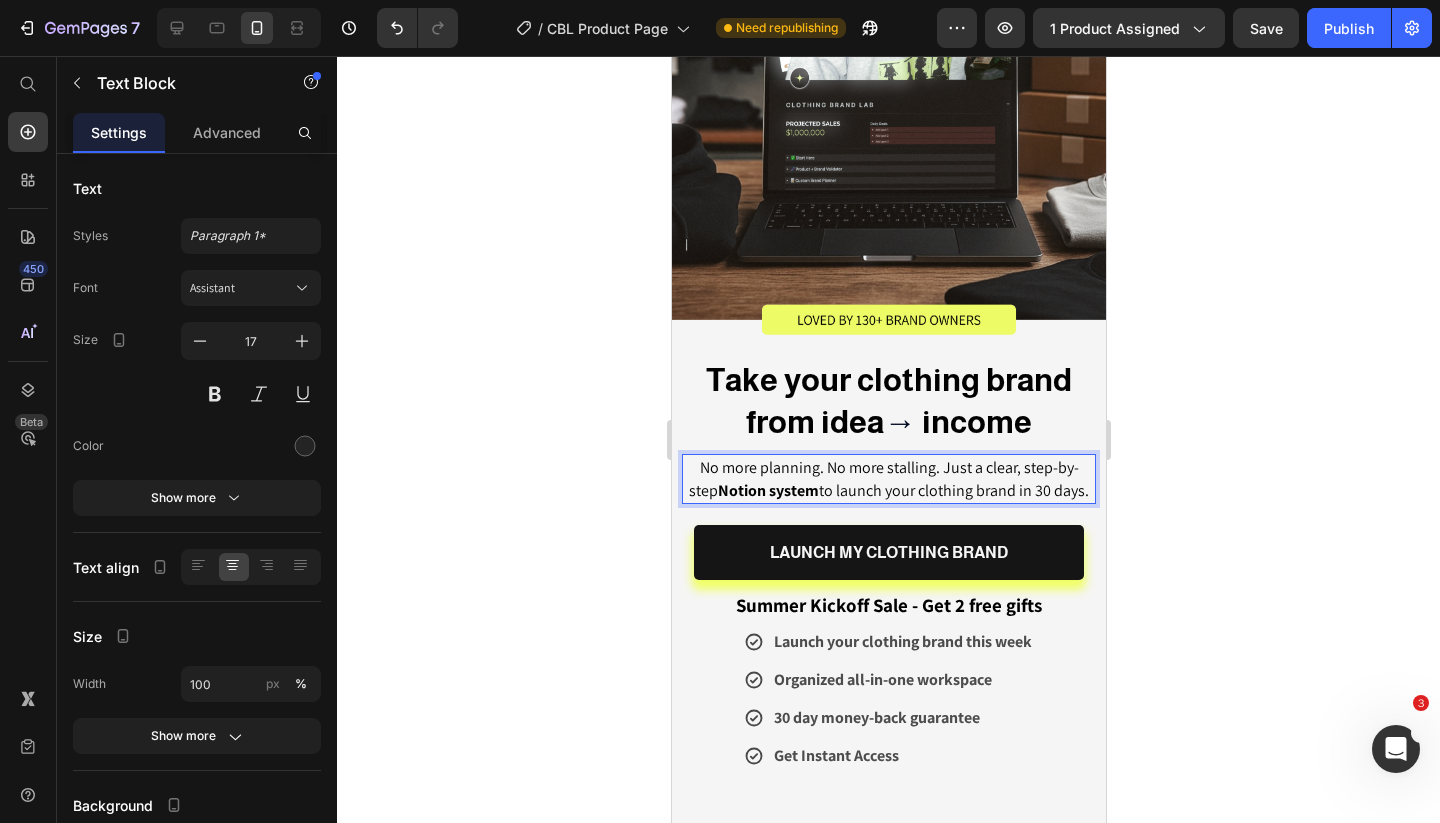 click on "No more planning. No more stalling. Just a clear, step-by-step  Notion system  to launch your clothing brand in 30 days." at bounding box center [888, 479] 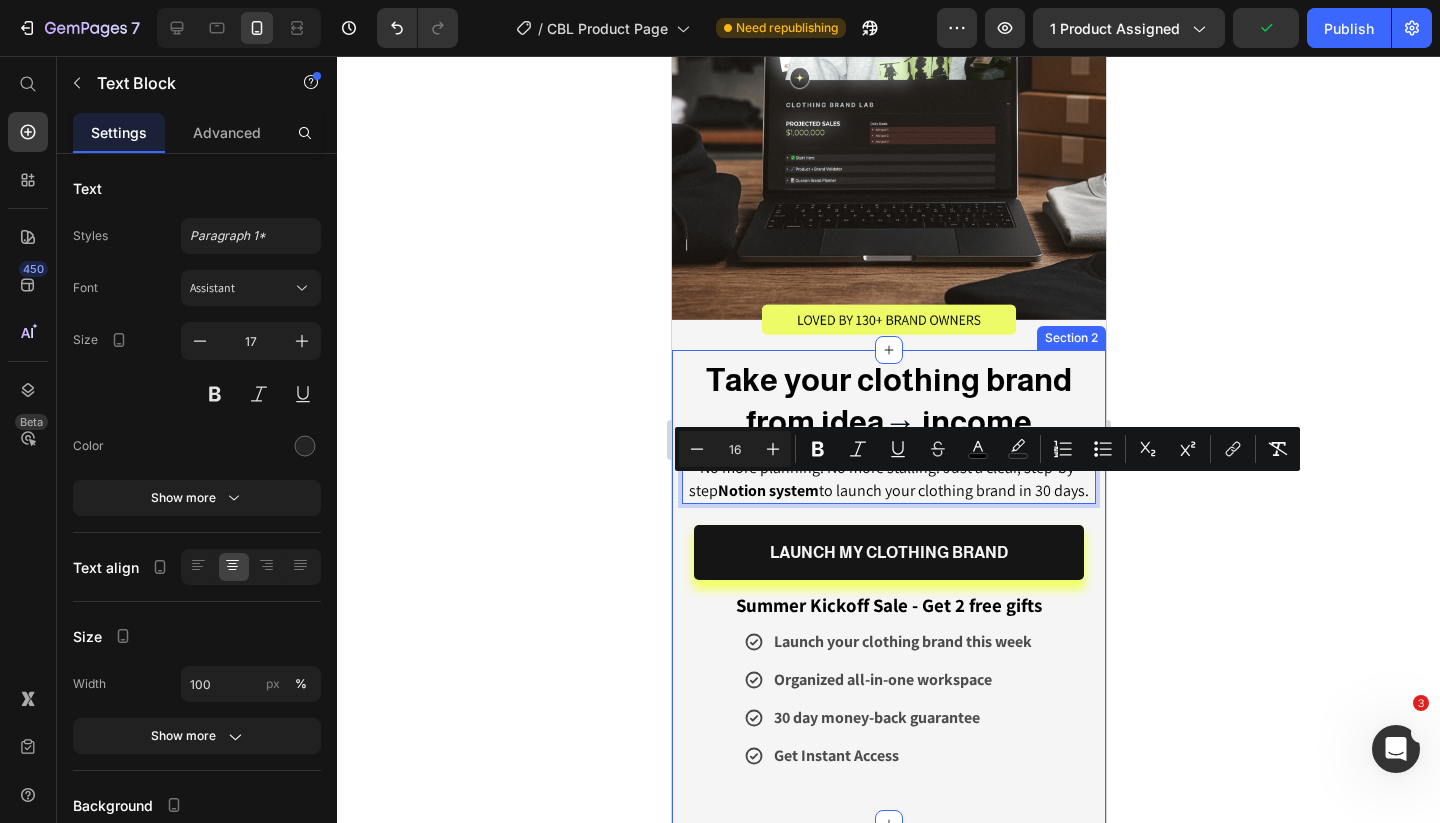 drag, startPoint x: 804, startPoint y: 489, endPoint x: 1088, endPoint y: 503, distance: 284.34485 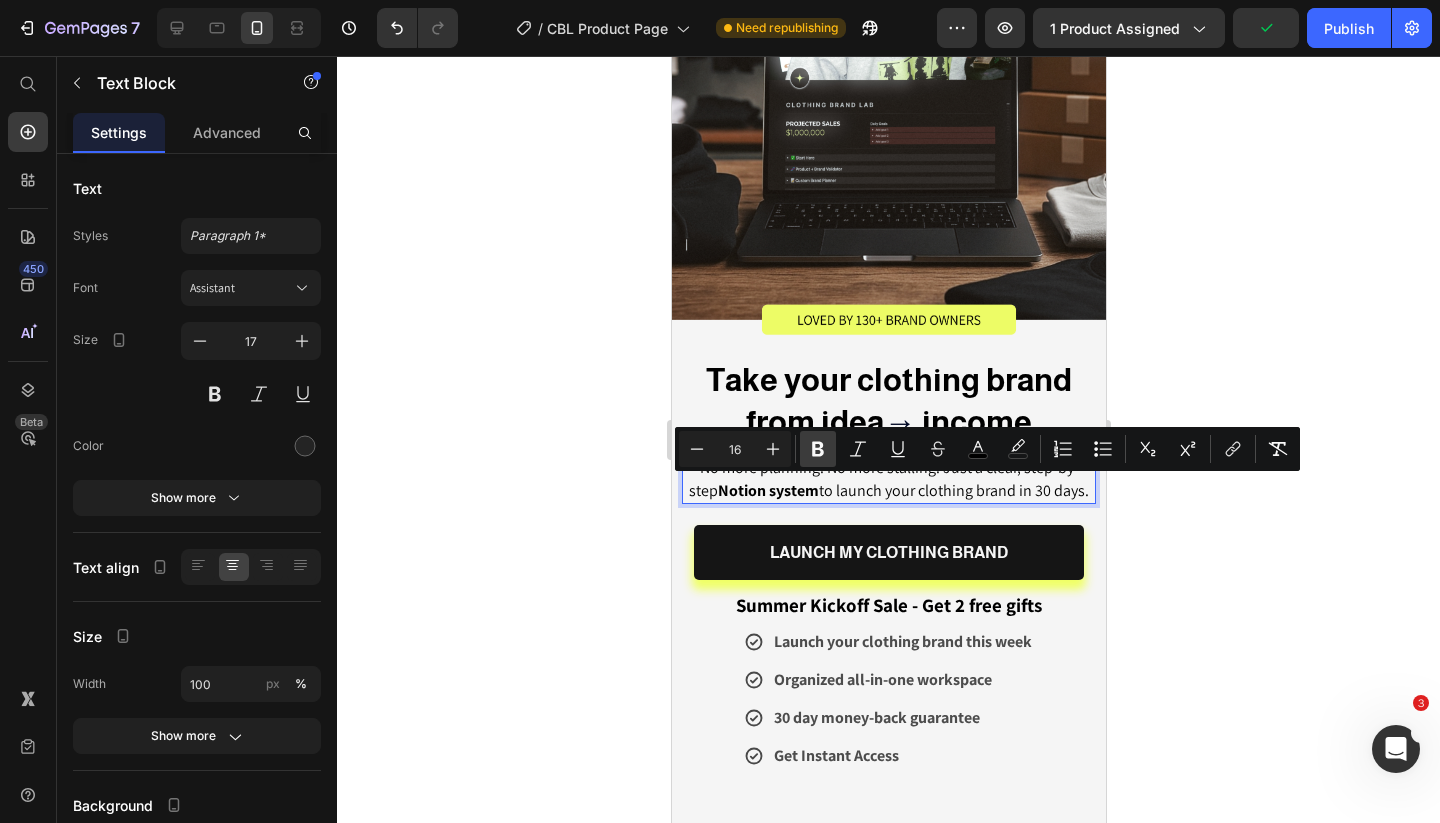 click 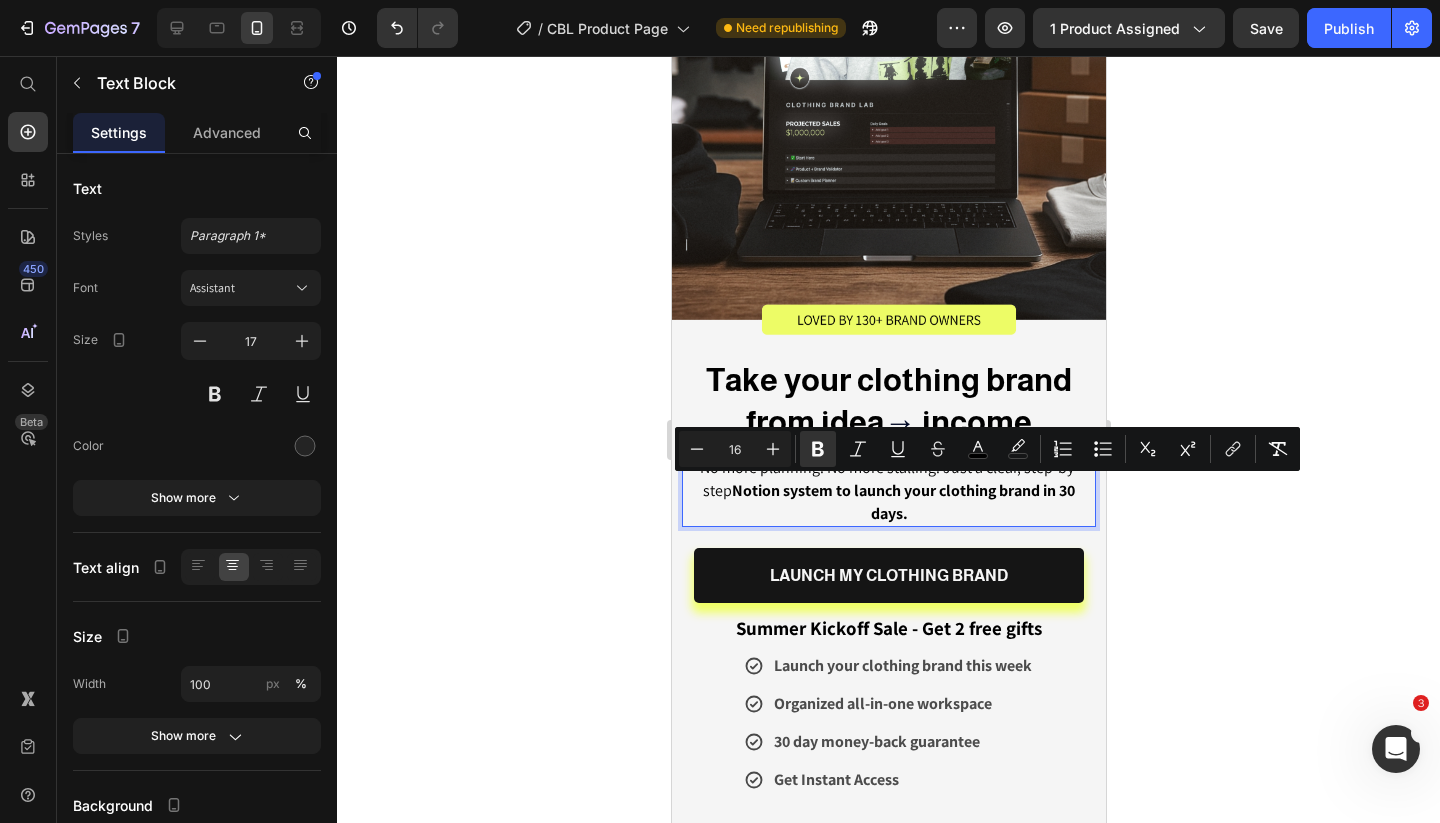 click on "Notion system to launch your clothing brand in 30 days." at bounding box center (902, 502) 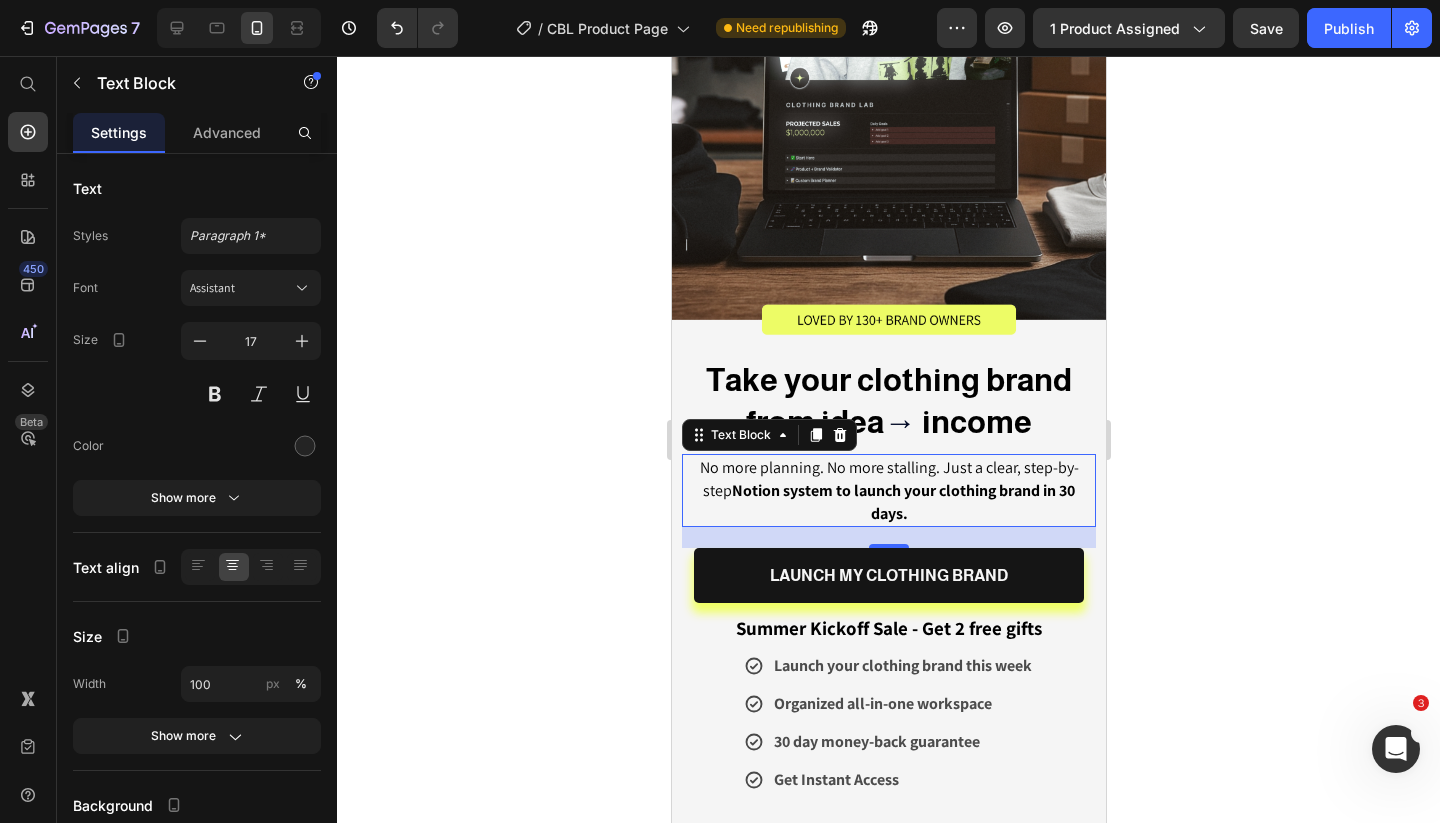 click 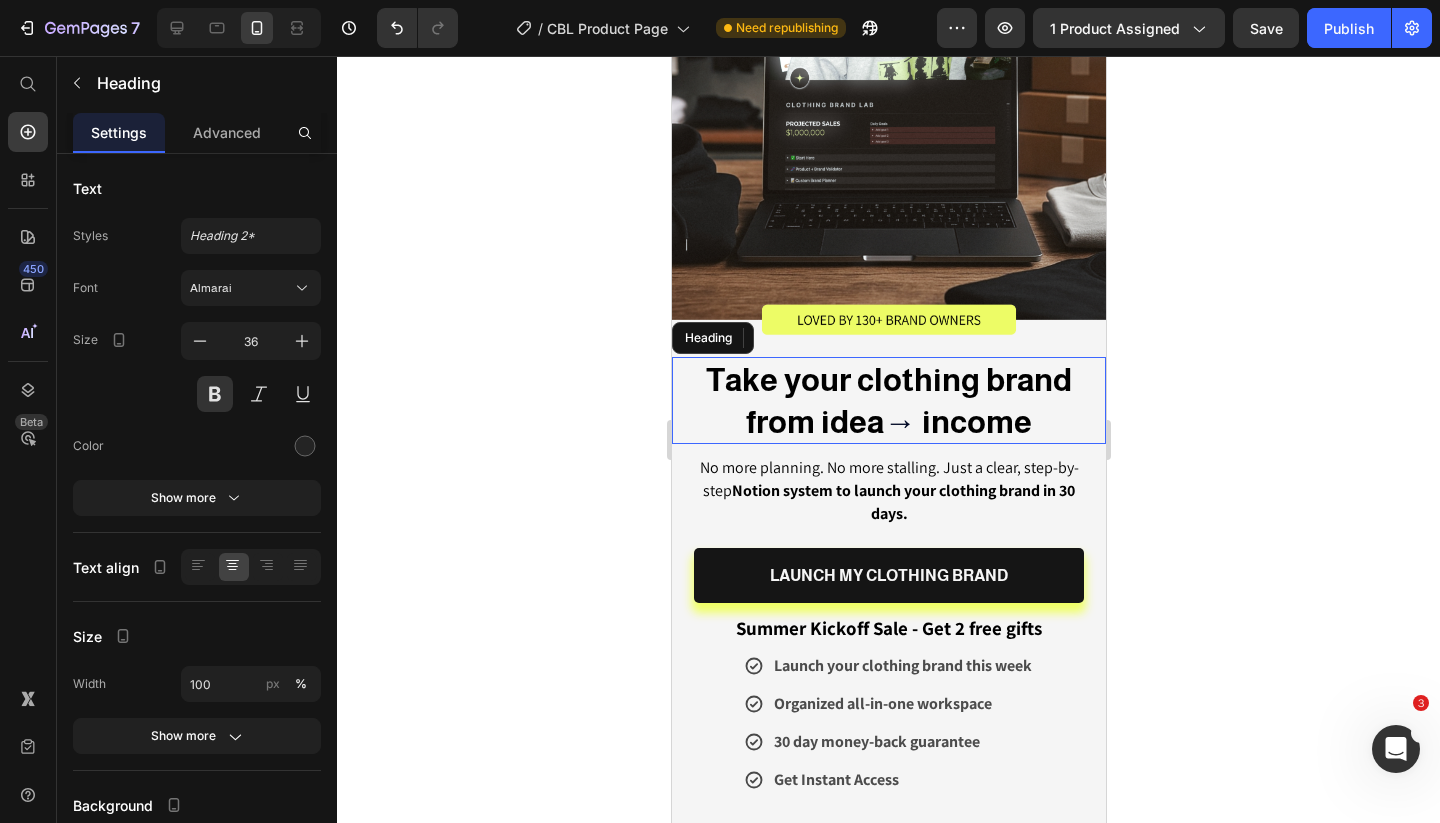 click on "Image  ★★★★★ Loved by 130+ brand owners Text Block OUR NOTION SYSTEM WILL GET YOUR CLOTHING BRAND LAUNCHED IN 30 DAYS Heading With the only  Notion template  designed for clothing brand founders Text Block
Launch your clothing brand this week
Organized all-in-one workspace
30 day money-back guarantee
Get Instant Access Item List TRY Clothing Brand LaB™ Button
Row Row Row Section 1 Take your clothing brand from idea  →   income Heading No more planning. No more stalling. Just a clear, step-by-step  Notion system to launch your clothing brand in 30 days. Text Block LAUNCH MY CLOTHING BRAND Button Summer Kickoff Sale - Get 2 free gifts Text Block
Launch your clothing brand this week
Organized all-in-one workspace
30 day money-back guarantee
Get Instant Access Item List Section 2  ★★★★★ Loved by 130+ brand owners Text Block Section 3" at bounding box center (888, 2583) 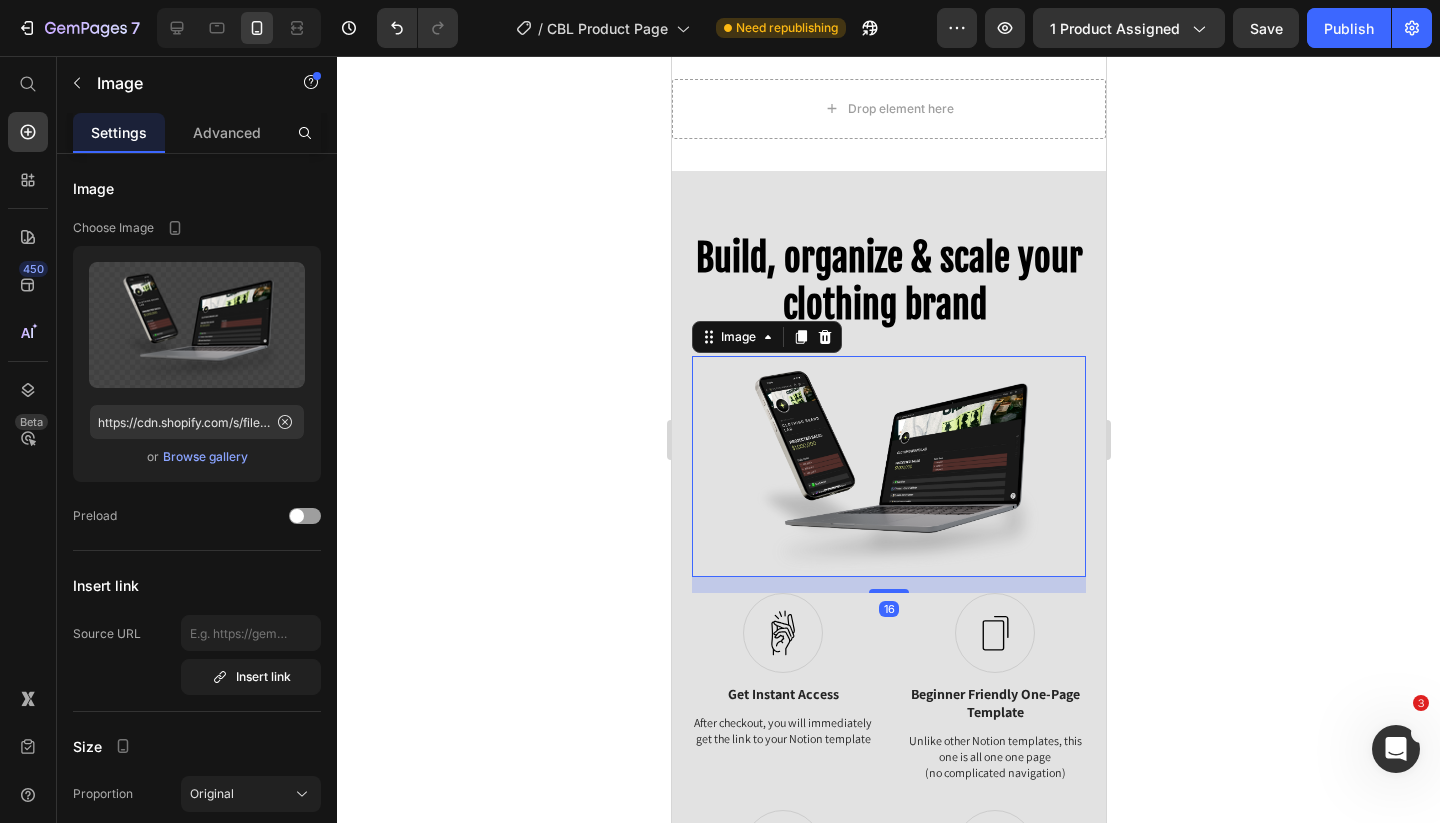 click at bounding box center [888, 466] 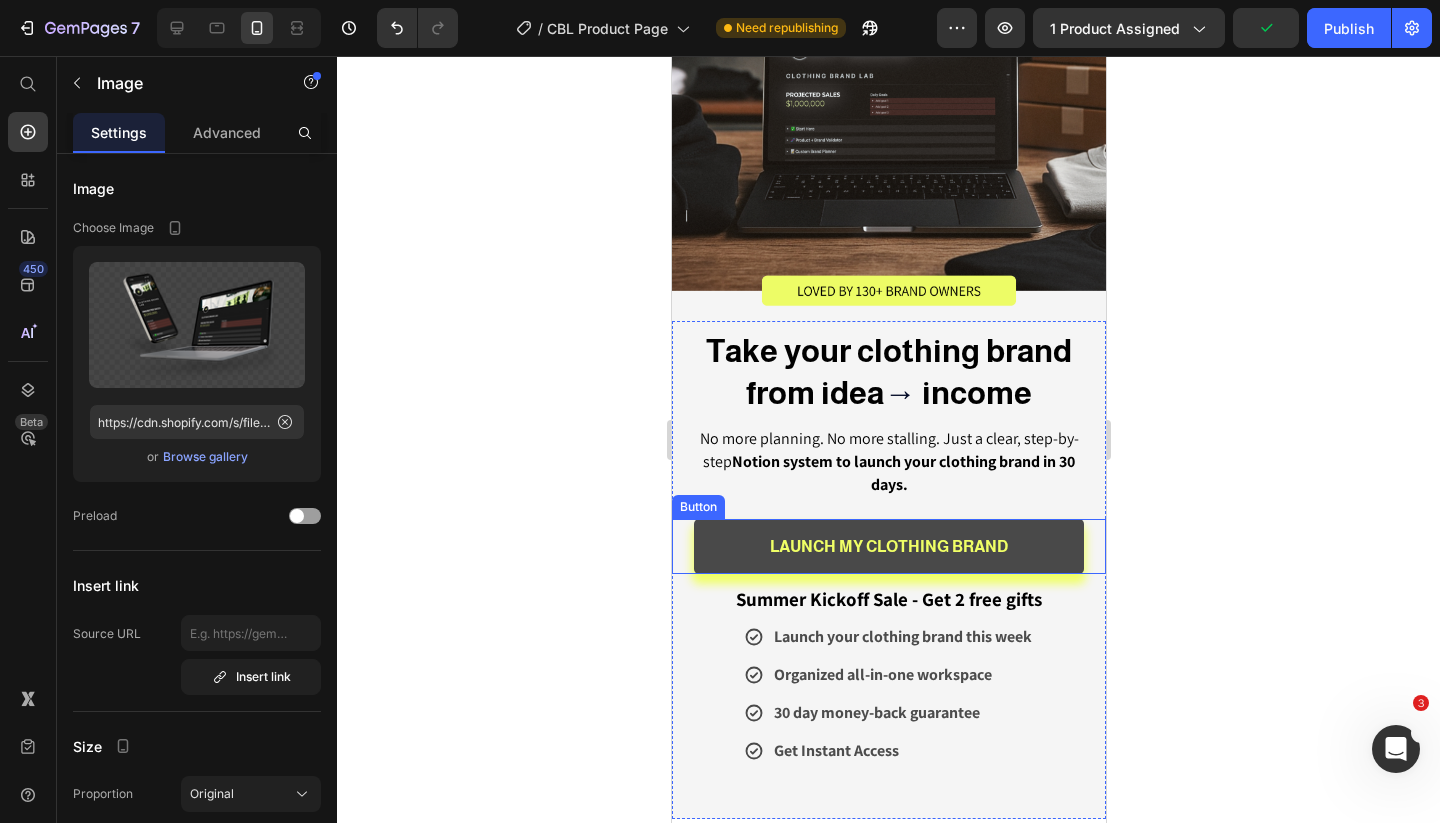 scroll, scrollTop: 205, scrollLeft: 0, axis: vertical 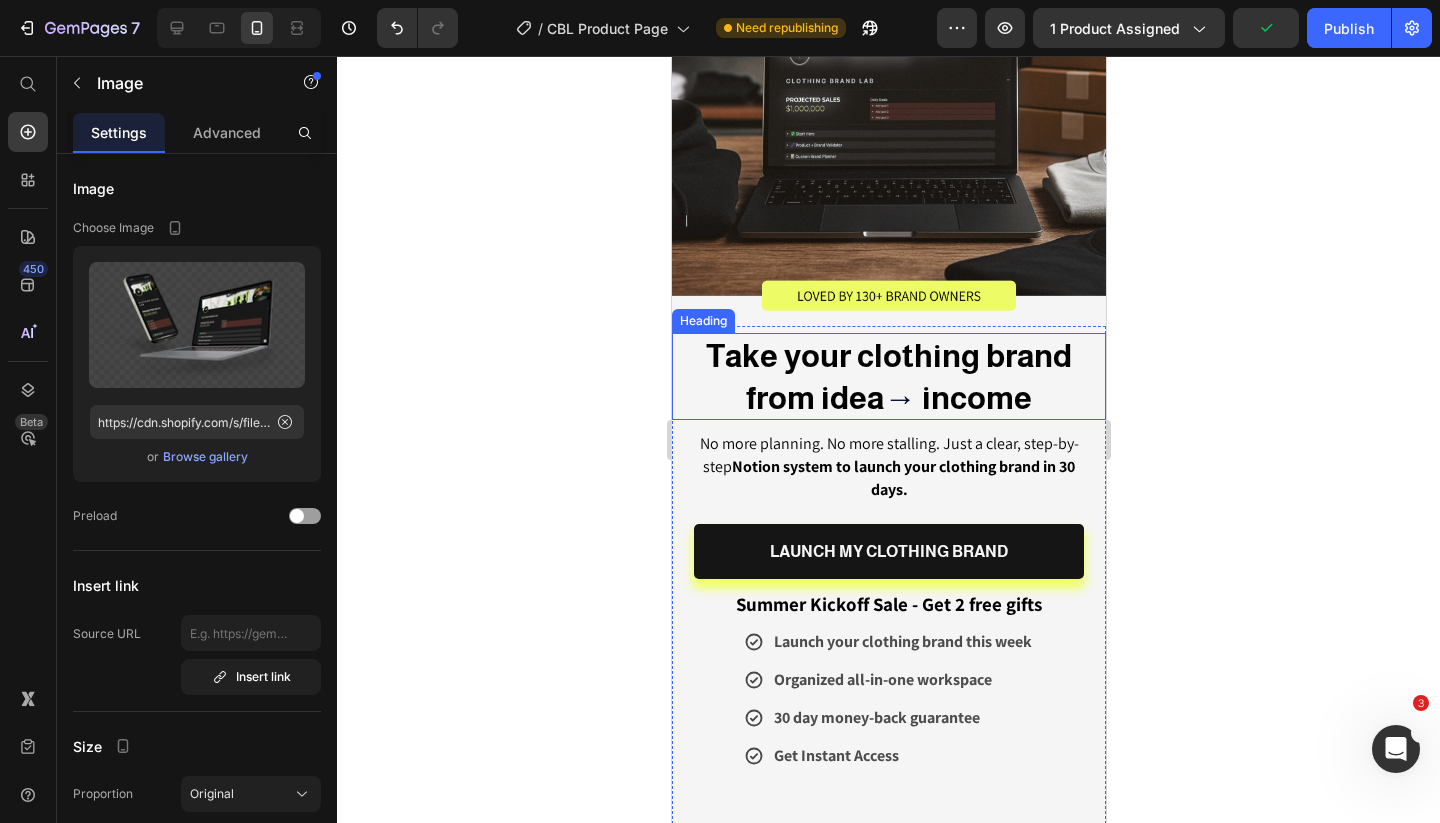 click on "income" at bounding box center [976, 398] 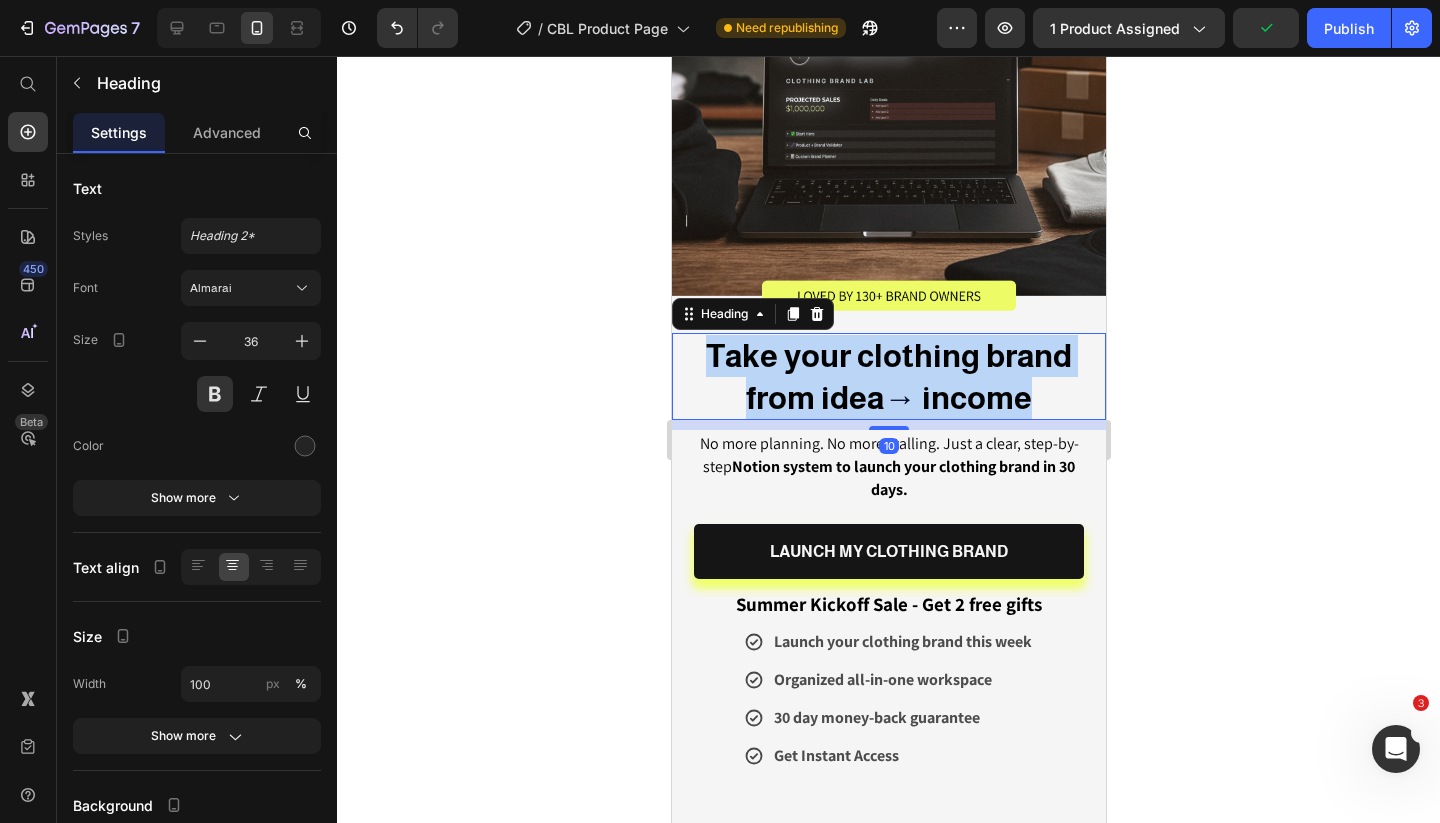 click on "income" at bounding box center (976, 398) 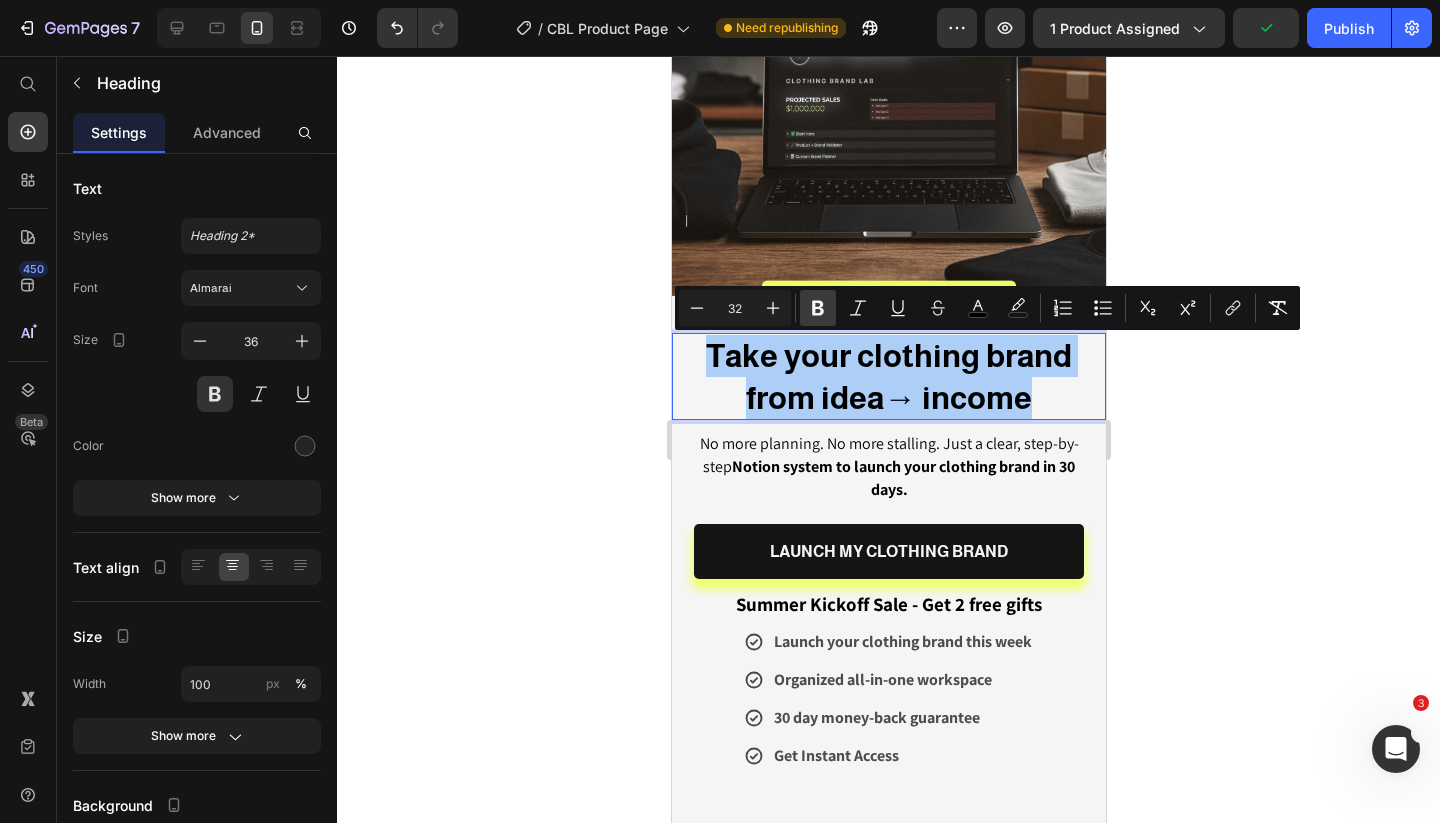 click 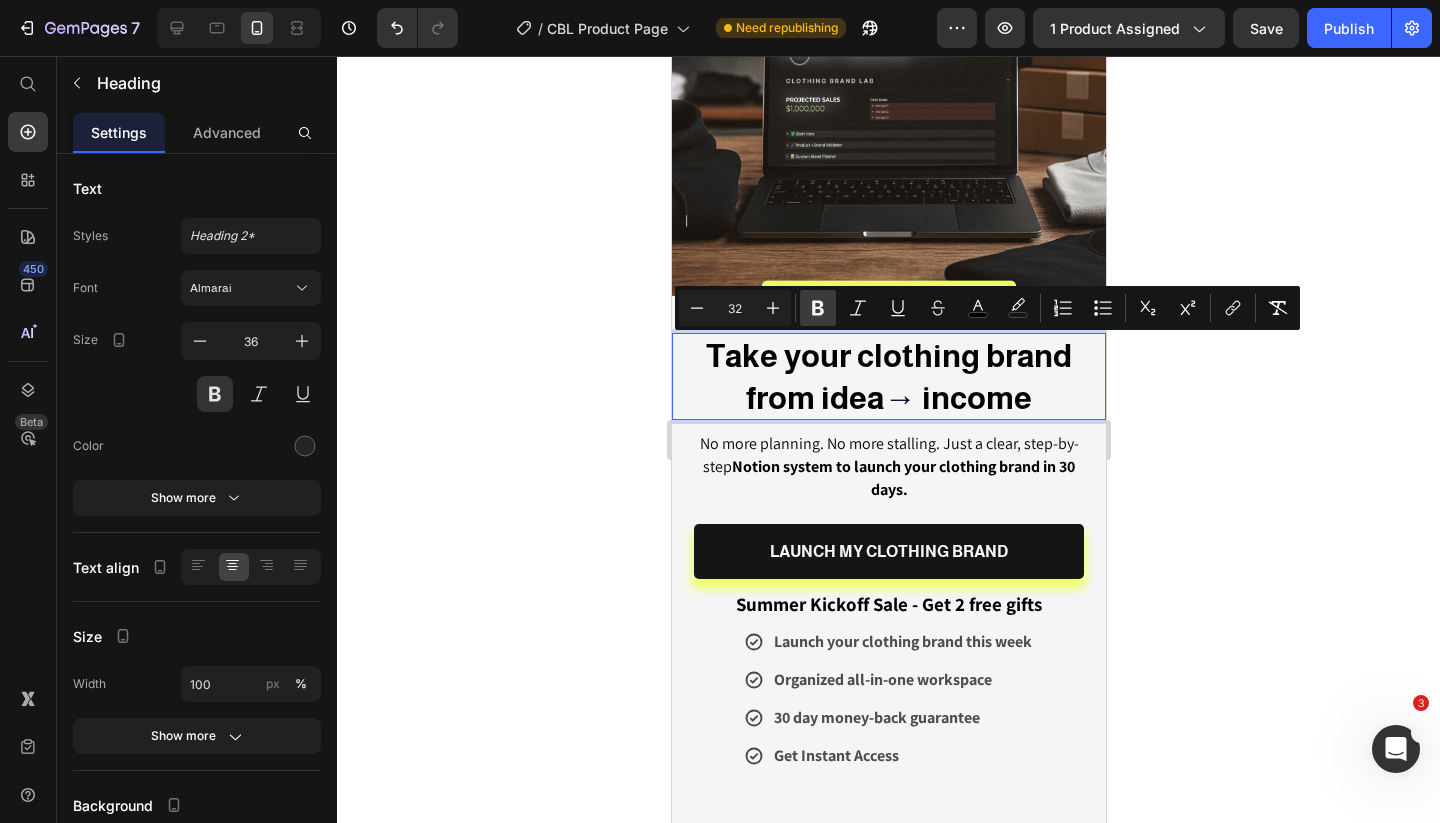 click 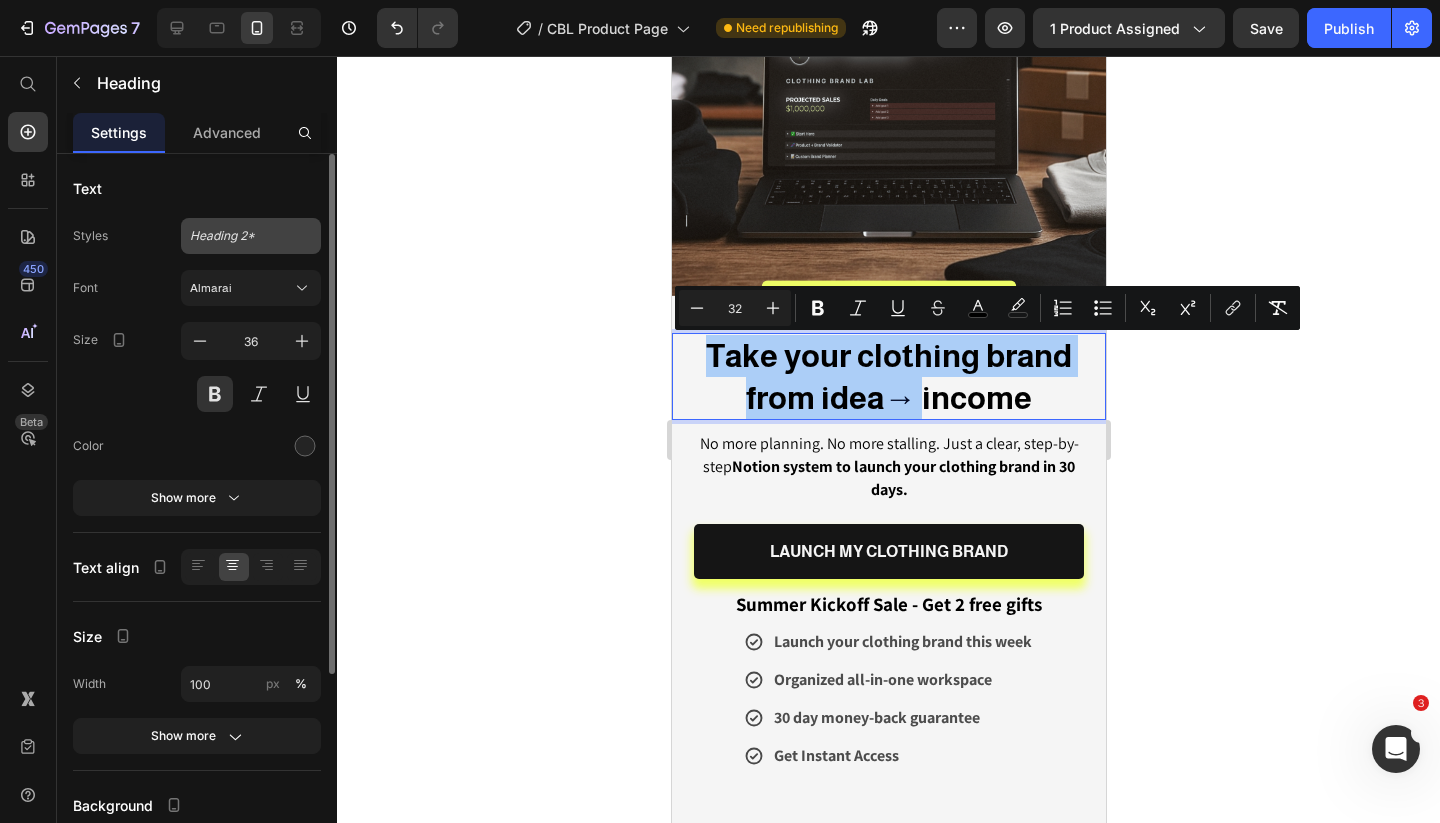 click on "Heading 2*" at bounding box center [251, 236] 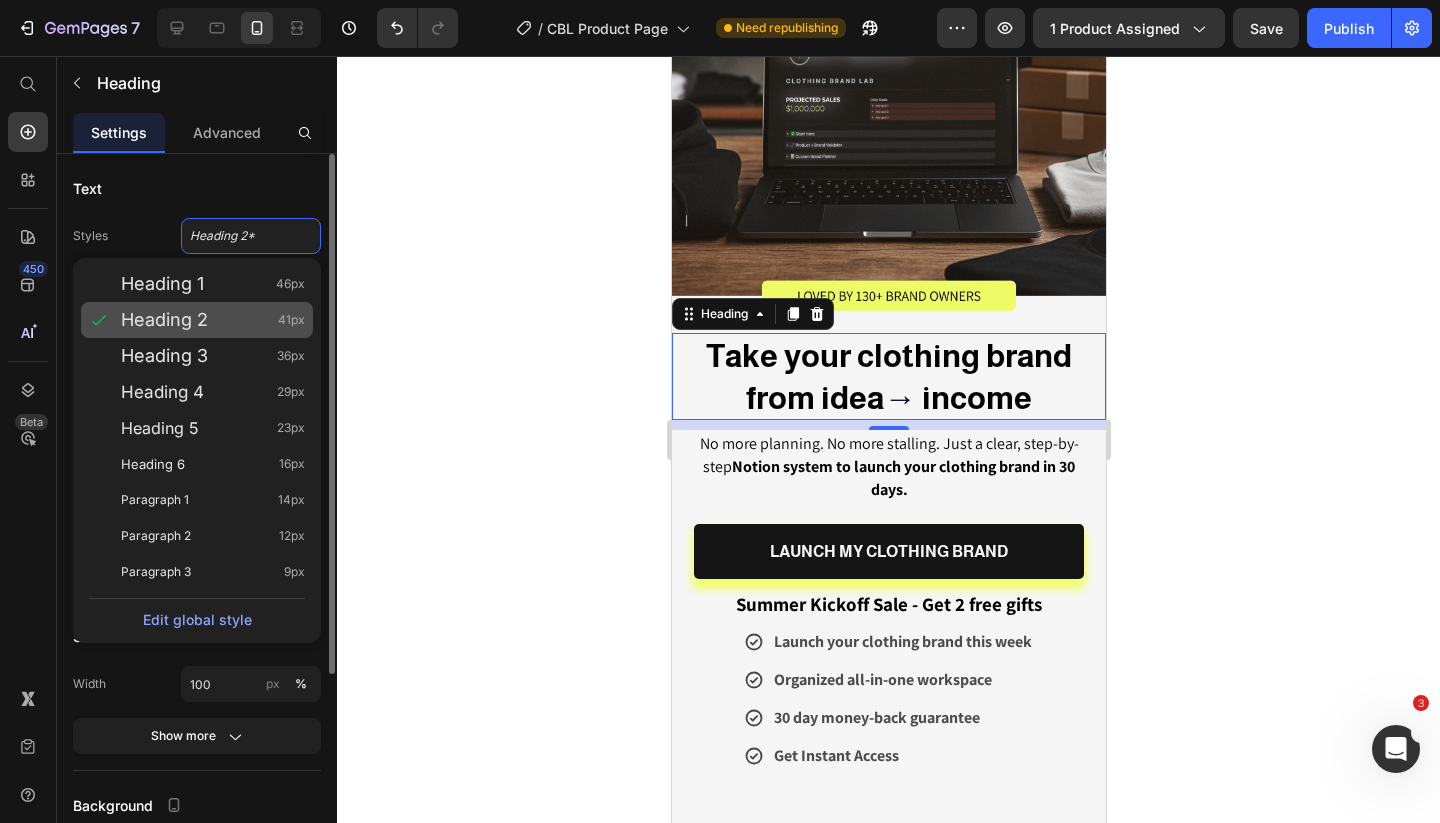 click on "Heading 2 41px" at bounding box center (213, 320) 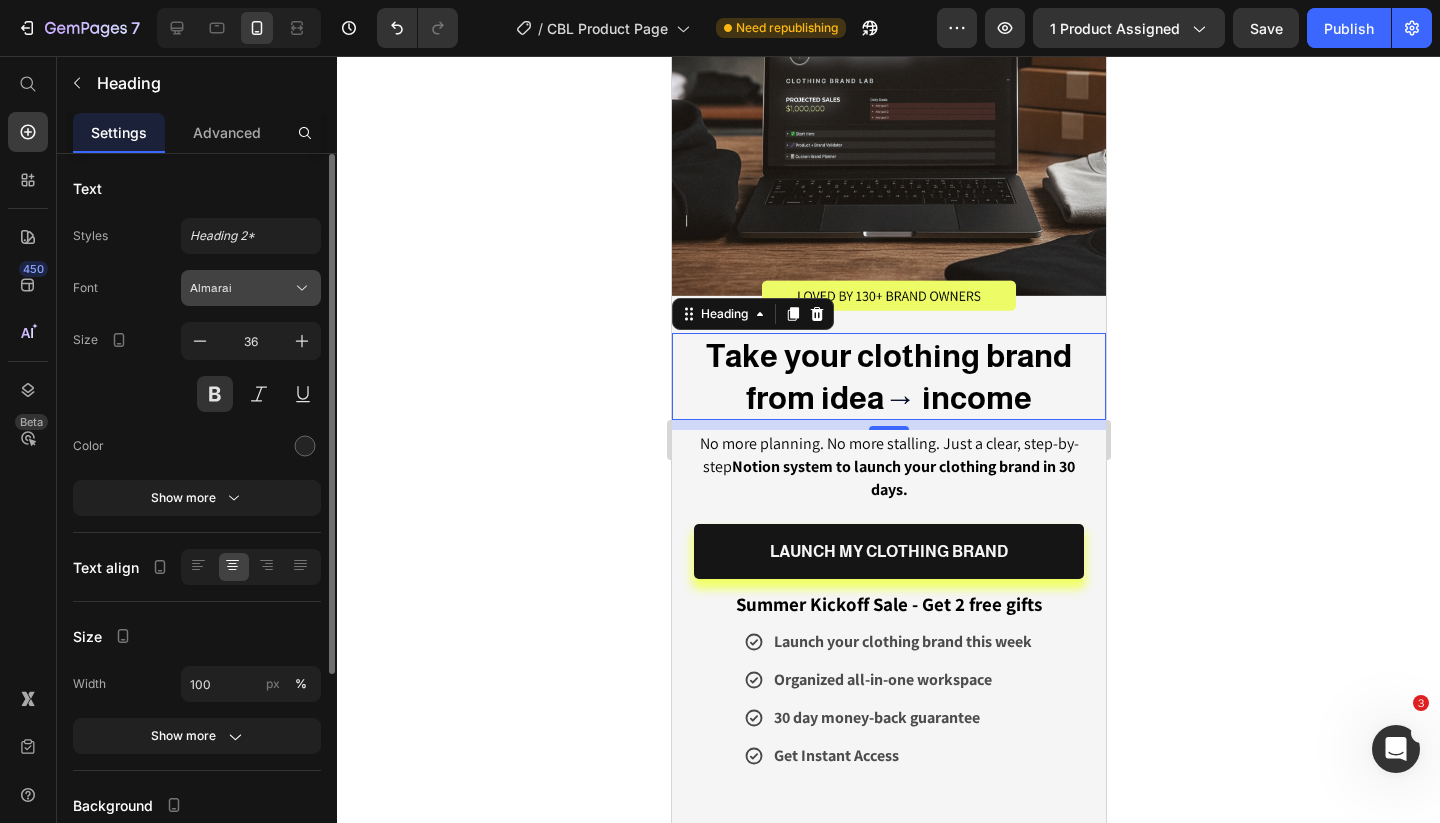 click on "Almarai" at bounding box center [241, 288] 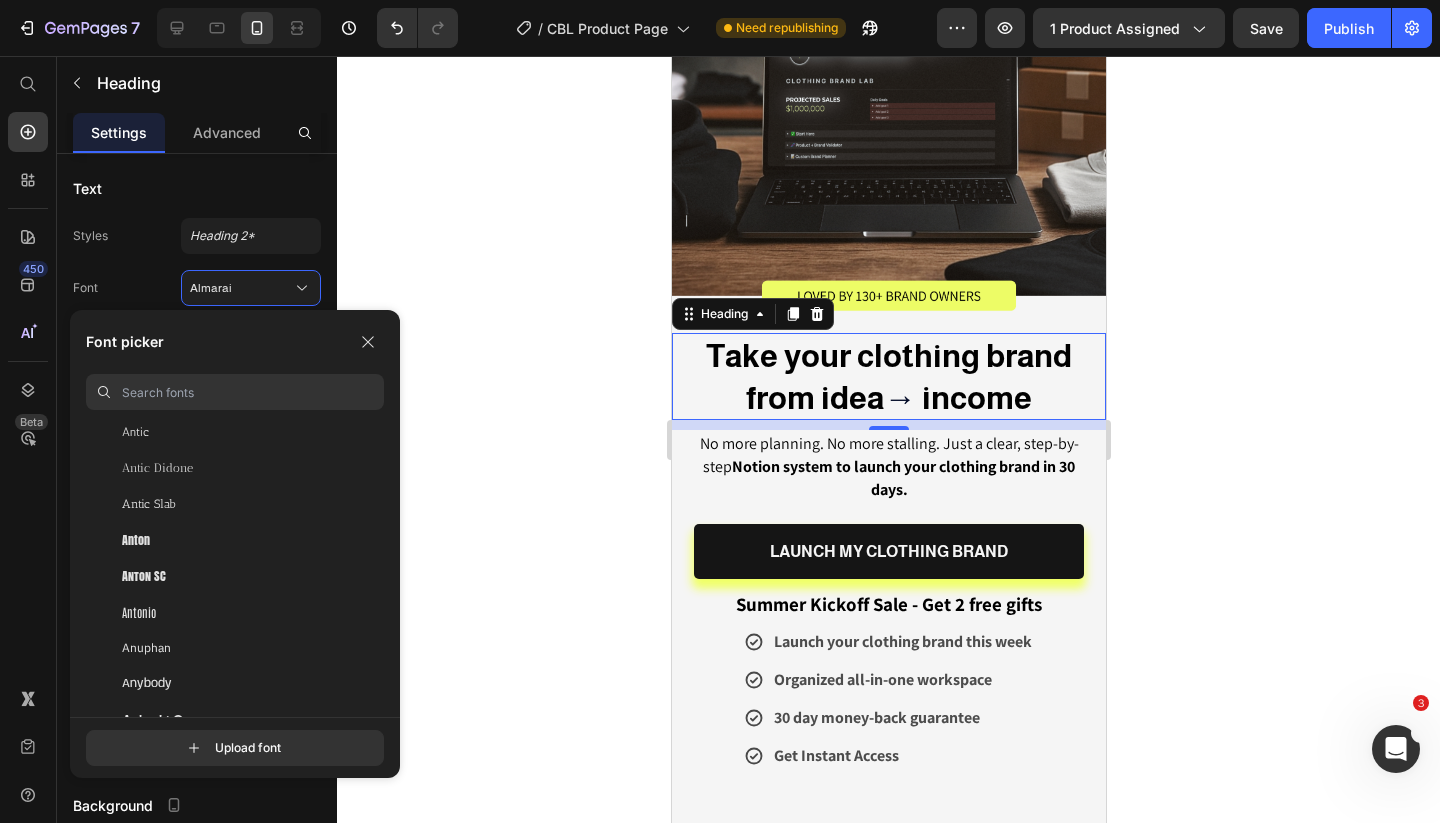scroll, scrollTop: 3449, scrollLeft: 0, axis: vertical 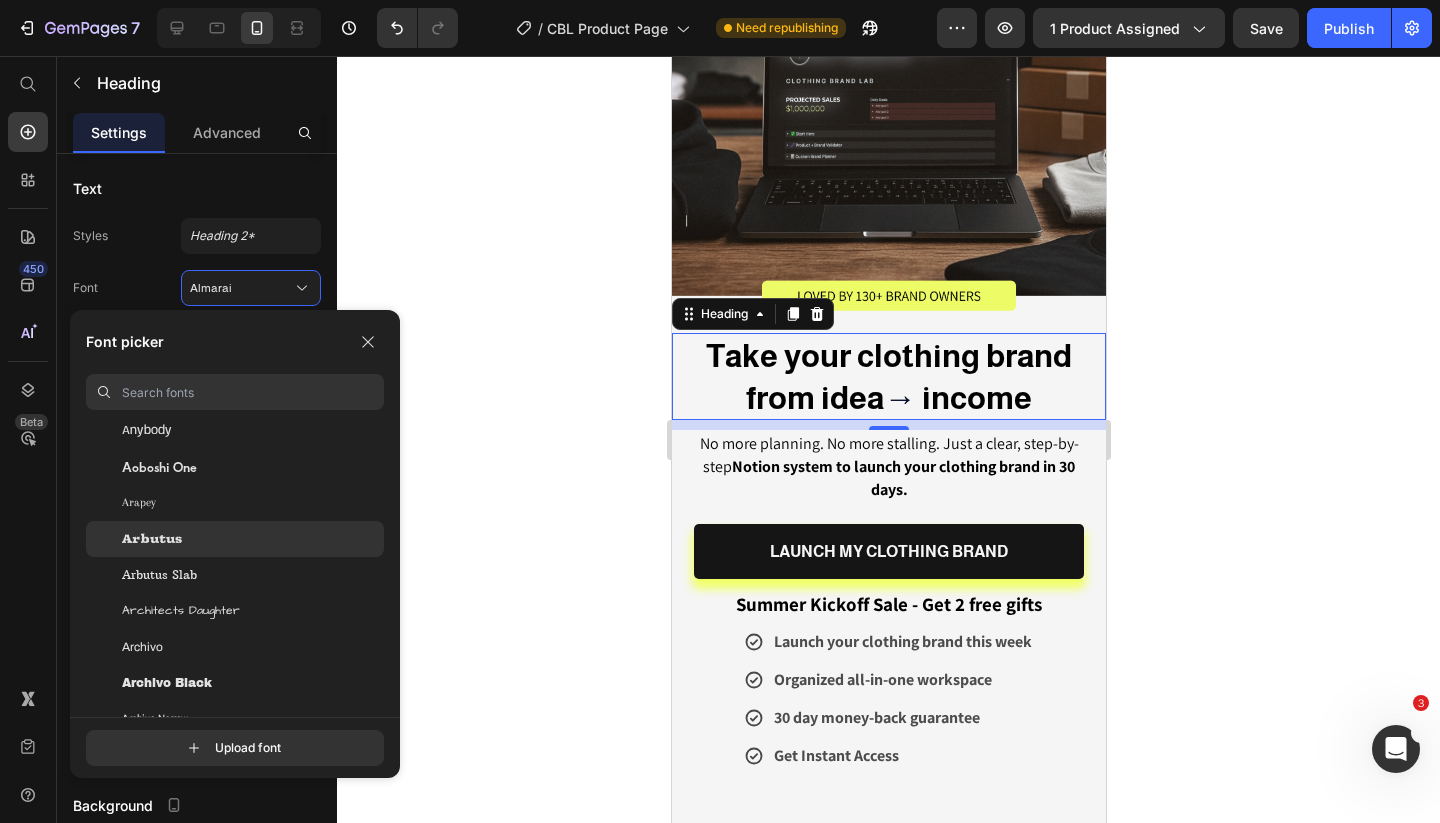 click on "Arbutus" 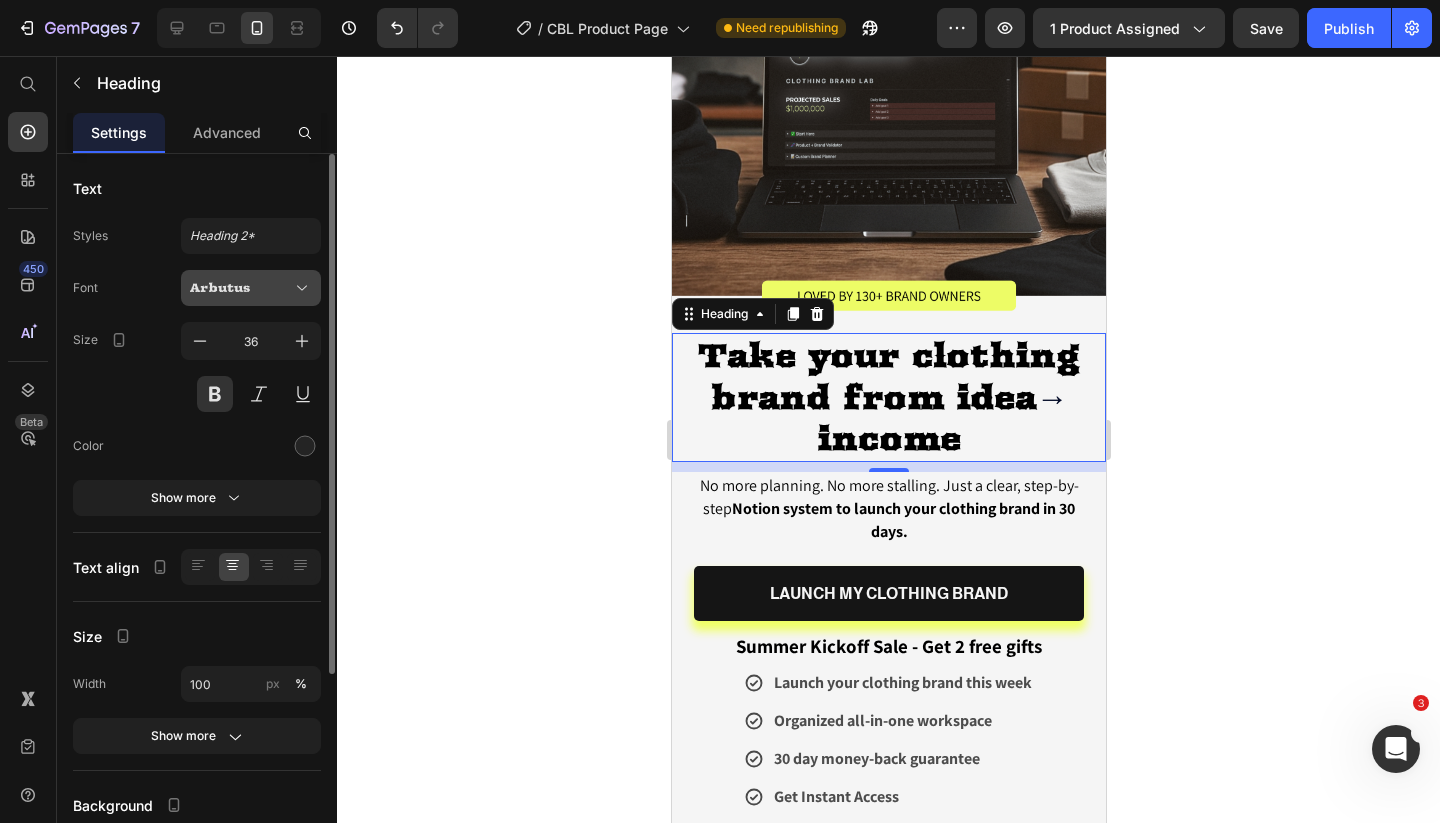click on "Arbutus" at bounding box center (251, 288) 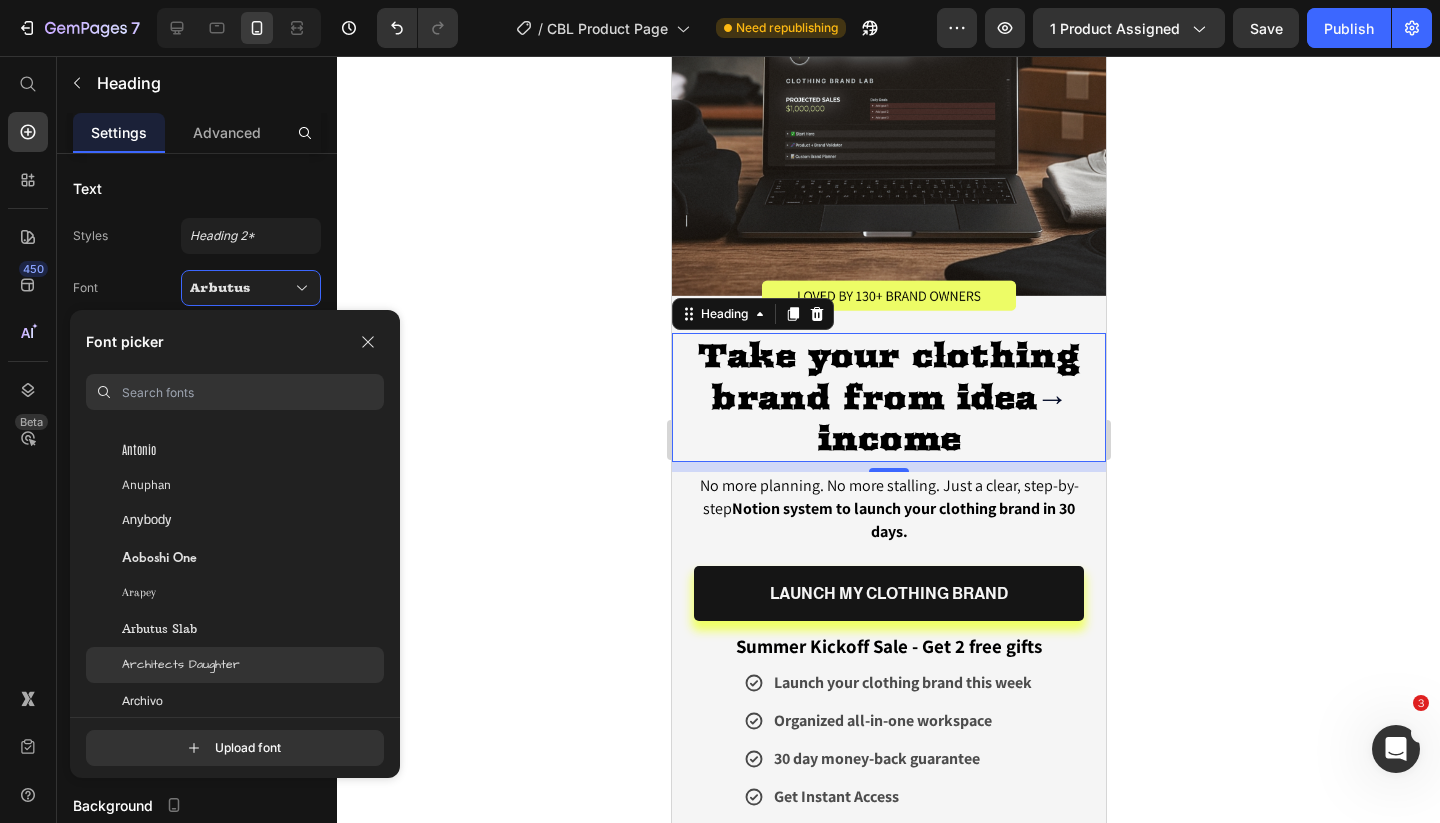 scroll, scrollTop: 3380, scrollLeft: 0, axis: vertical 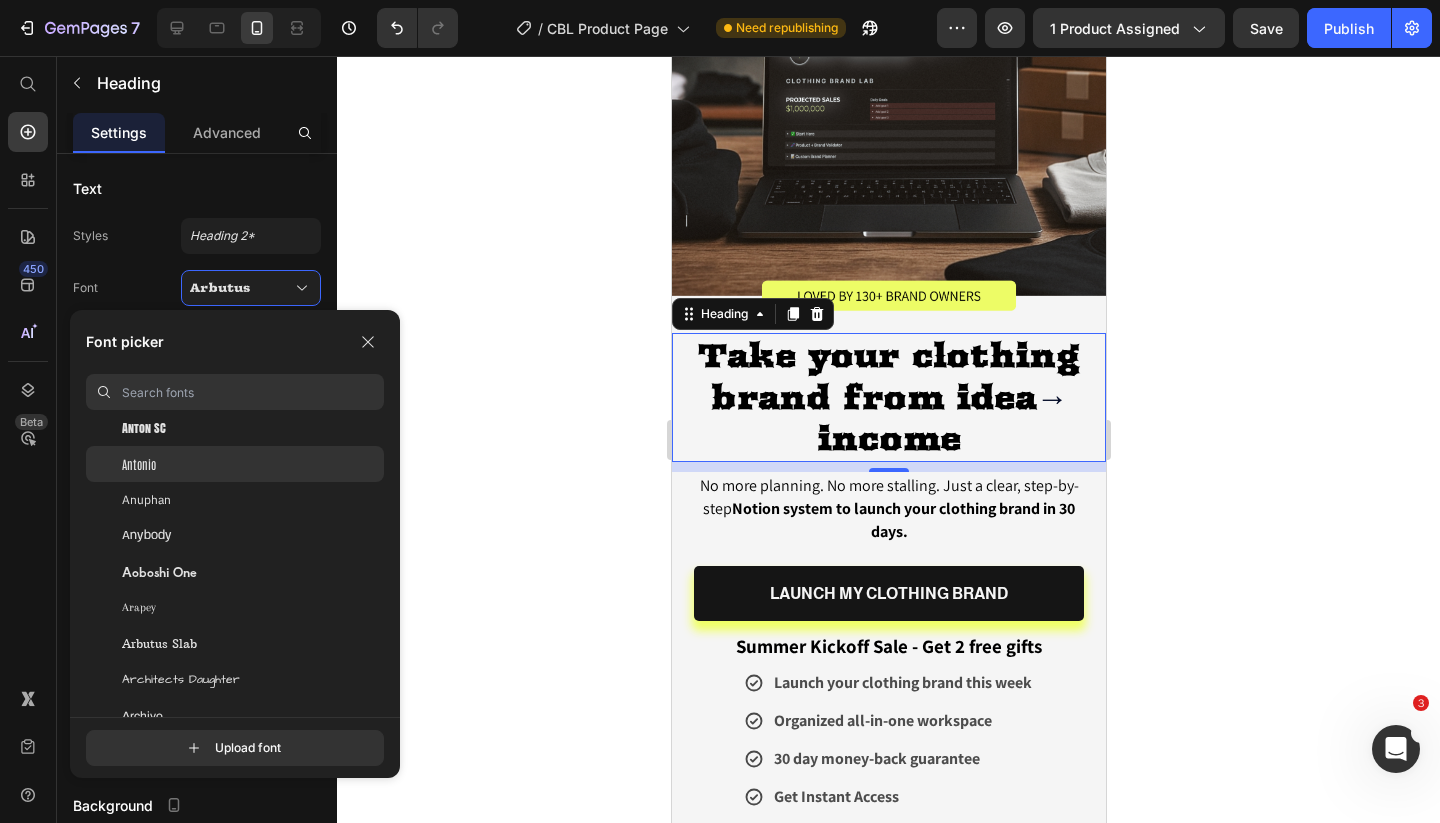 click on "Antonio" 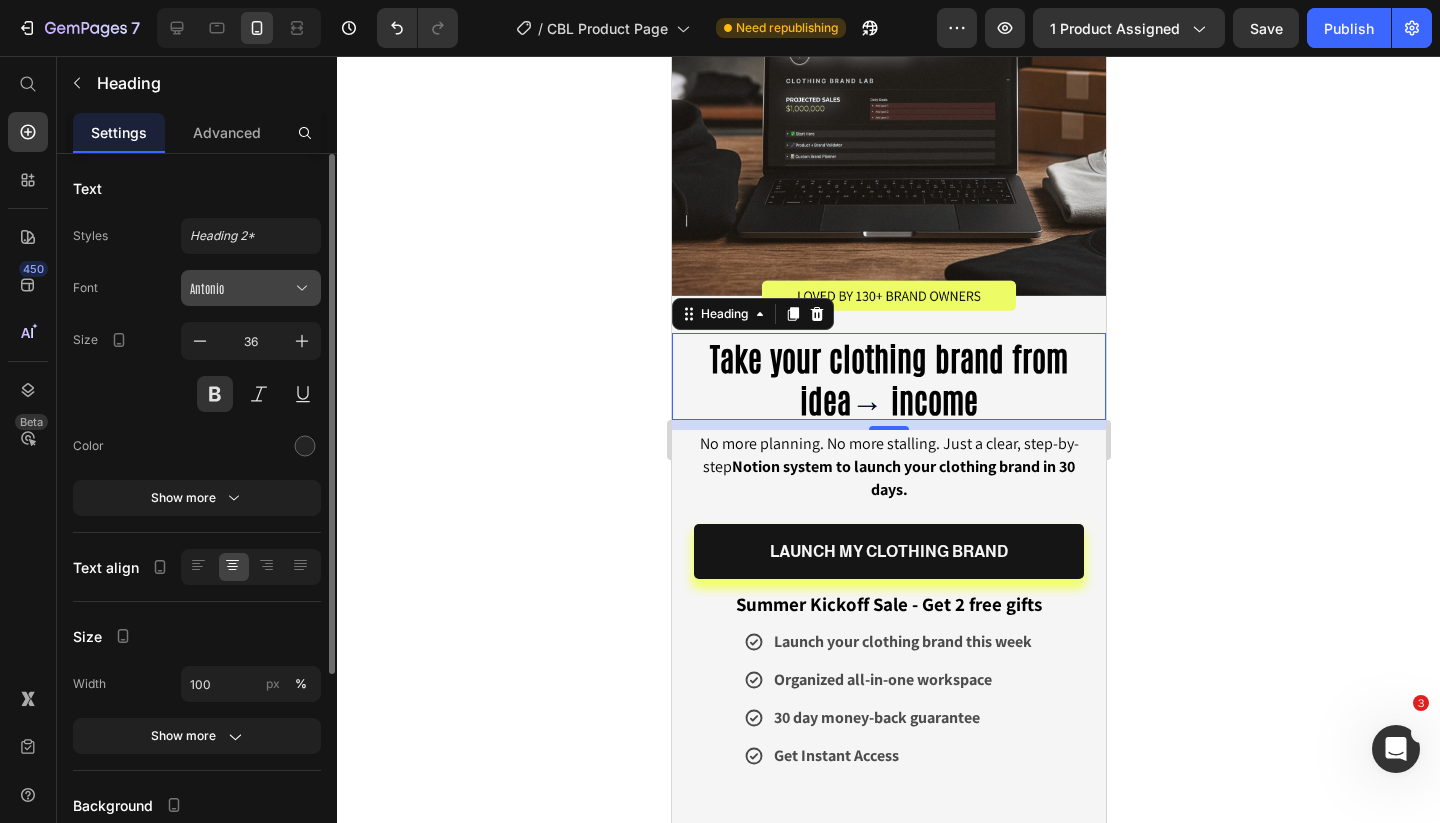 click on "Antonio" at bounding box center (241, 288) 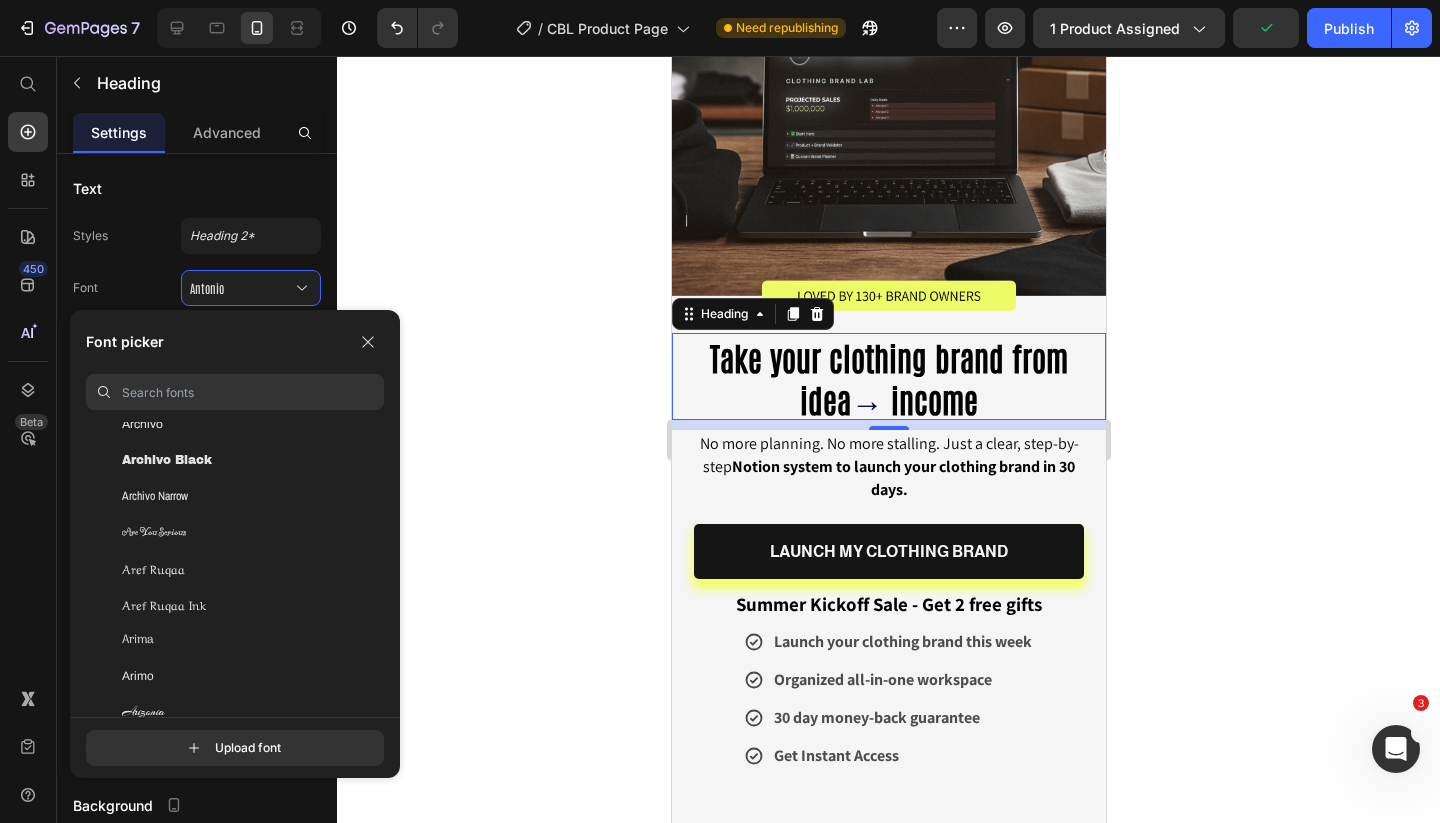 scroll, scrollTop: 3649, scrollLeft: 0, axis: vertical 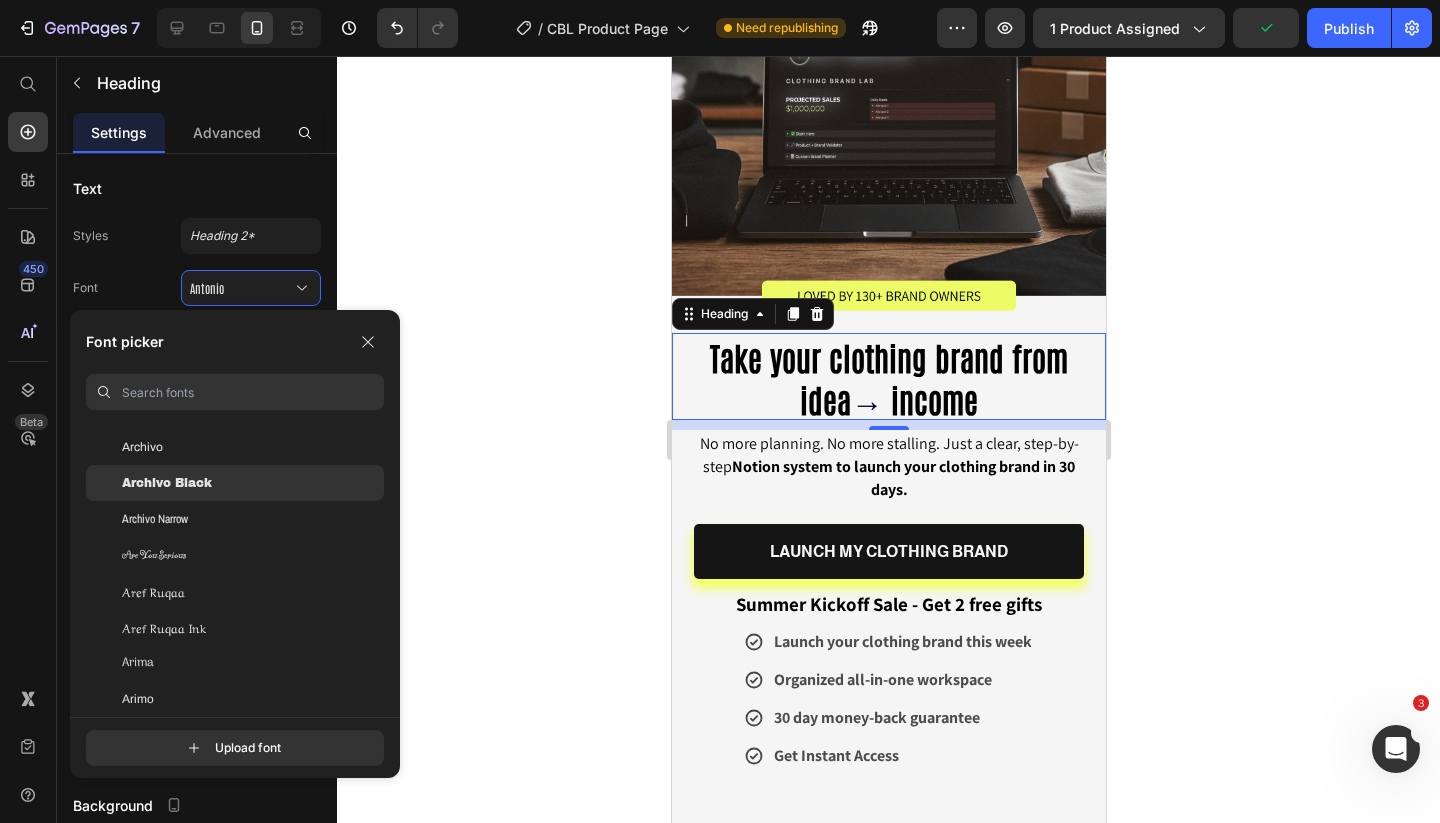 click on "Archivo Black" 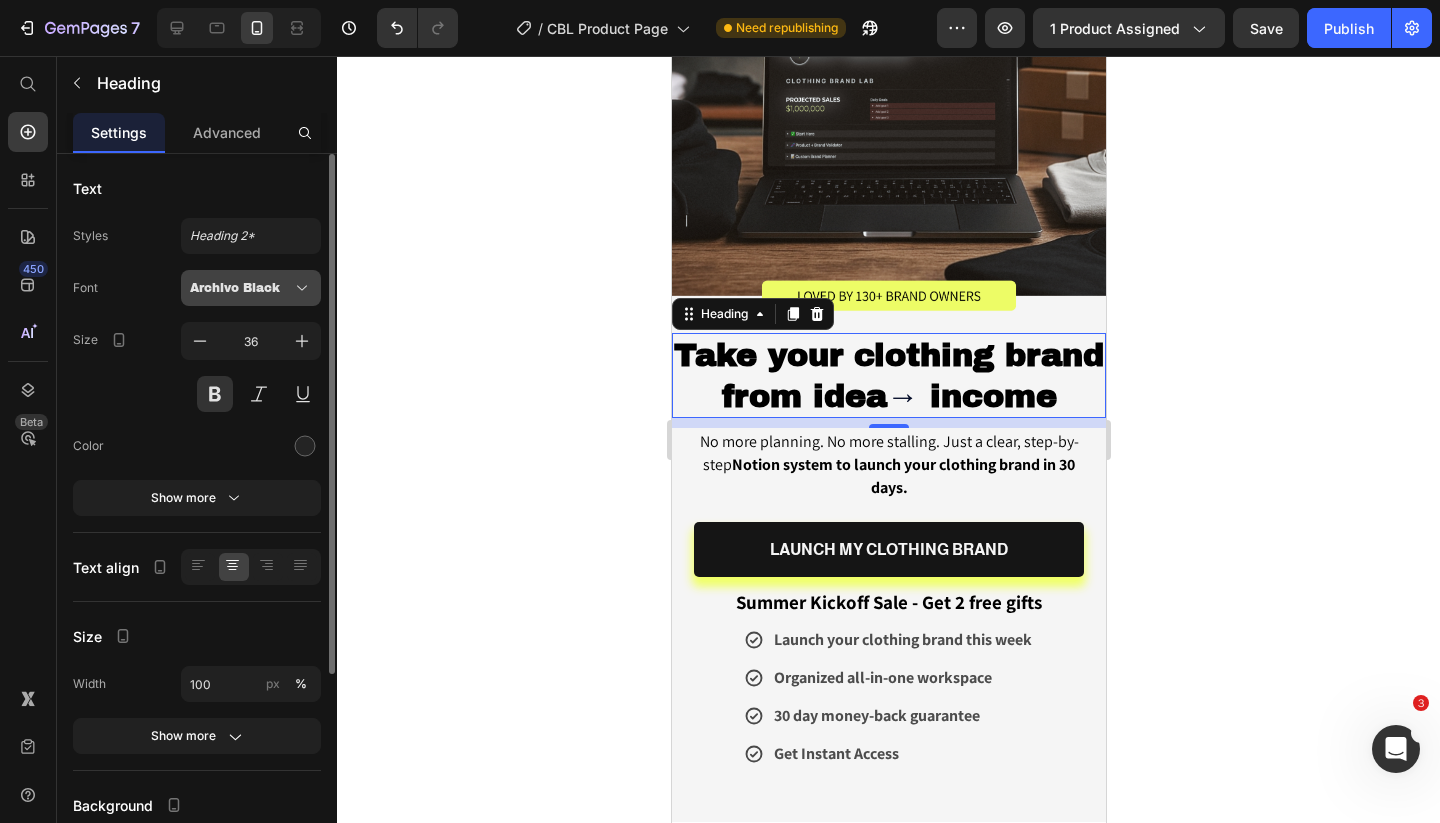 click on "Archivo Black" at bounding box center [241, 288] 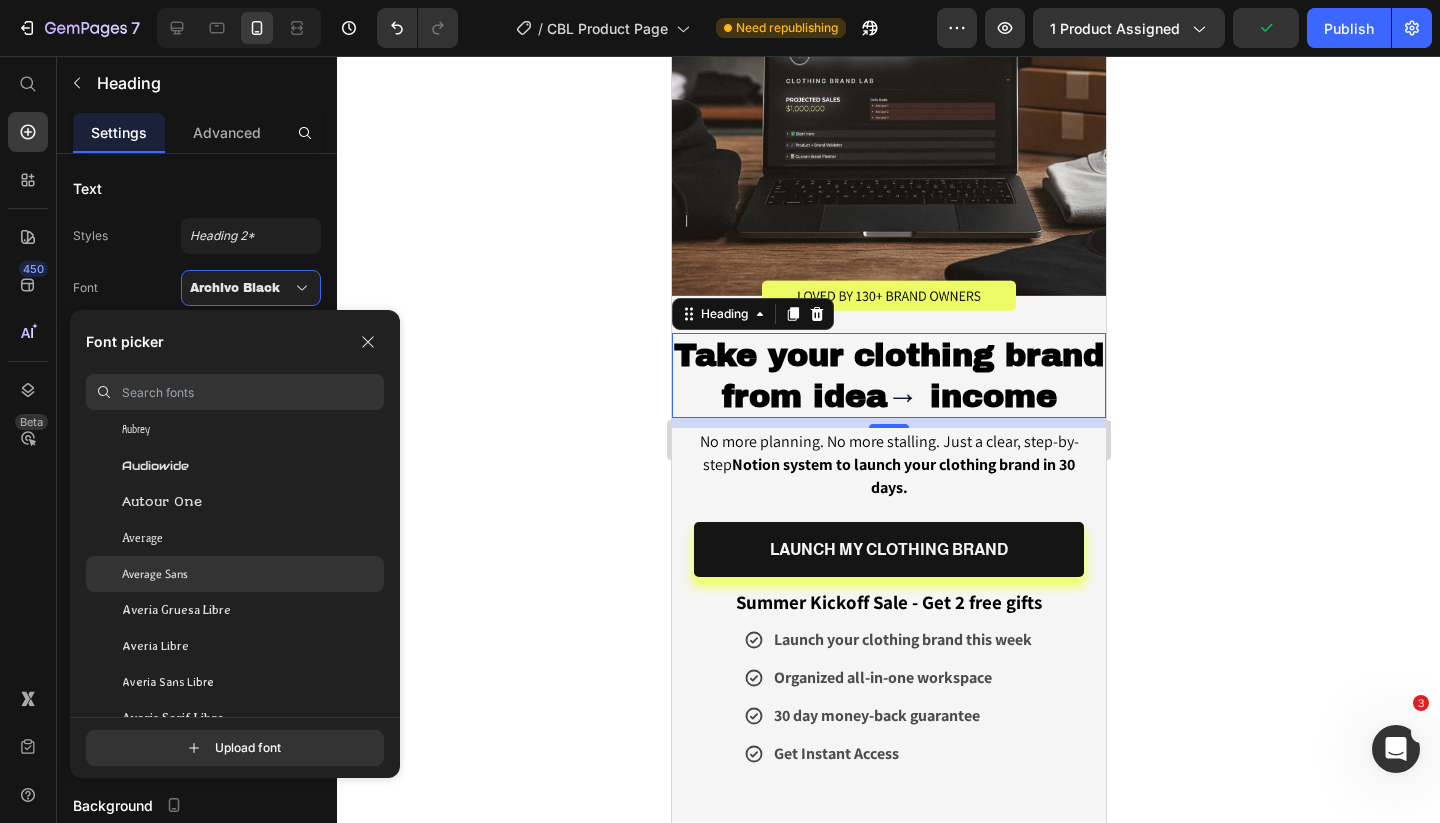 scroll, scrollTop: 5362, scrollLeft: 0, axis: vertical 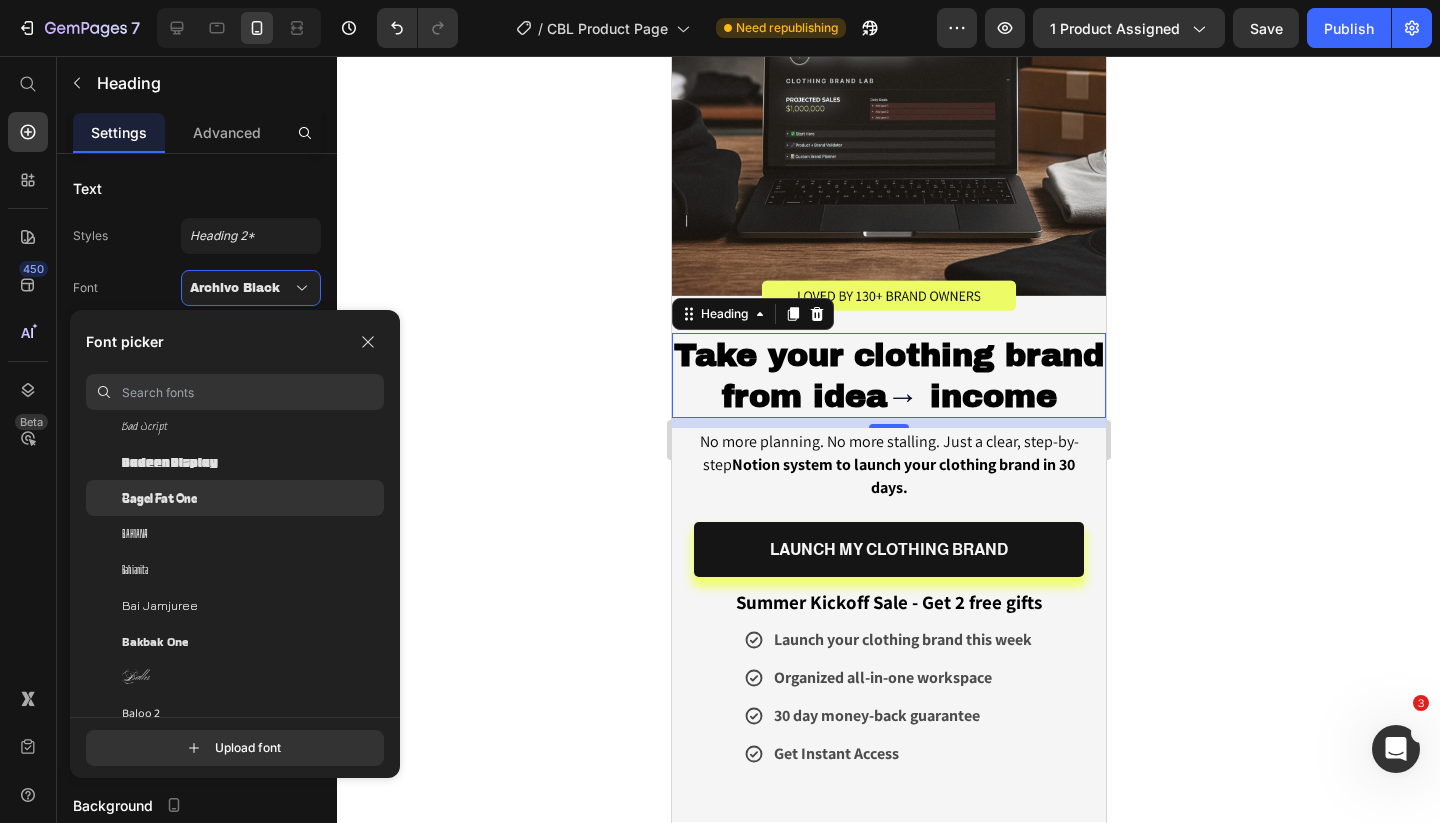click on "Bagel Fat One" at bounding box center (159, 498) 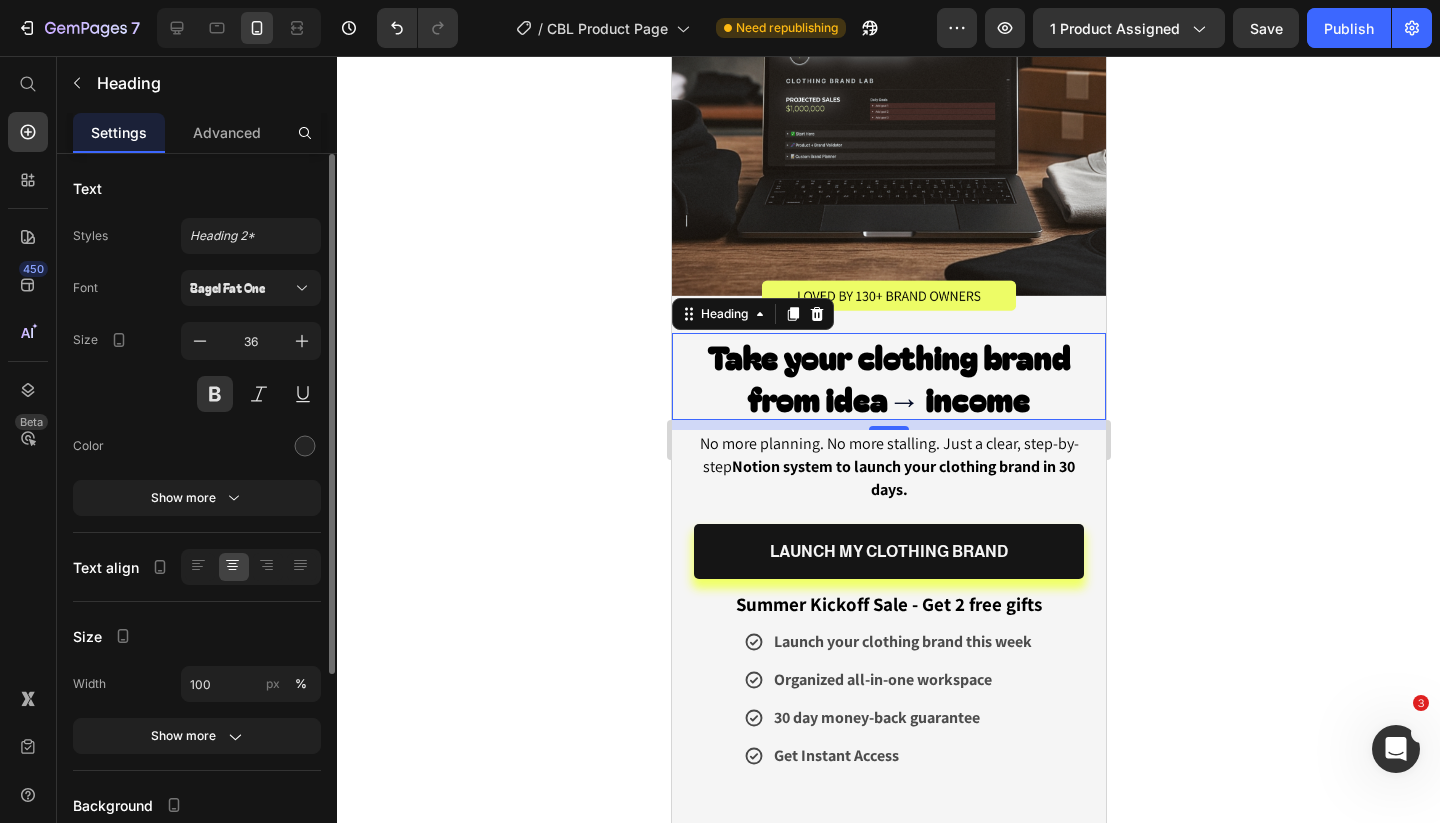 click on "Font Bagel Fat One Size 36 Color Show more" at bounding box center [197, 393] 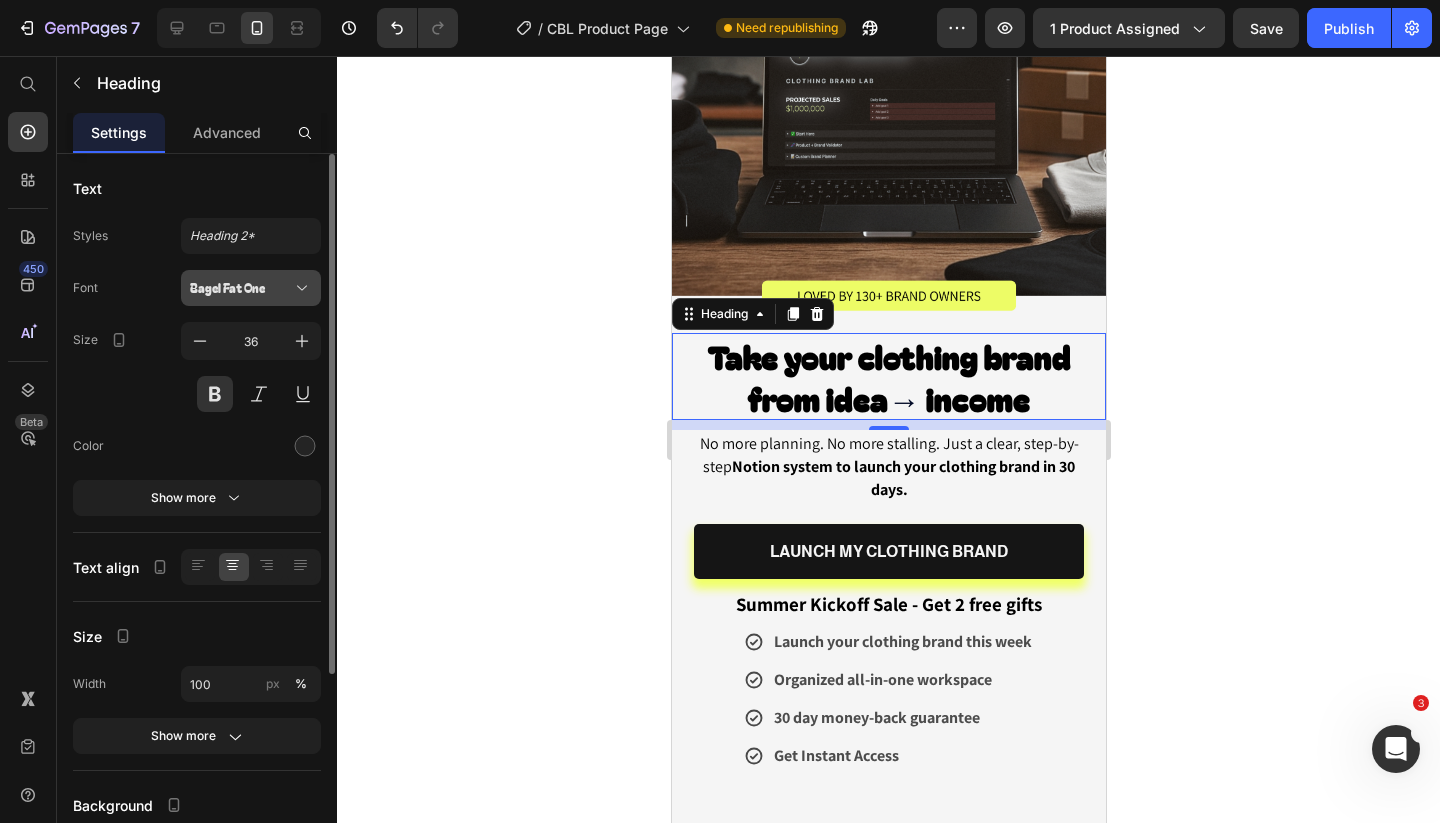 click on "Bagel Fat One" at bounding box center (241, 288) 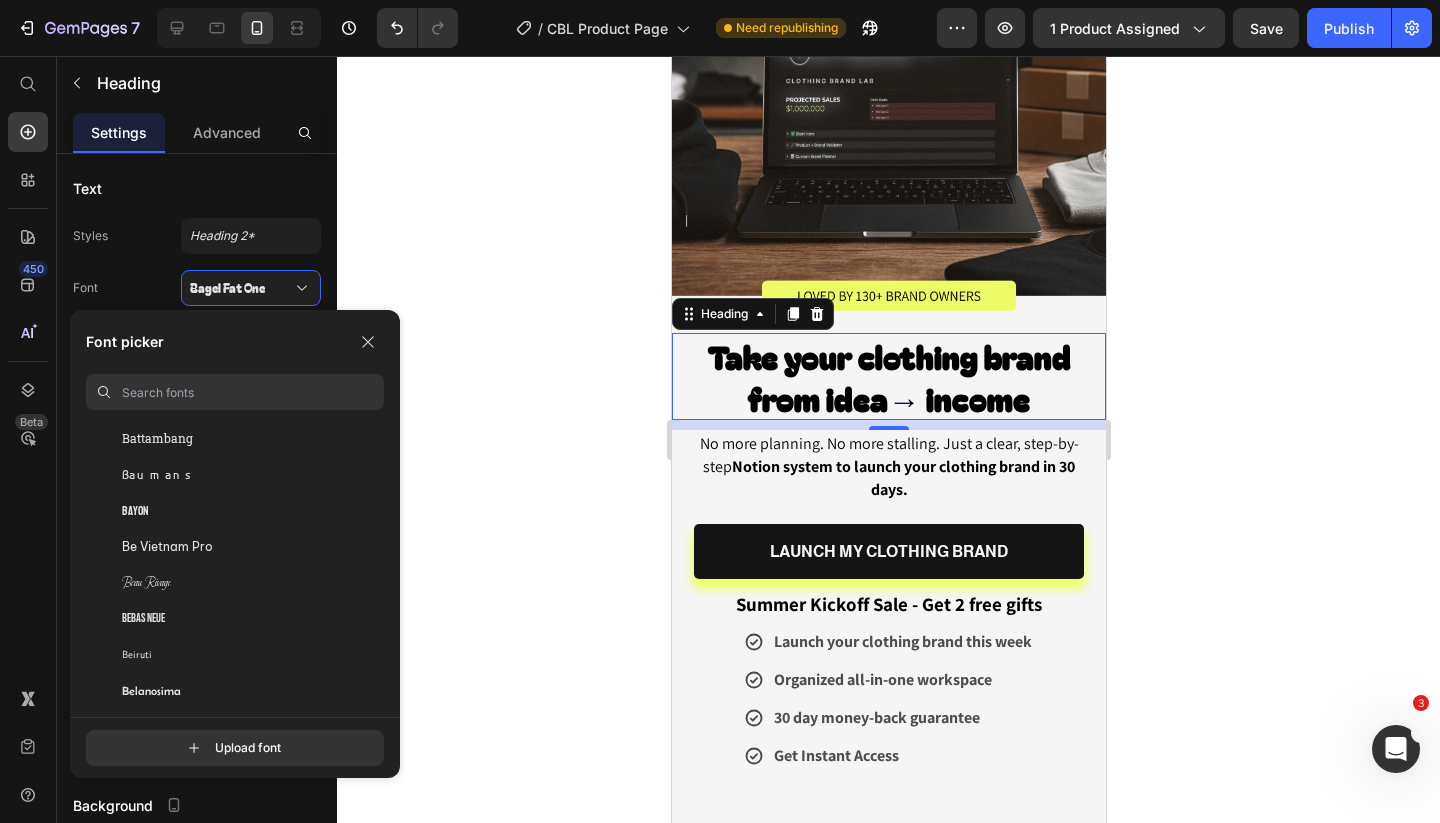scroll, scrollTop: 6433, scrollLeft: 0, axis: vertical 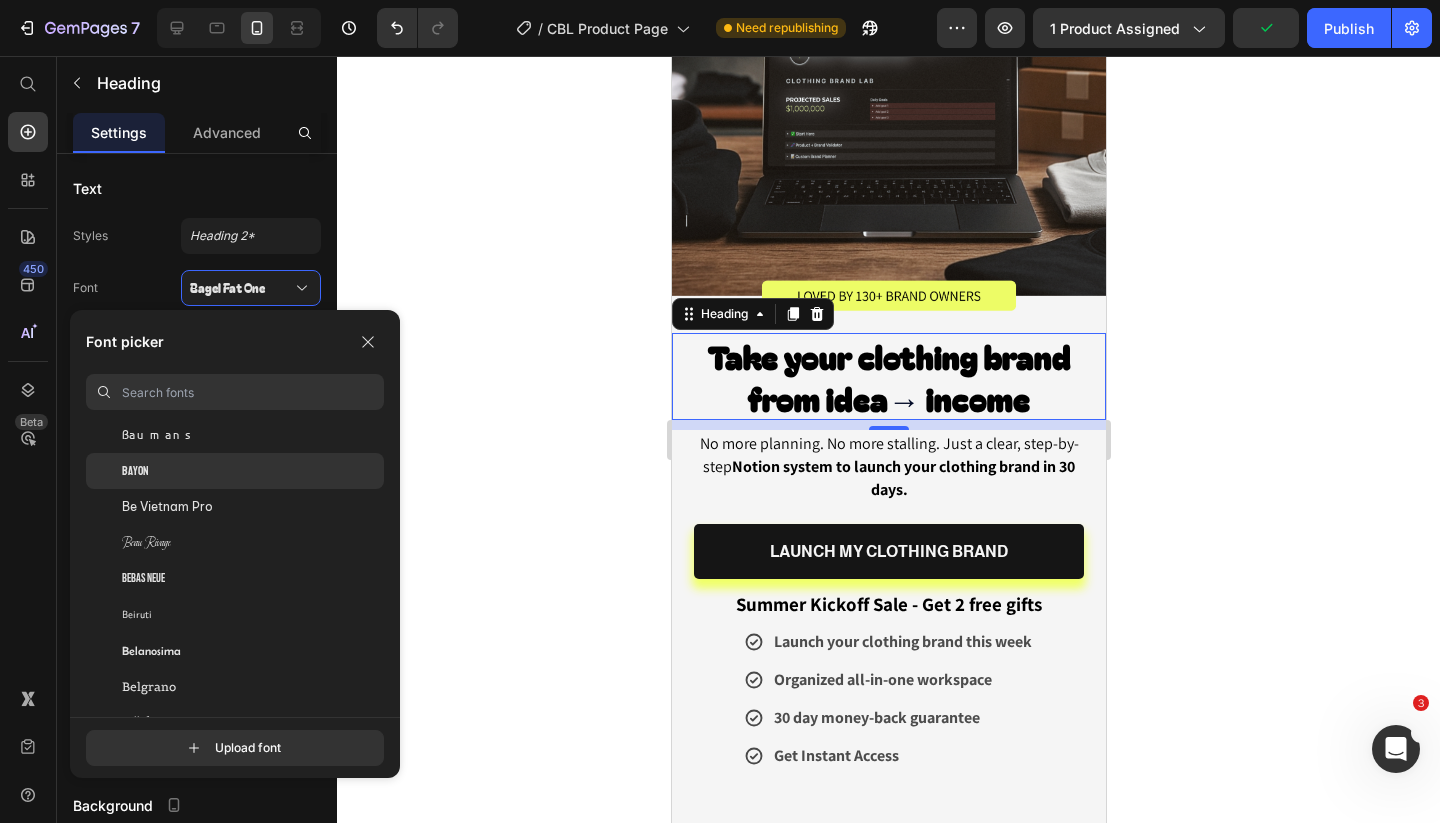 click on "Bayon" 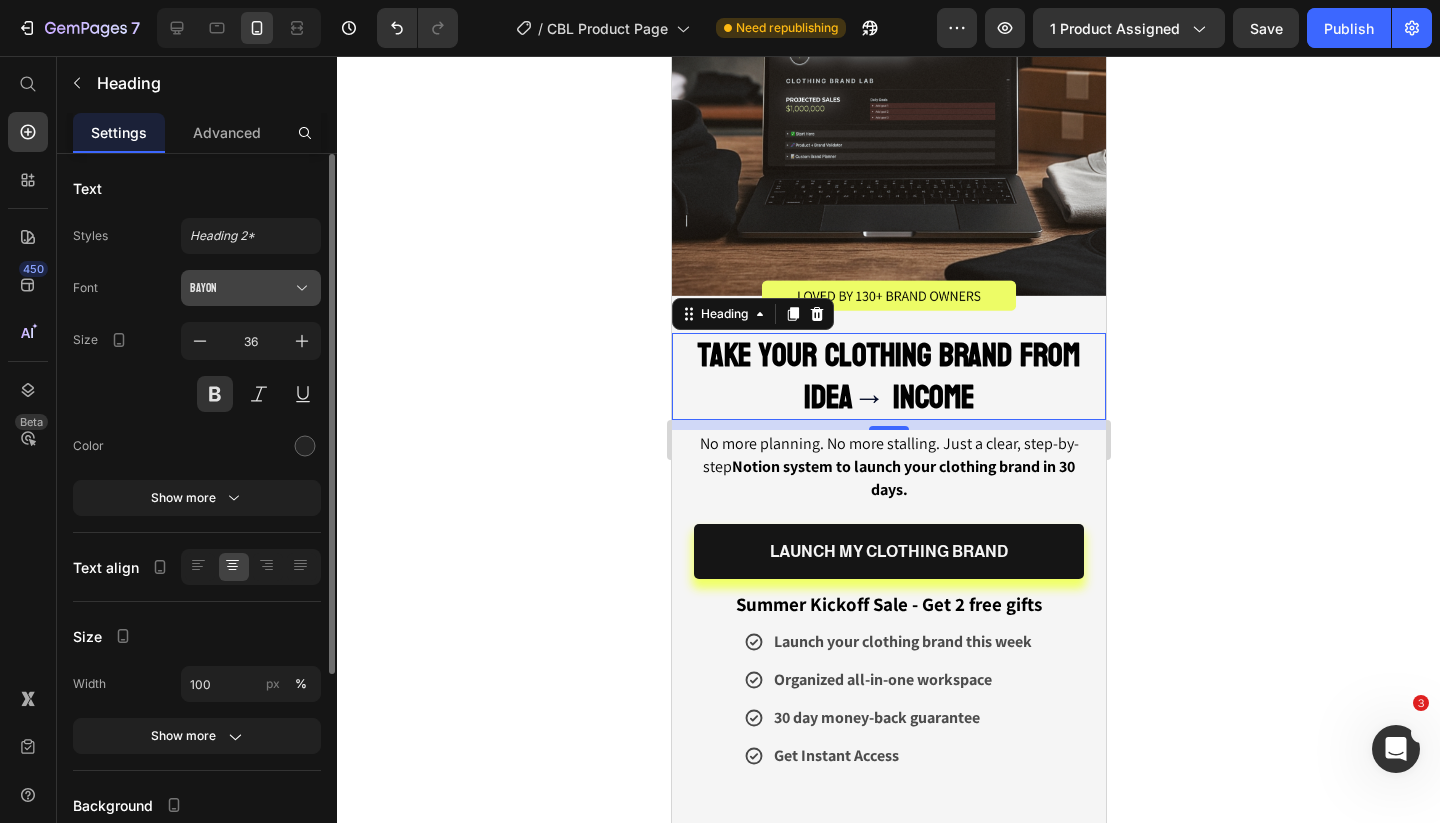 click on "Bayon" at bounding box center (251, 288) 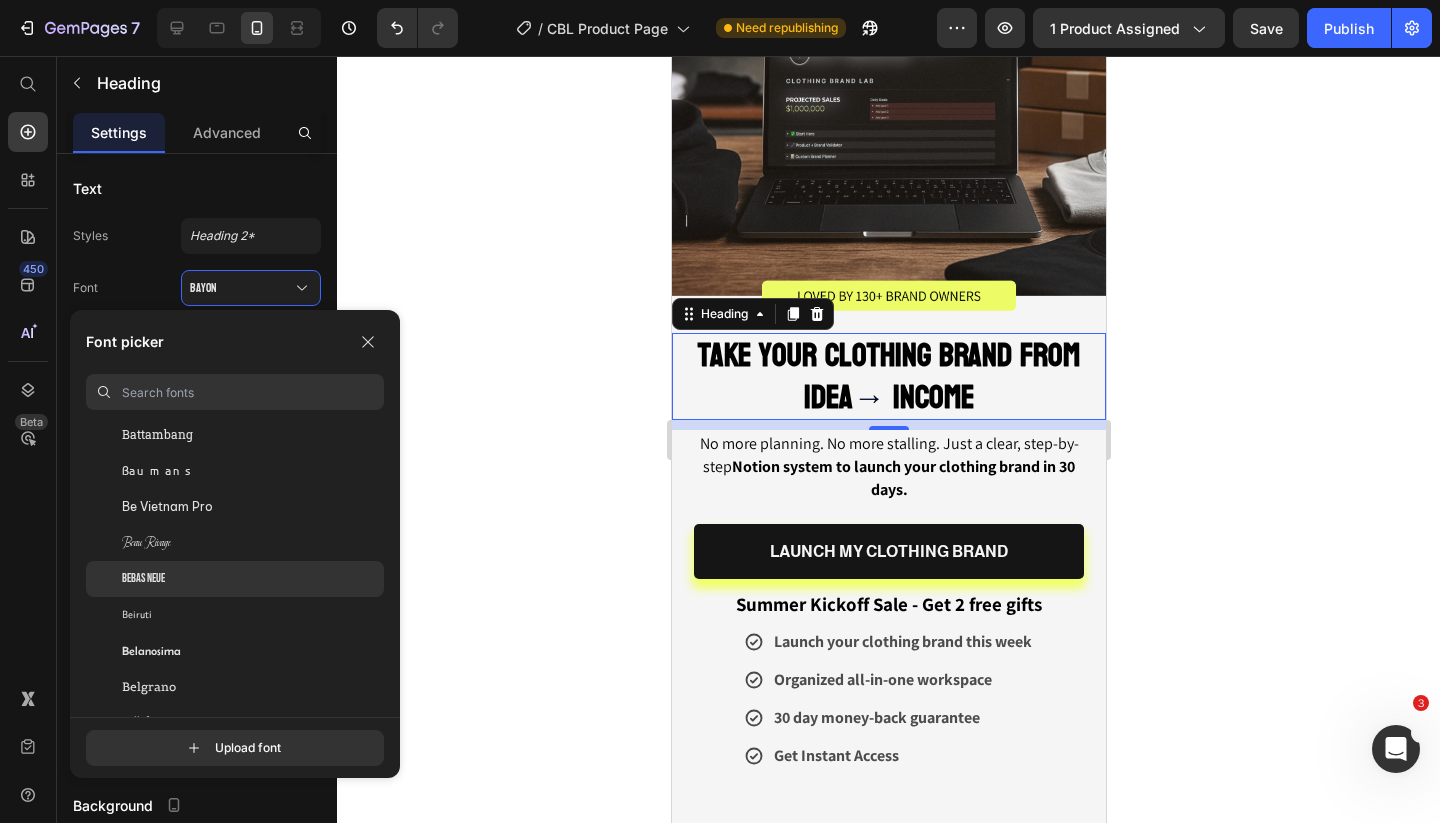 click on "Bebas Neue" 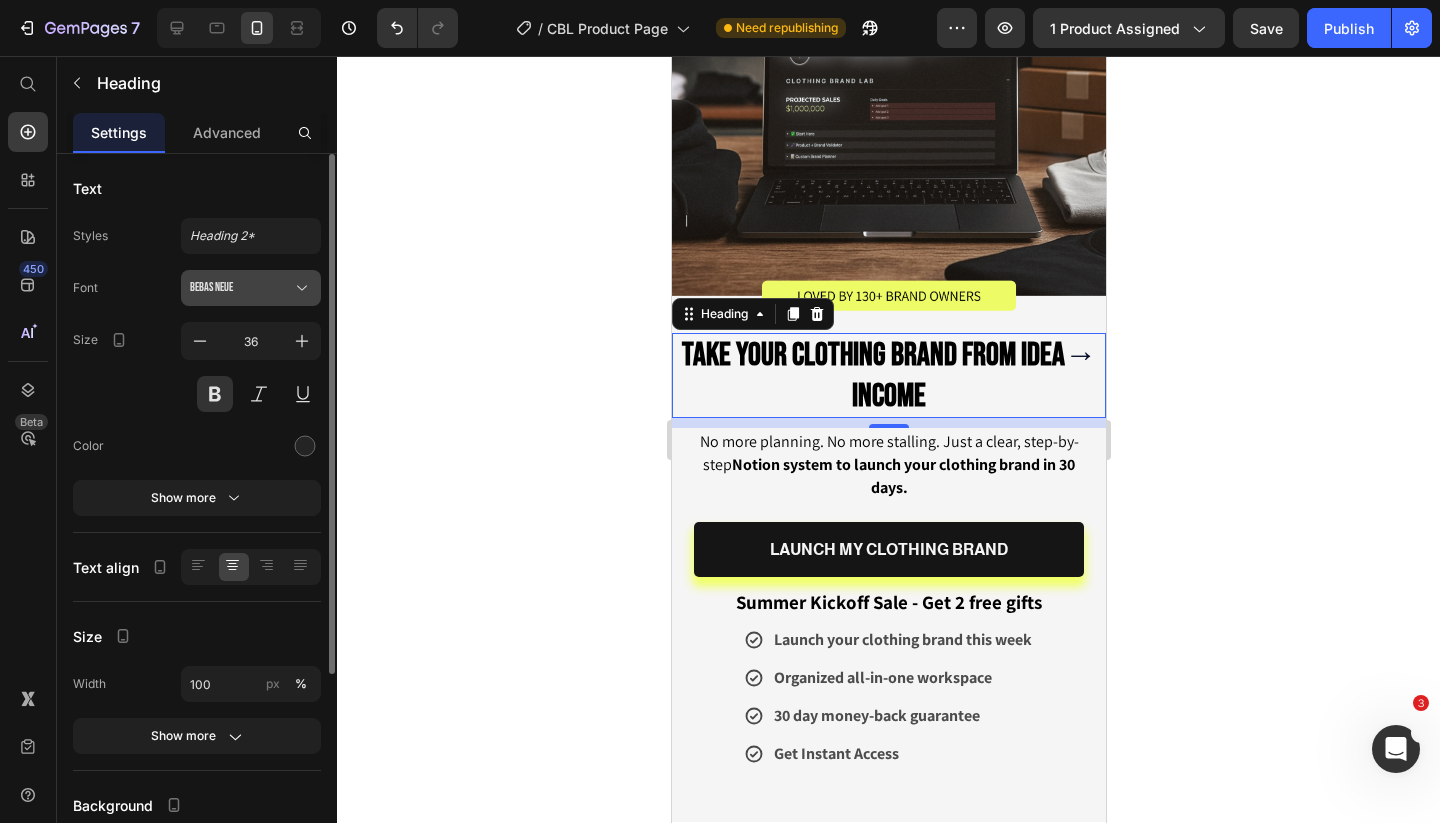 click on "Bebas Neue" at bounding box center [241, 288] 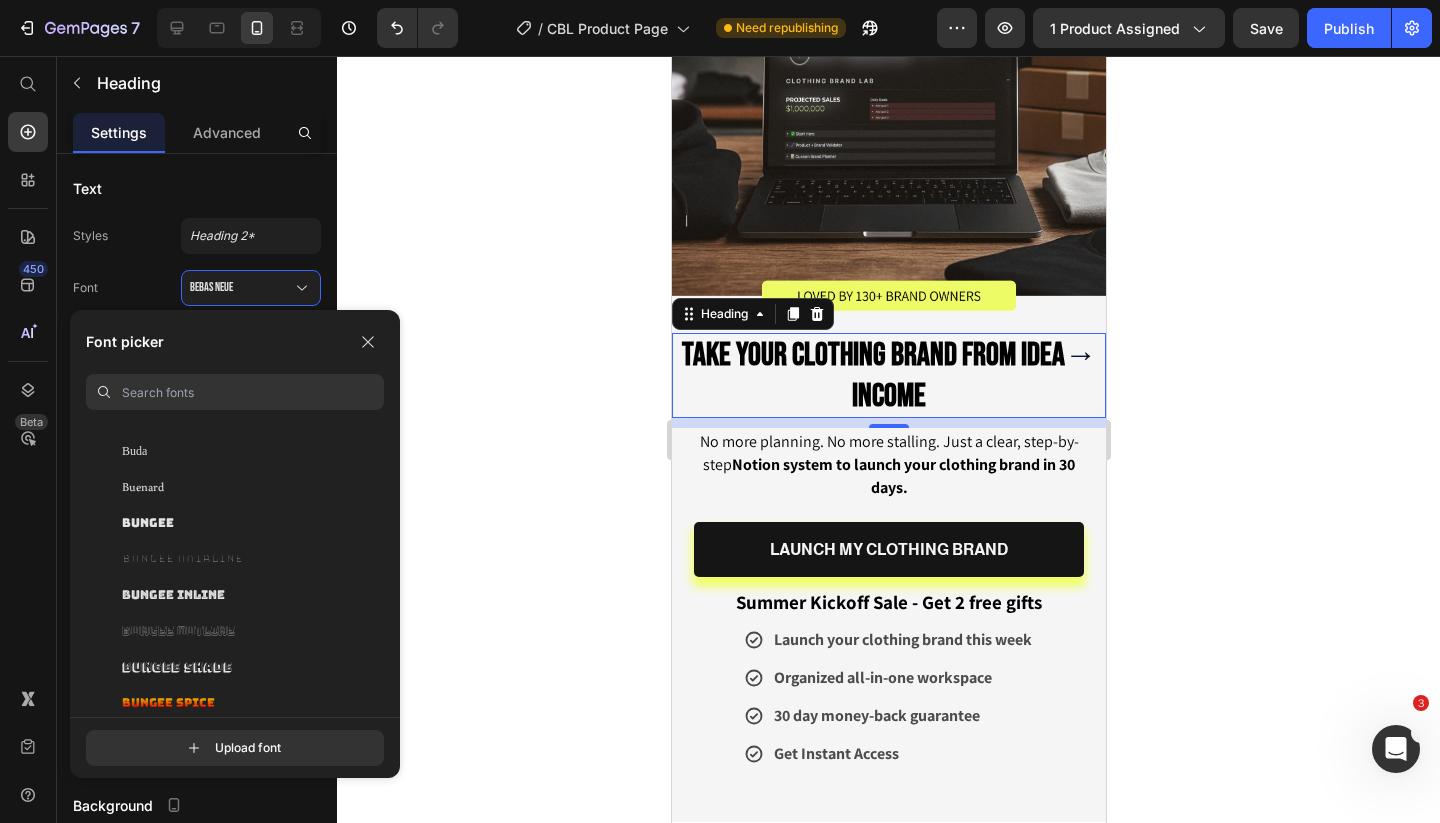 scroll, scrollTop: 8686, scrollLeft: 0, axis: vertical 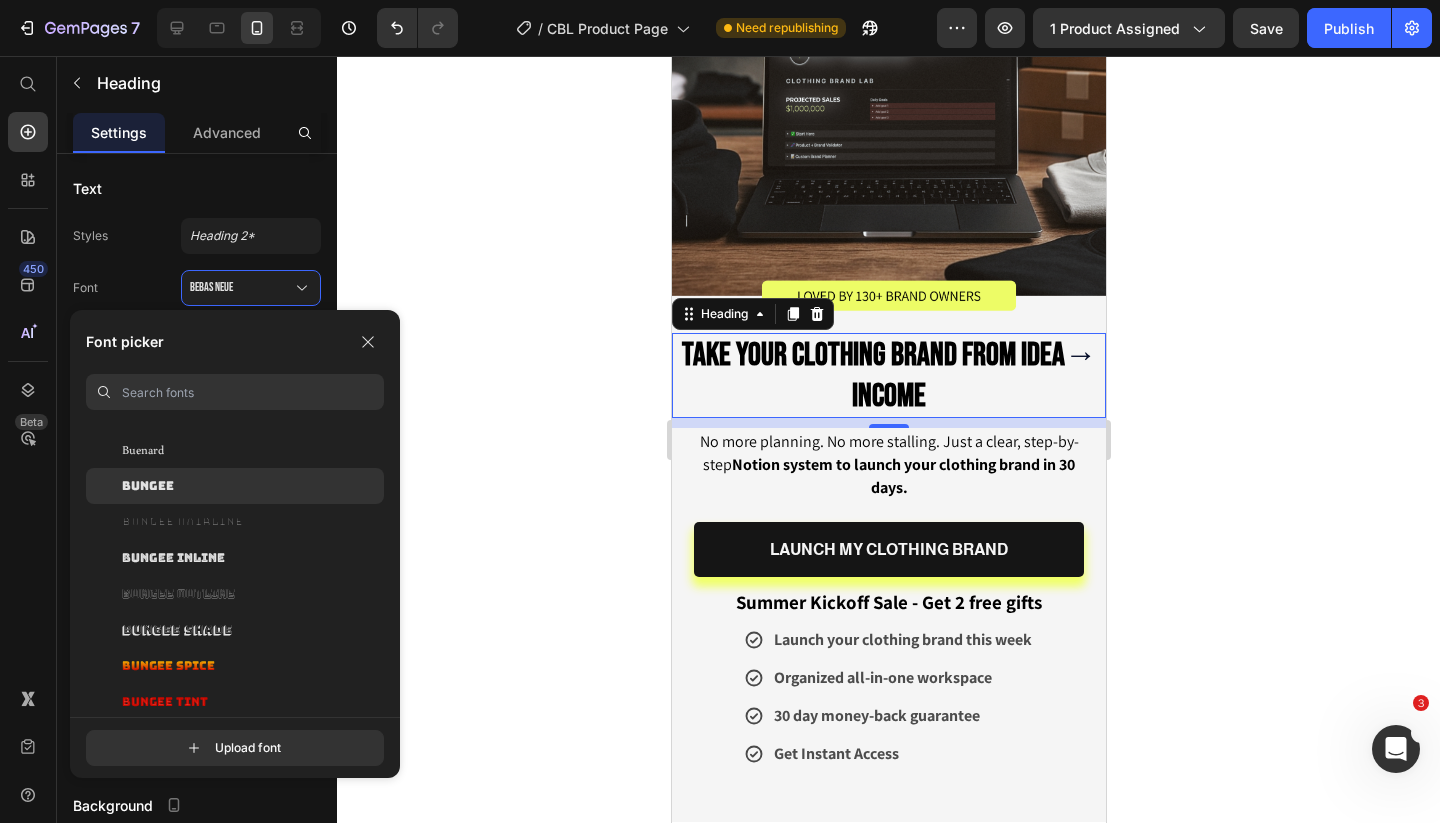 click on "Bungee" 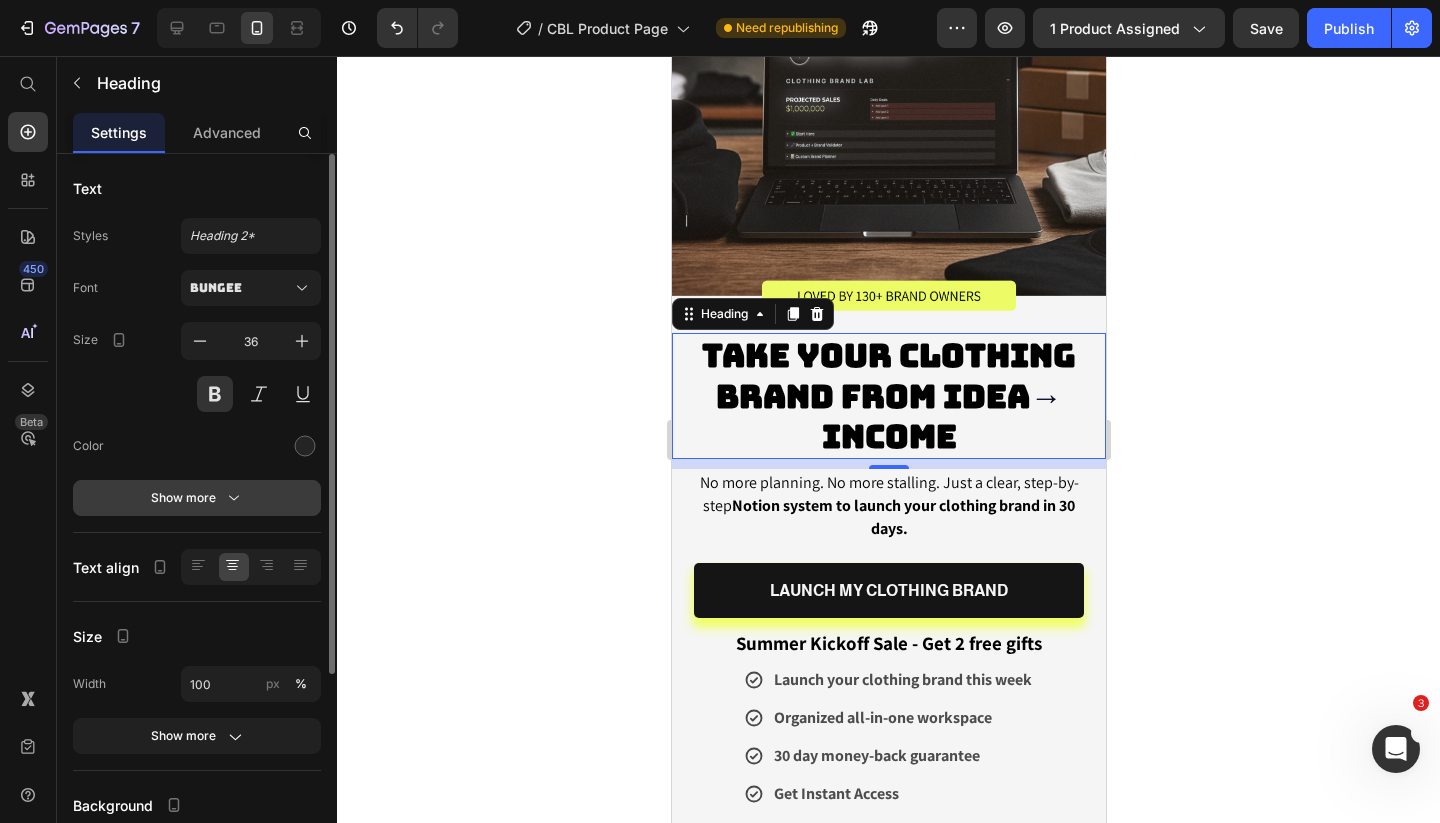 click on "Show more" at bounding box center (197, 498) 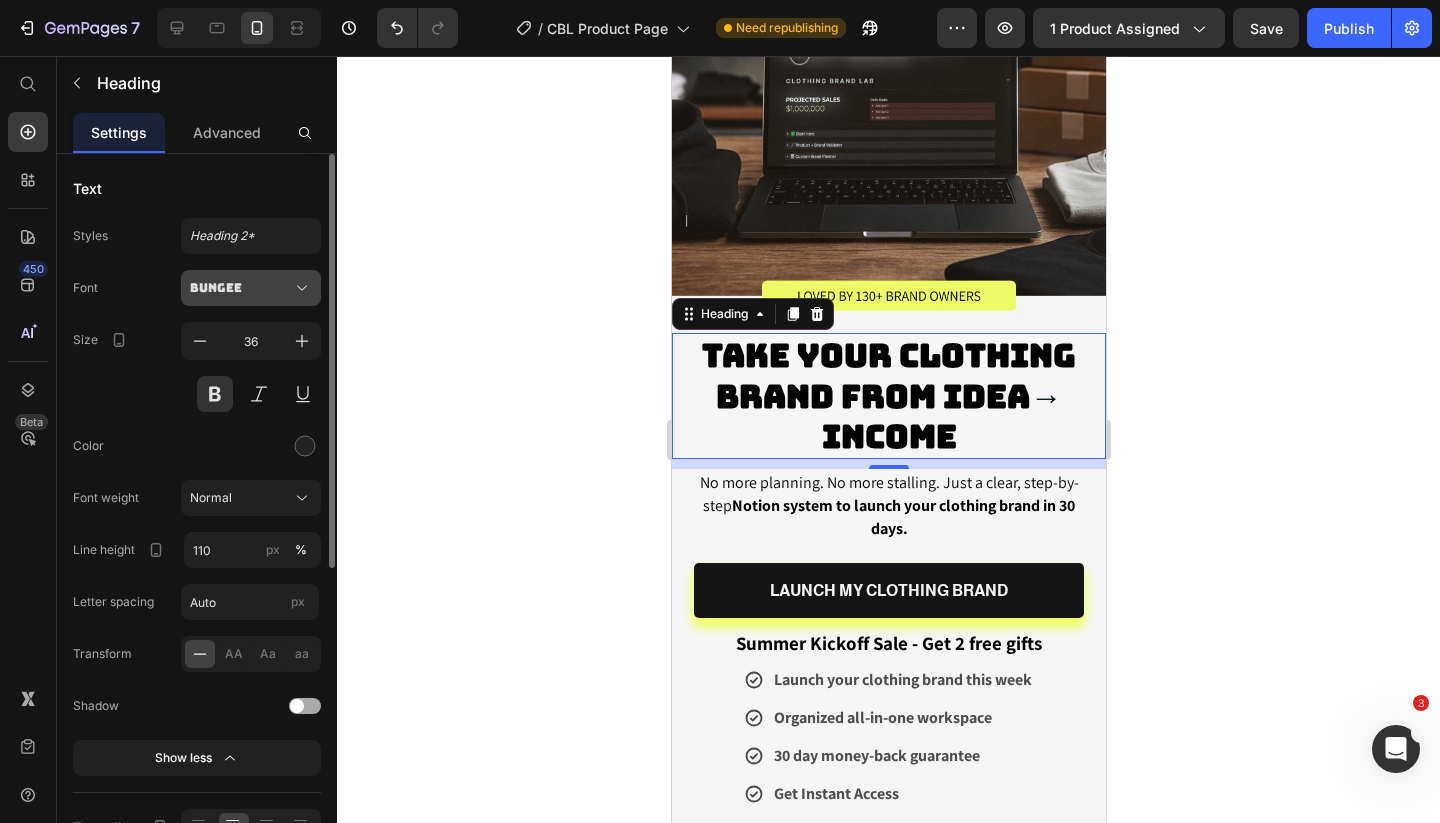 click on "Bungee" at bounding box center [241, 288] 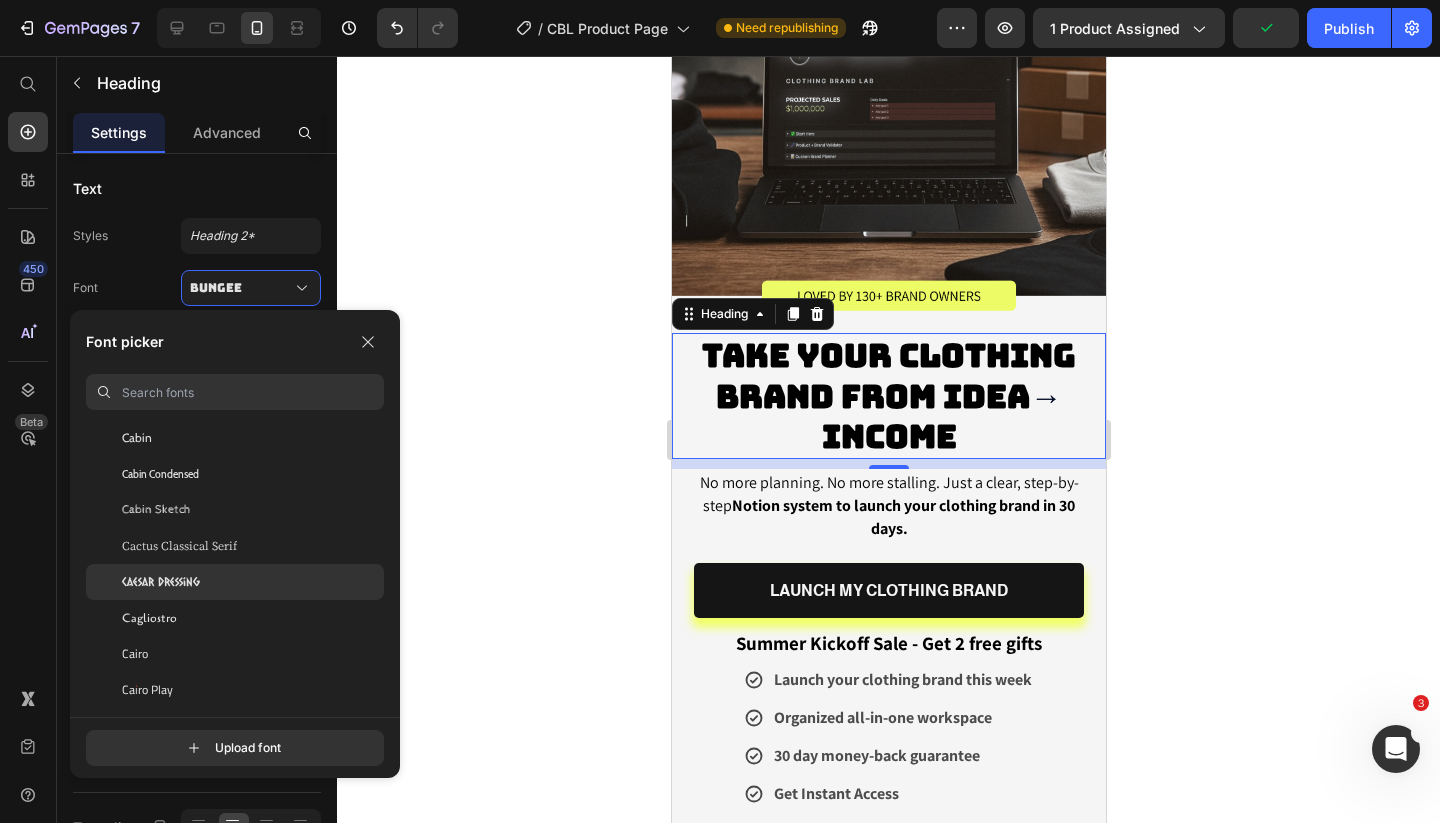 scroll, scrollTop: 9095, scrollLeft: 0, axis: vertical 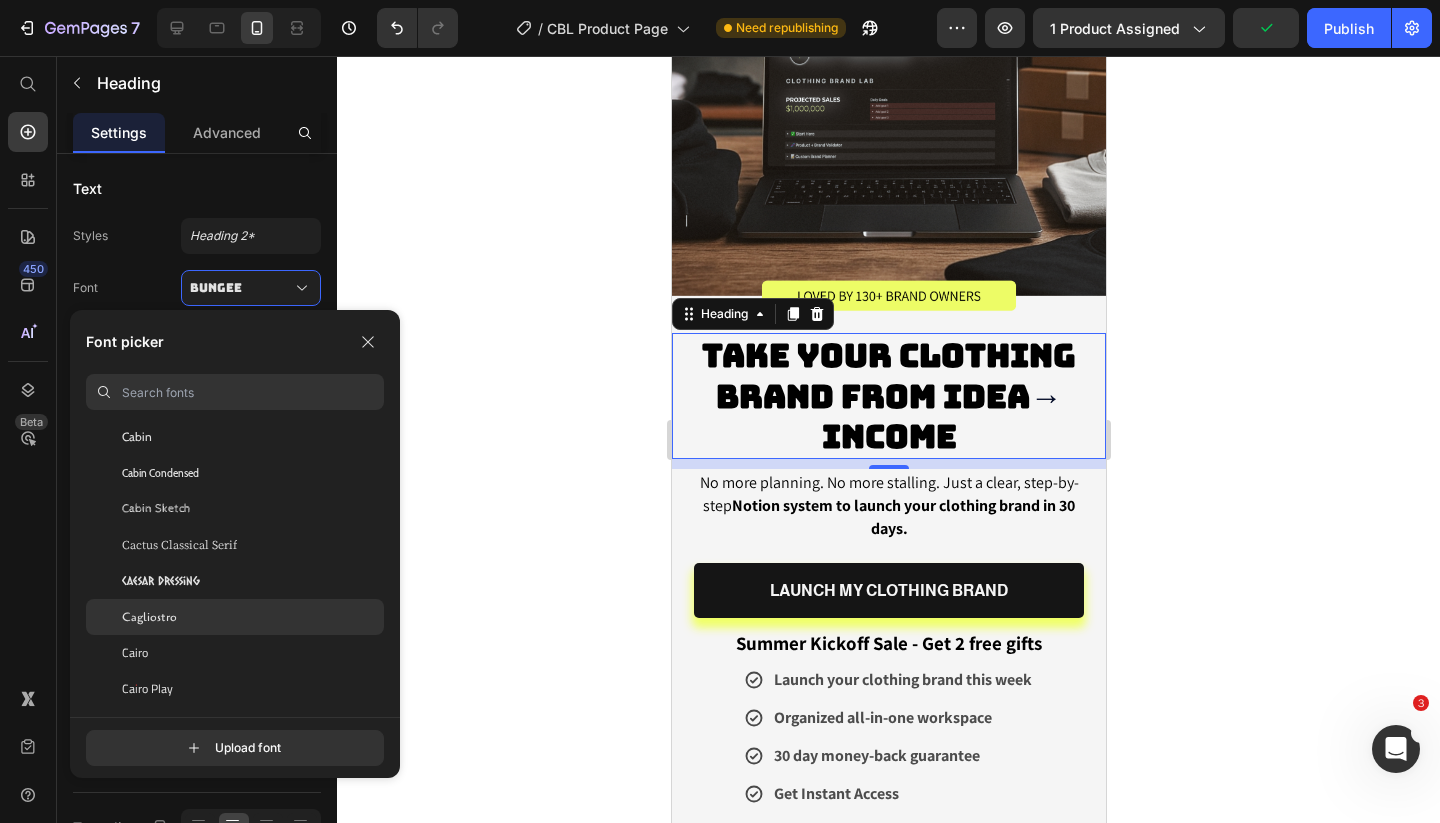 click on "Cagliostro" 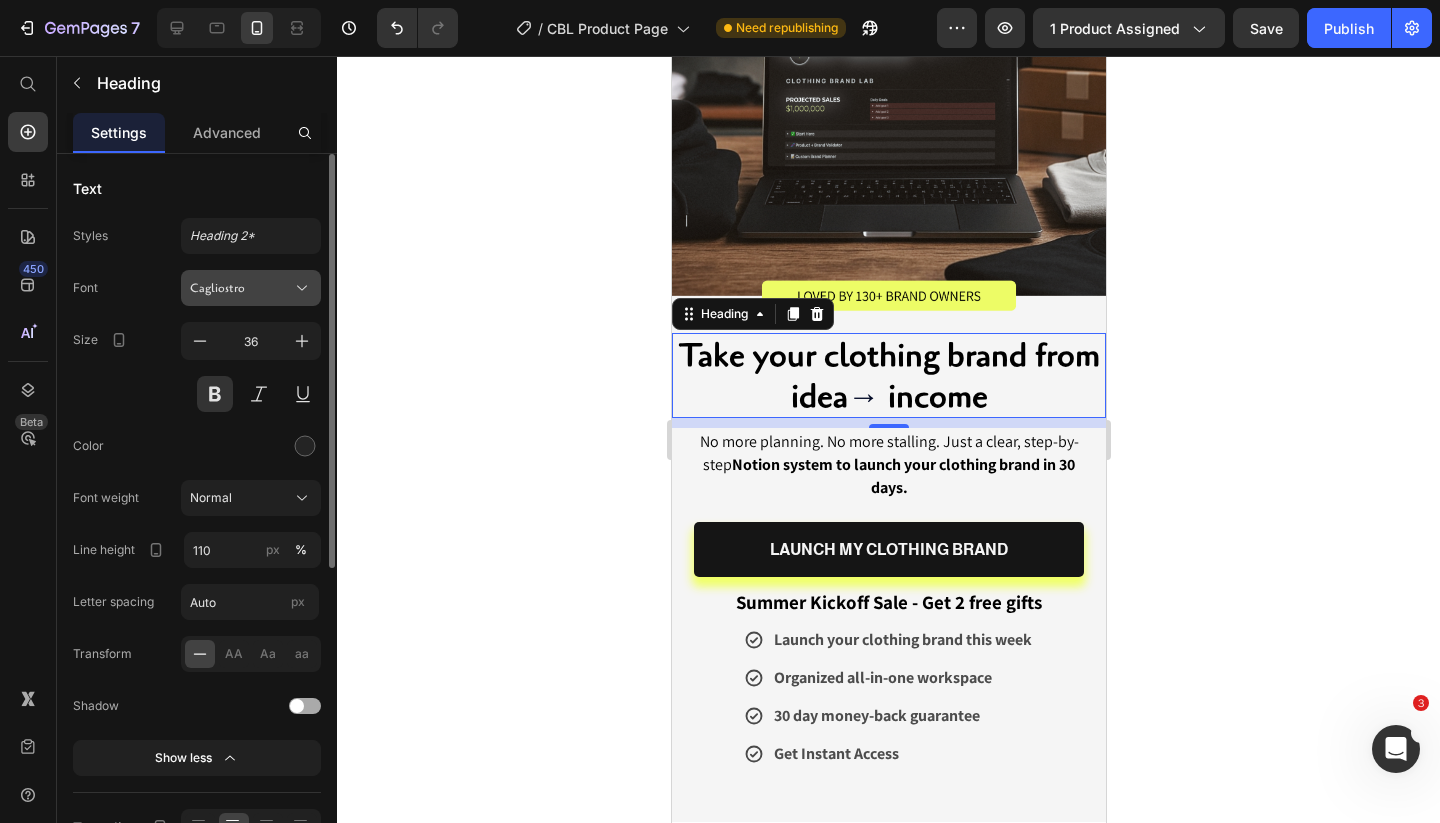 click on "Cagliostro" at bounding box center [241, 288] 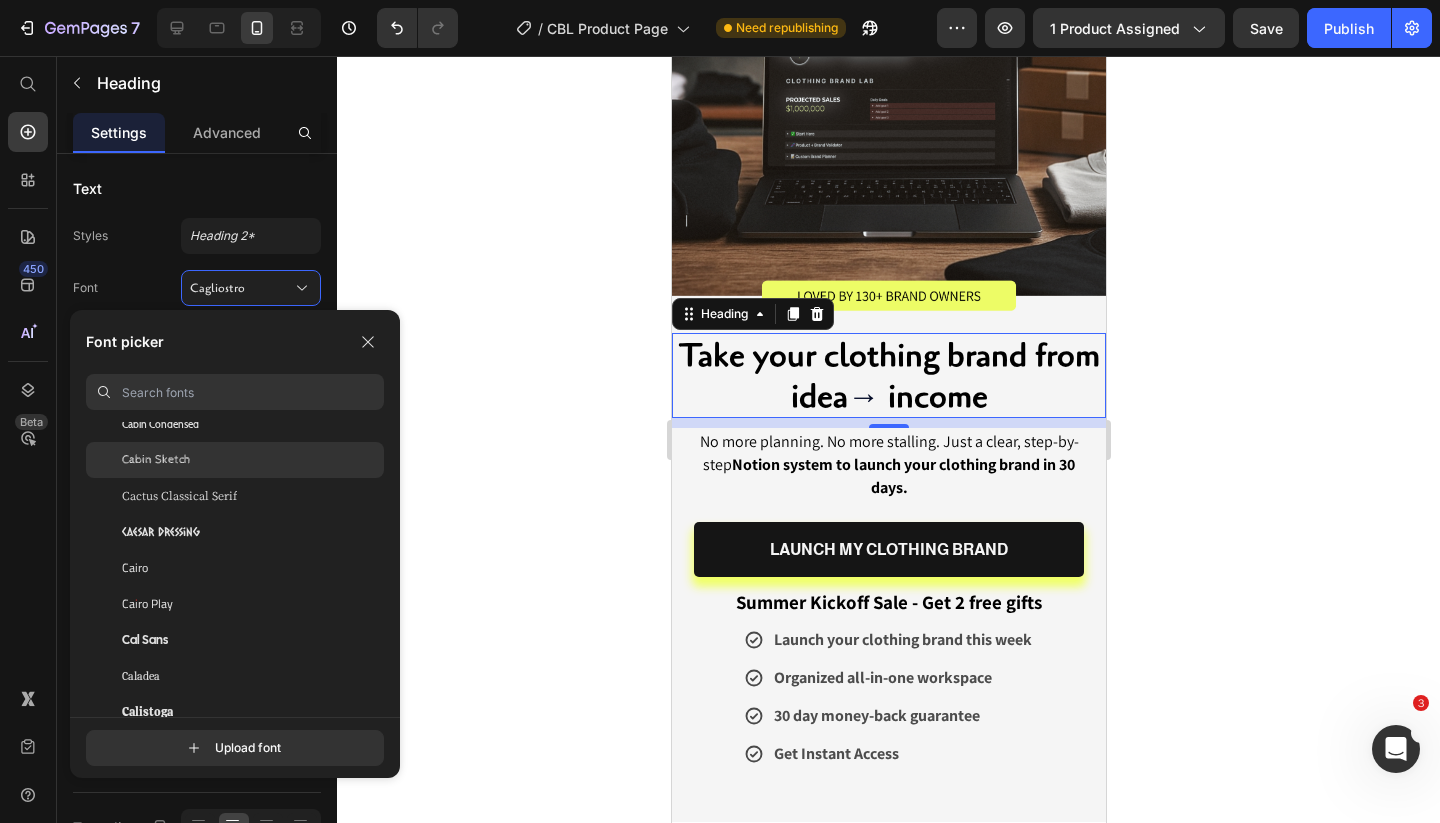 scroll, scrollTop: 9289, scrollLeft: 0, axis: vertical 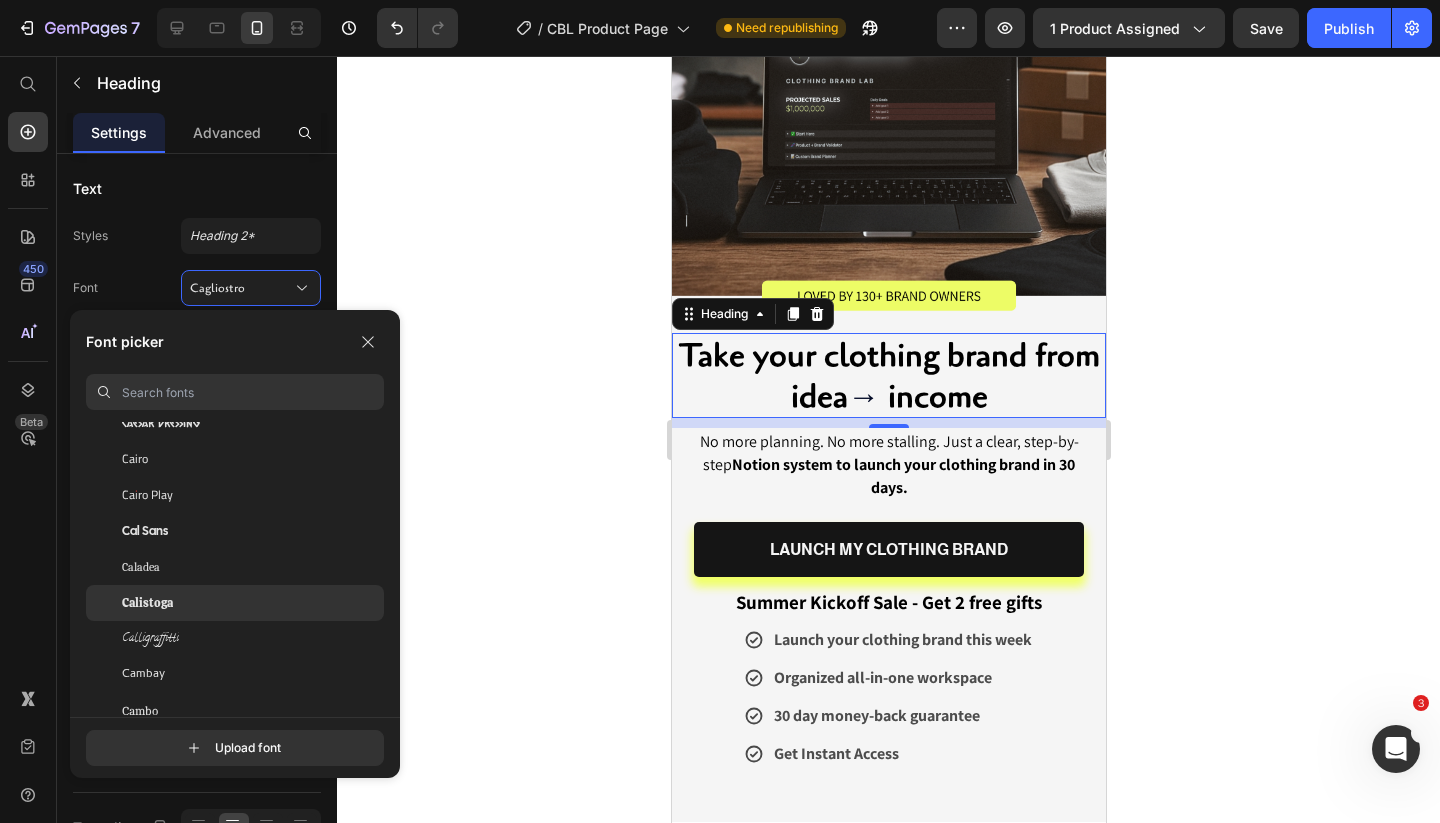 click on "Calistoga" 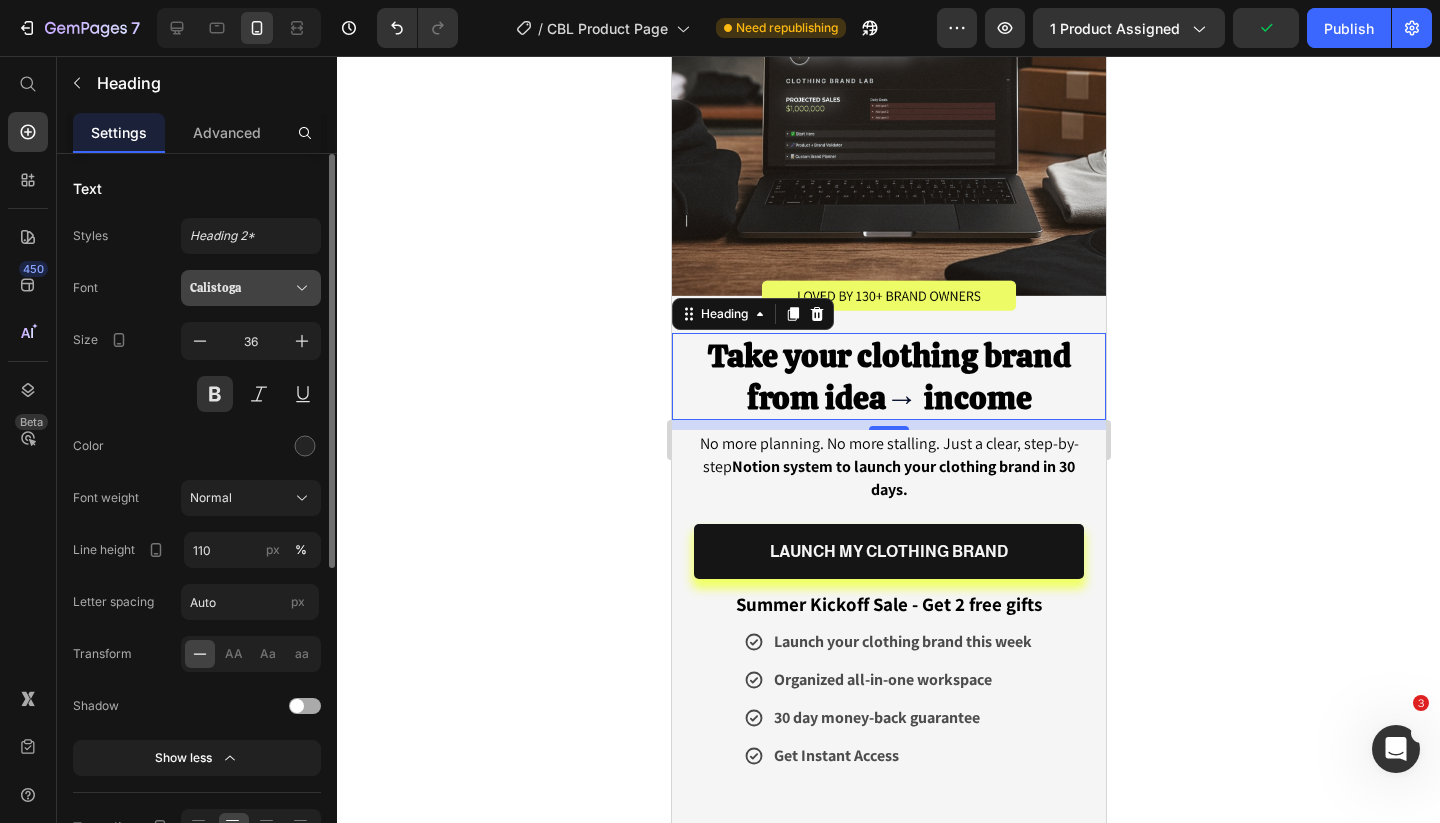 click on "Calistoga" at bounding box center [241, 288] 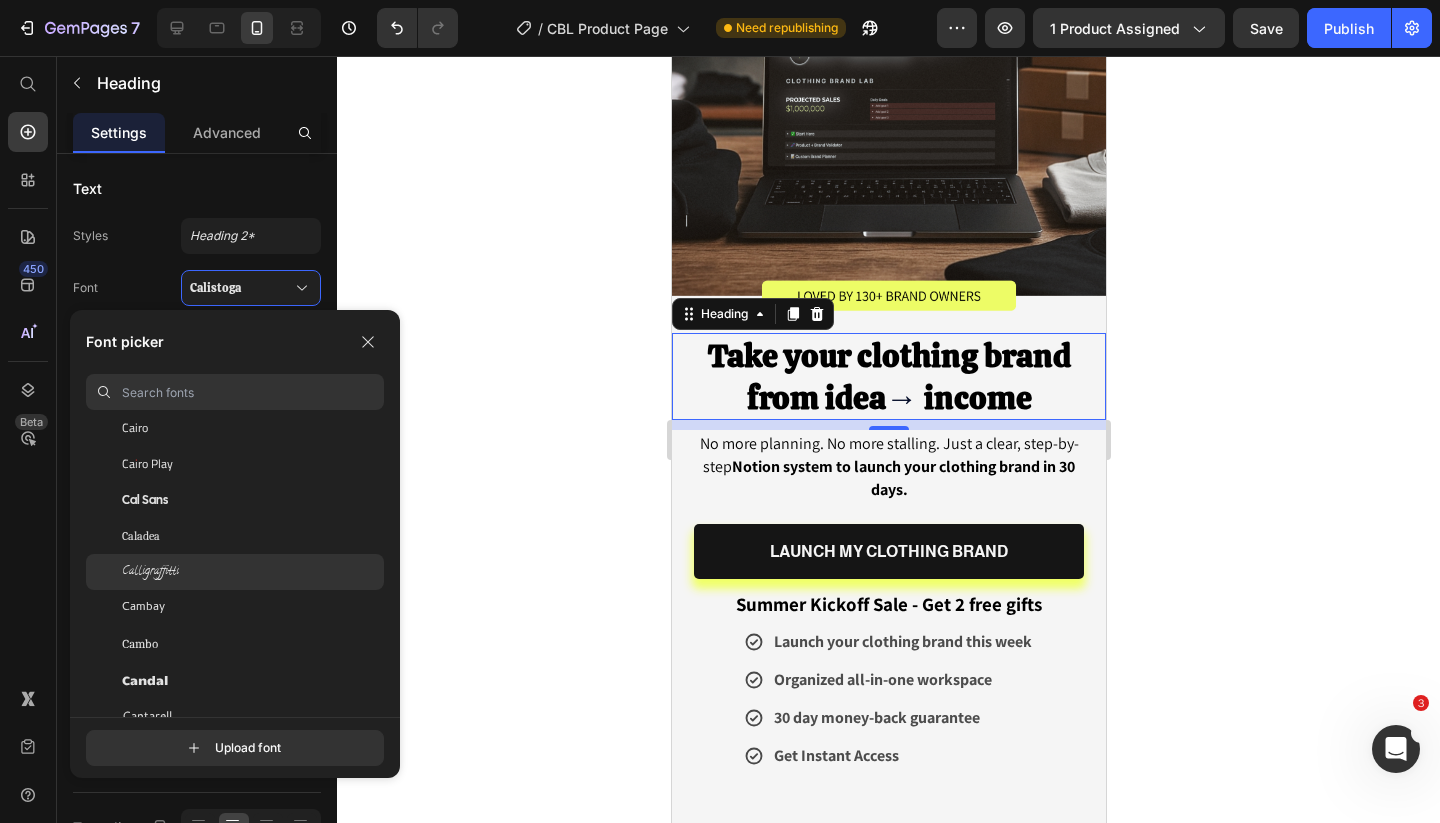 scroll, scrollTop: 9434, scrollLeft: 0, axis: vertical 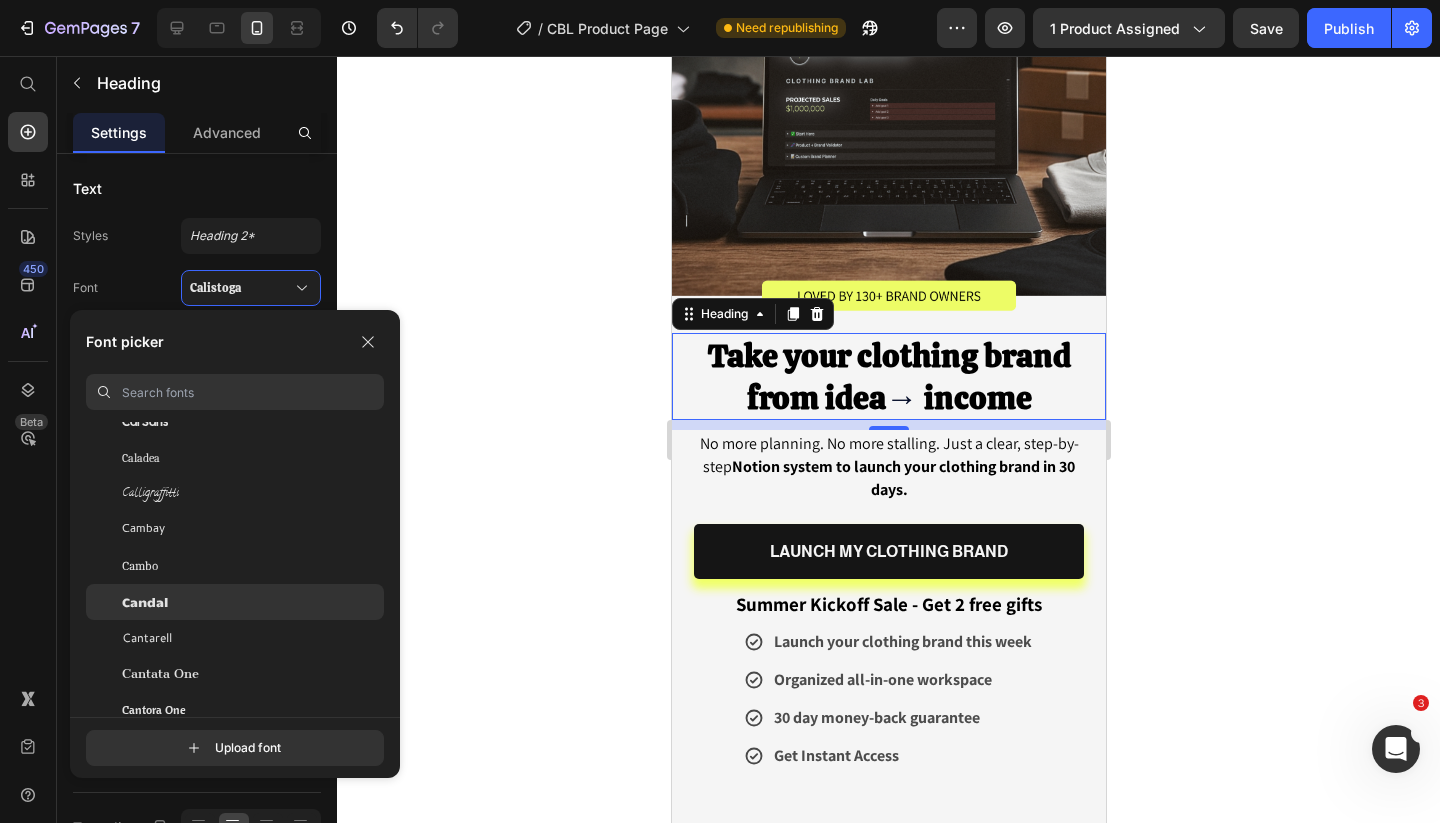 click on "Candal" 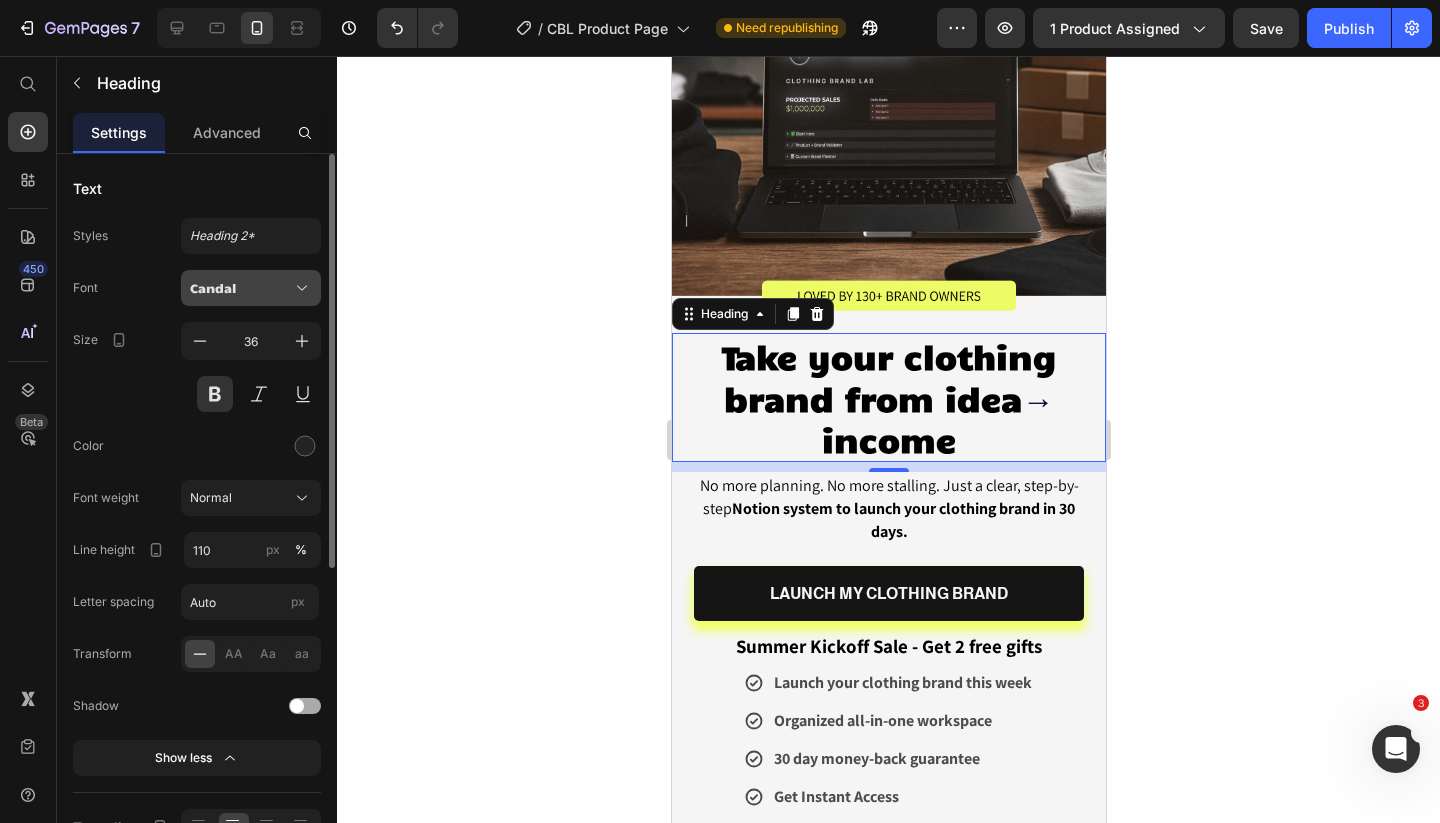 click on "Candal" at bounding box center [241, 288] 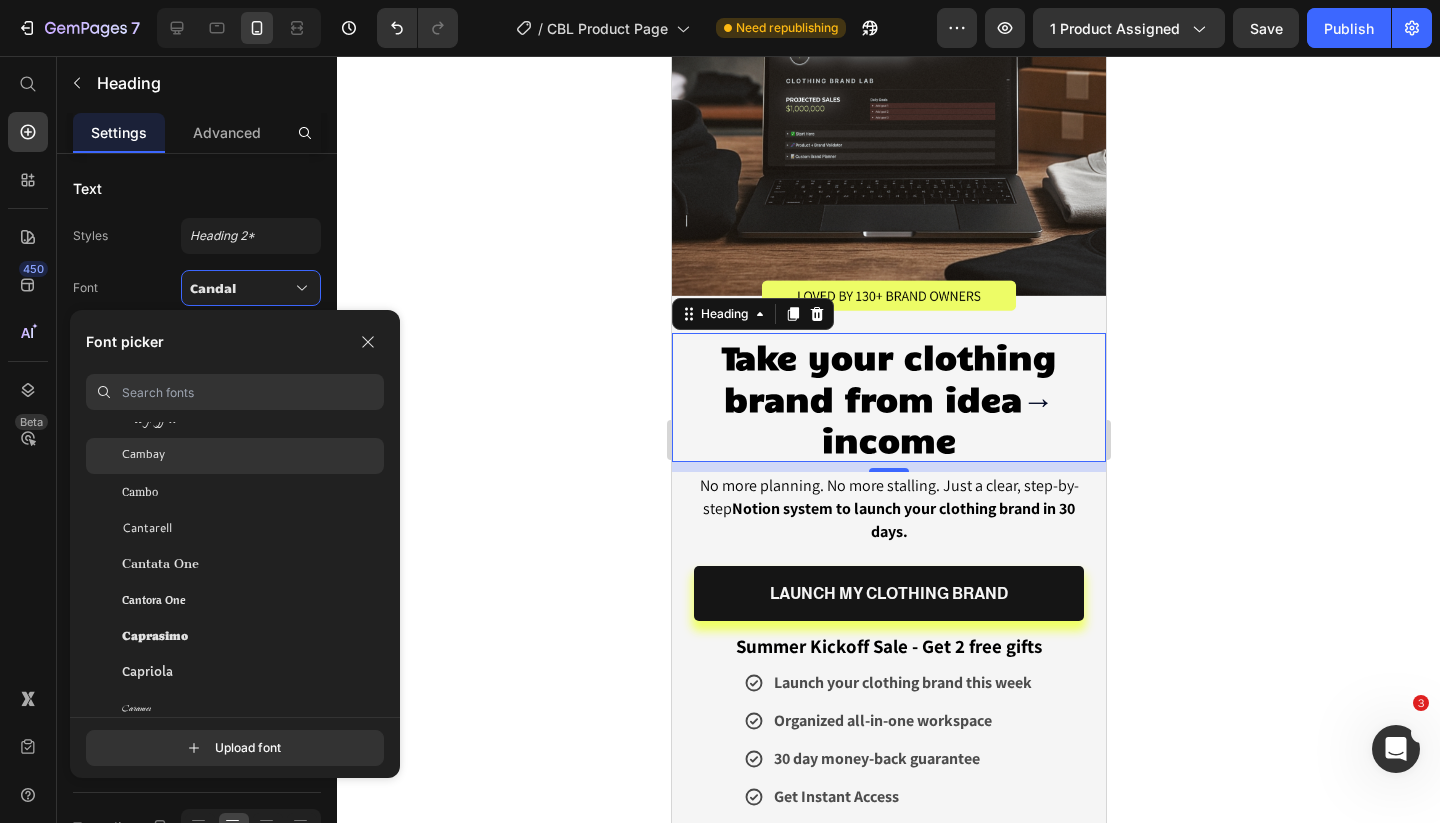 scroll, scrollTop: 9547, scrollLeft: 0, axis: vertical 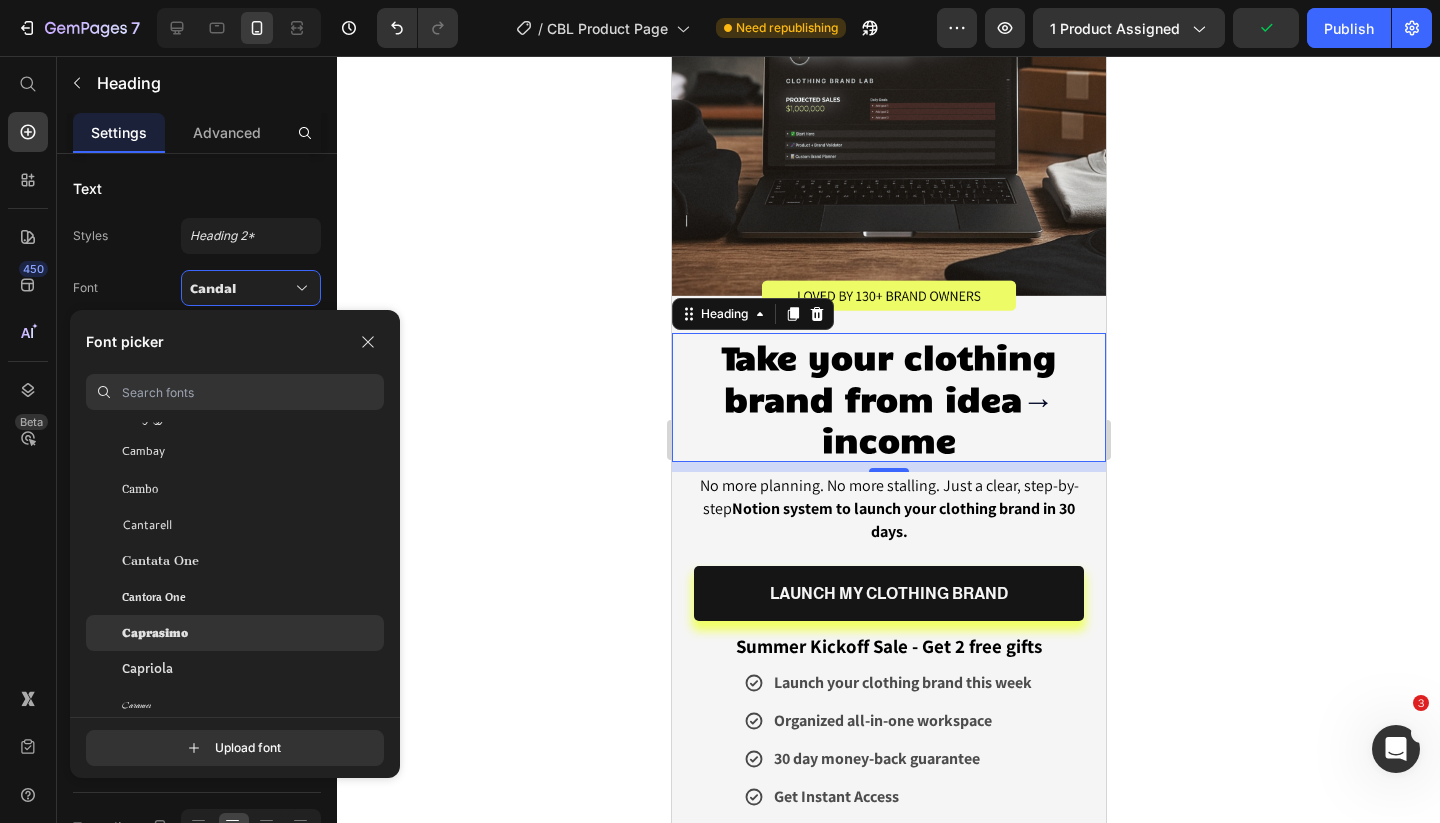 click on "Caprasimo" 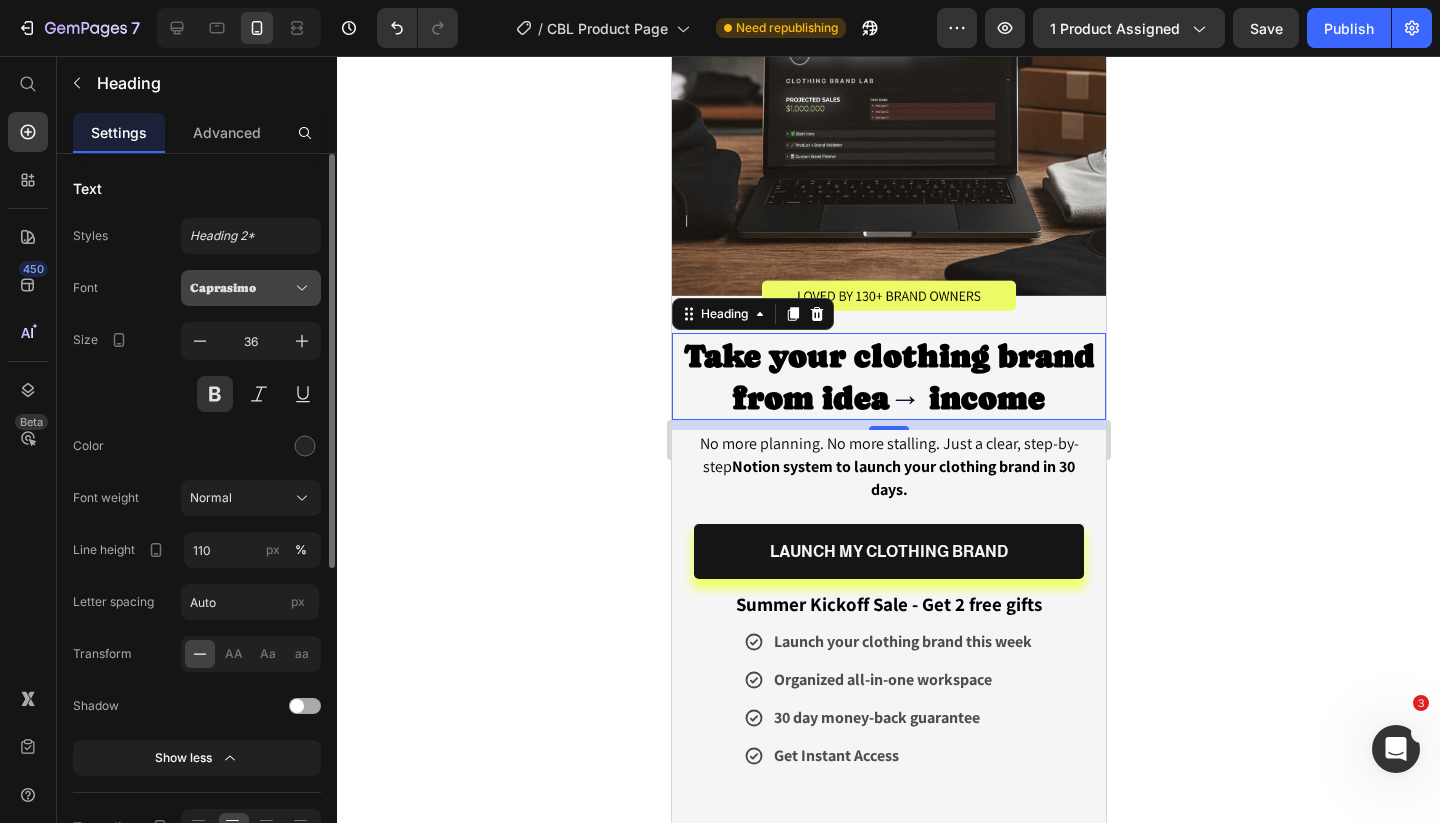 click on "Caprasimo" at bounding box center (241, 288) 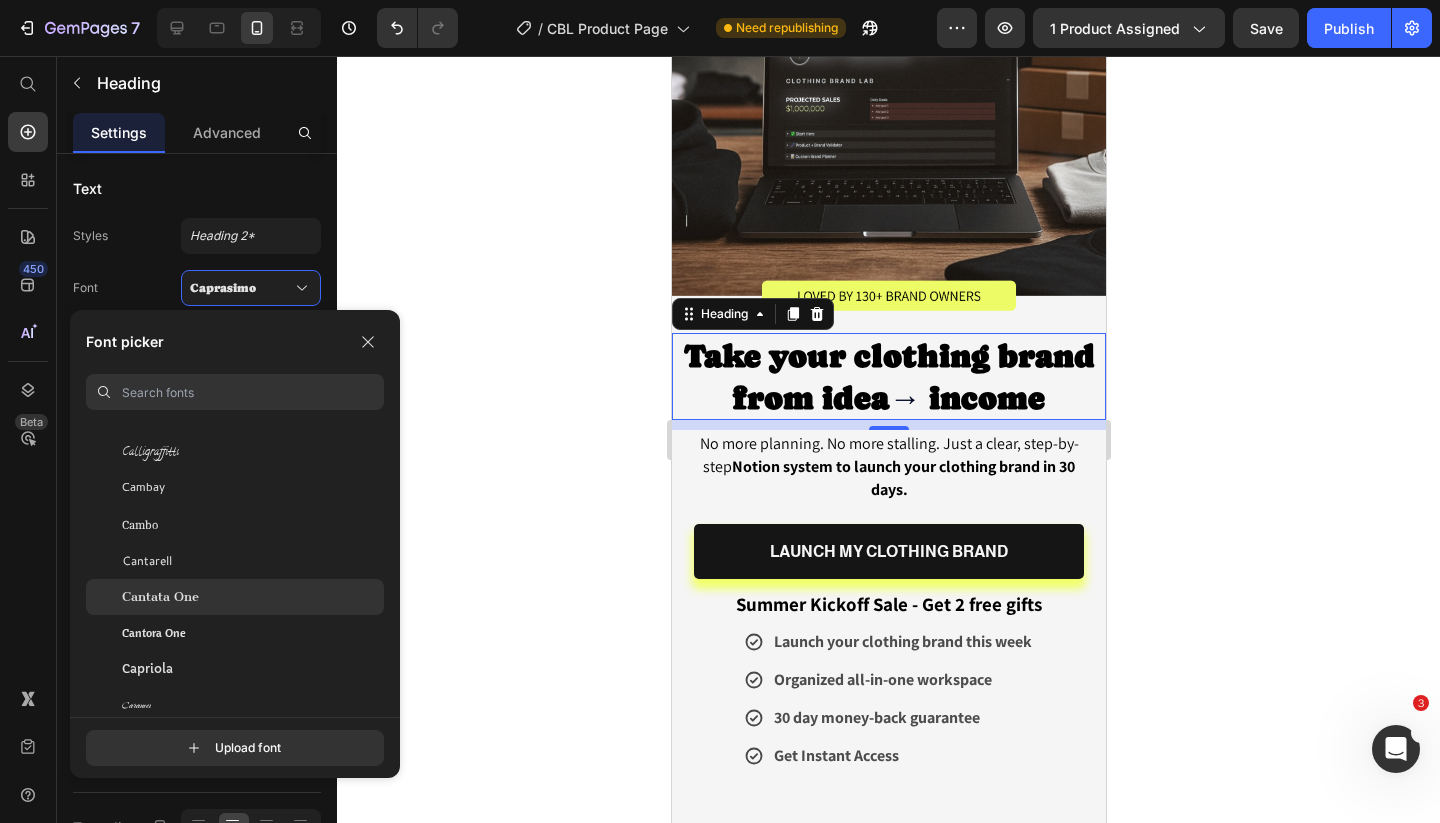 scroll, scrollTop: 9851, scrollLeft: 0, axis: vertical 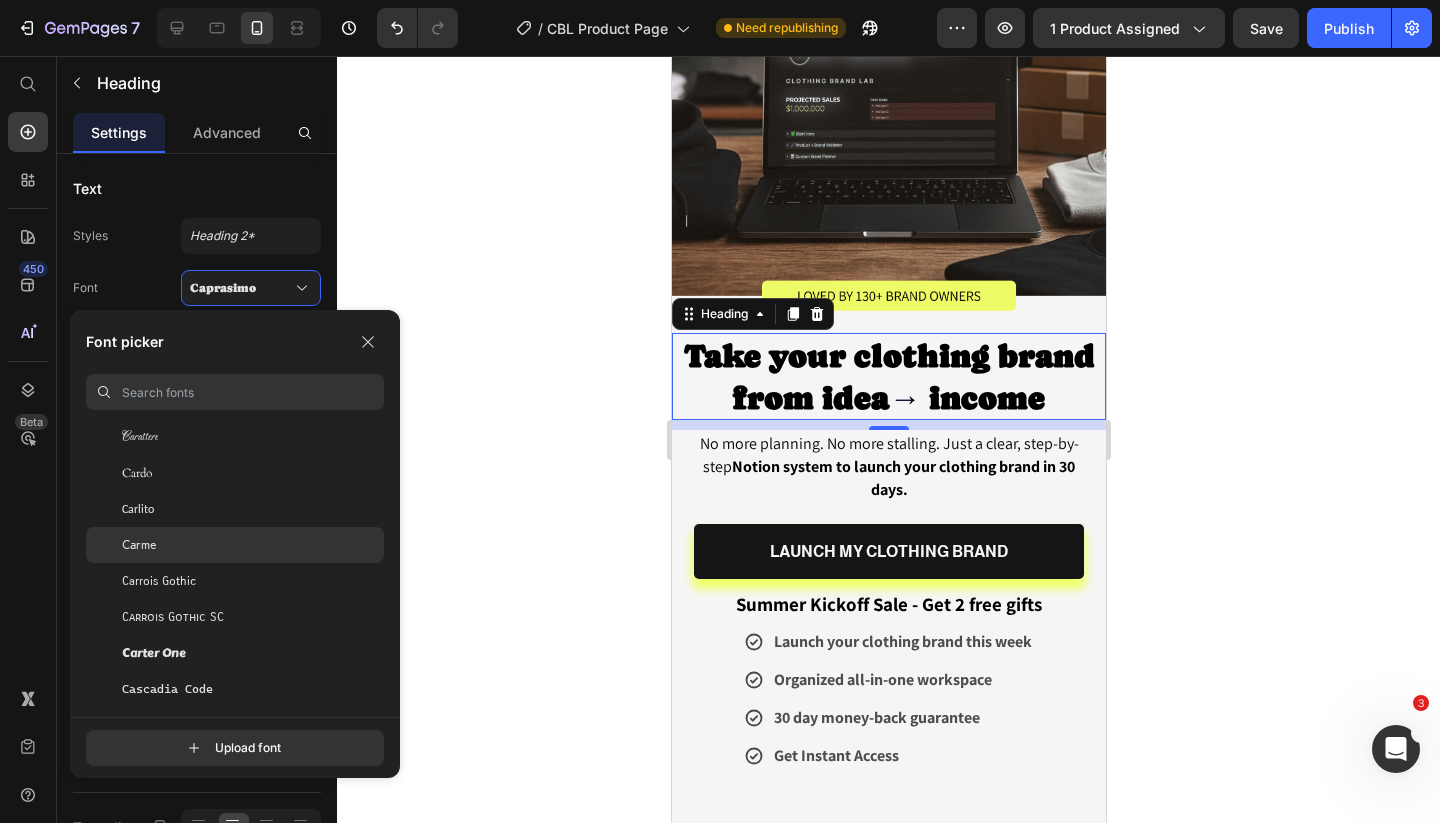 click on "Carme" 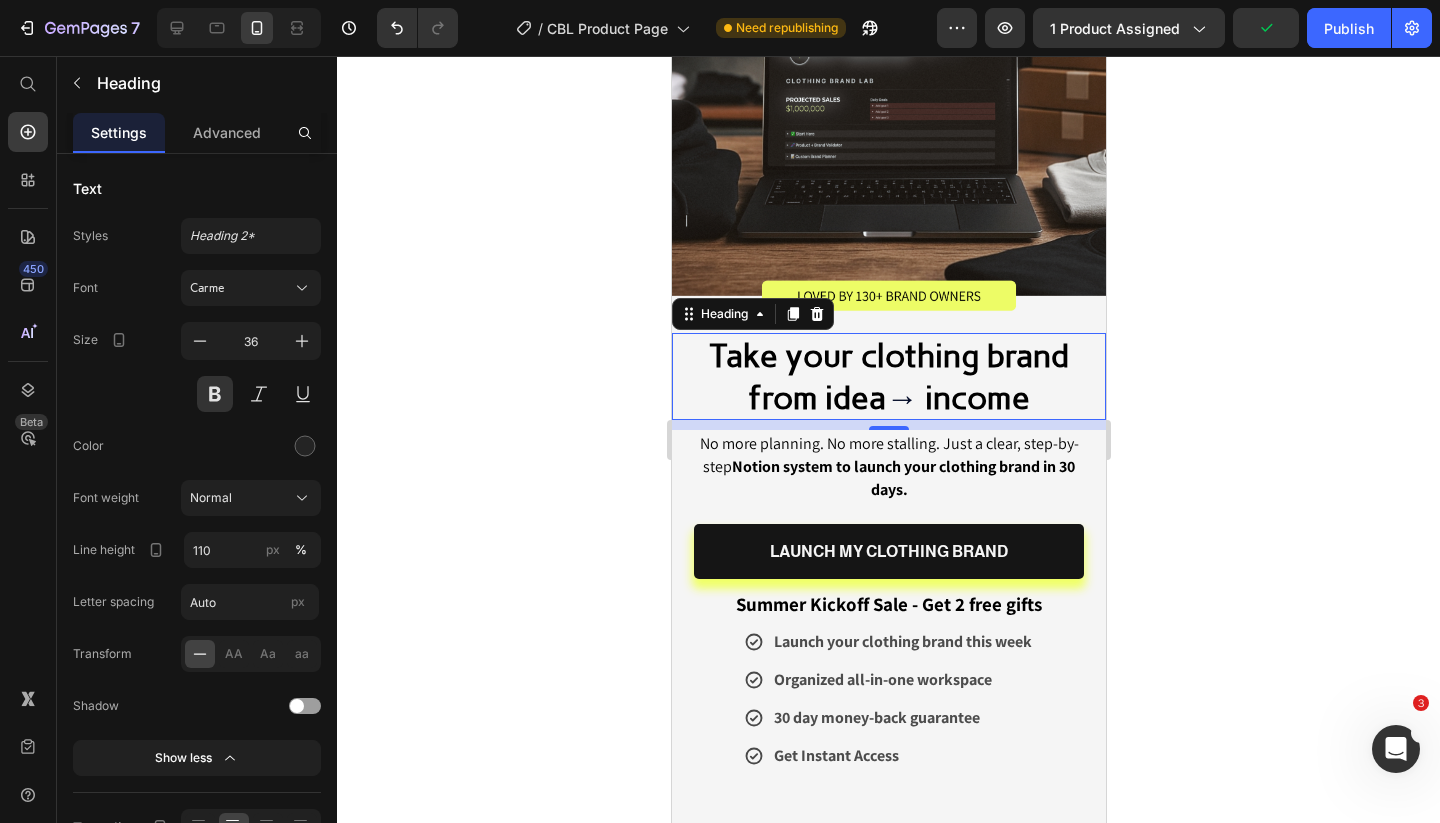 click on "Take your clothing brand from idea" at bounding box center (888, 377) 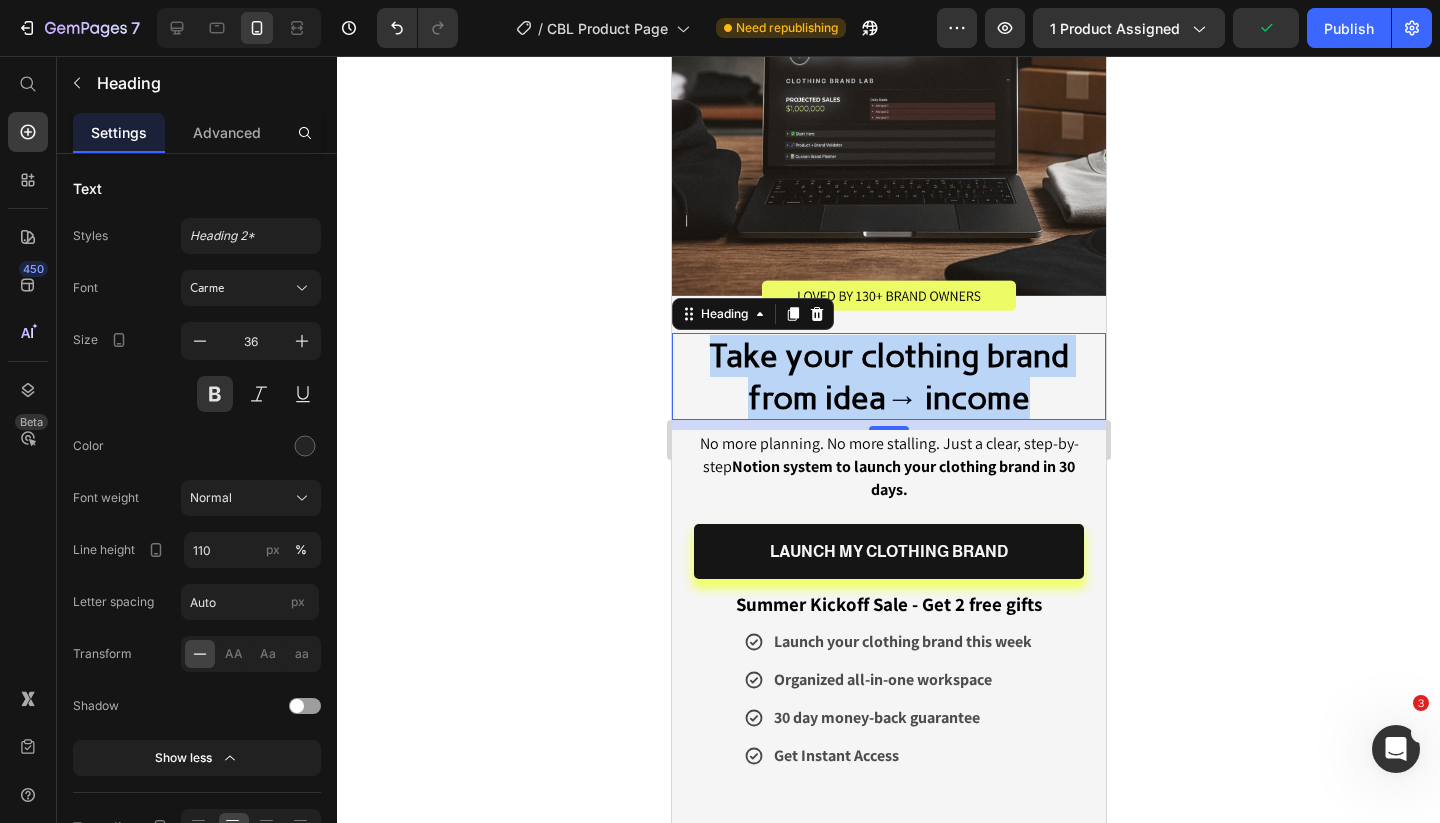 click on "Take your clothing brand from idea" at bounding box center [888, 377] 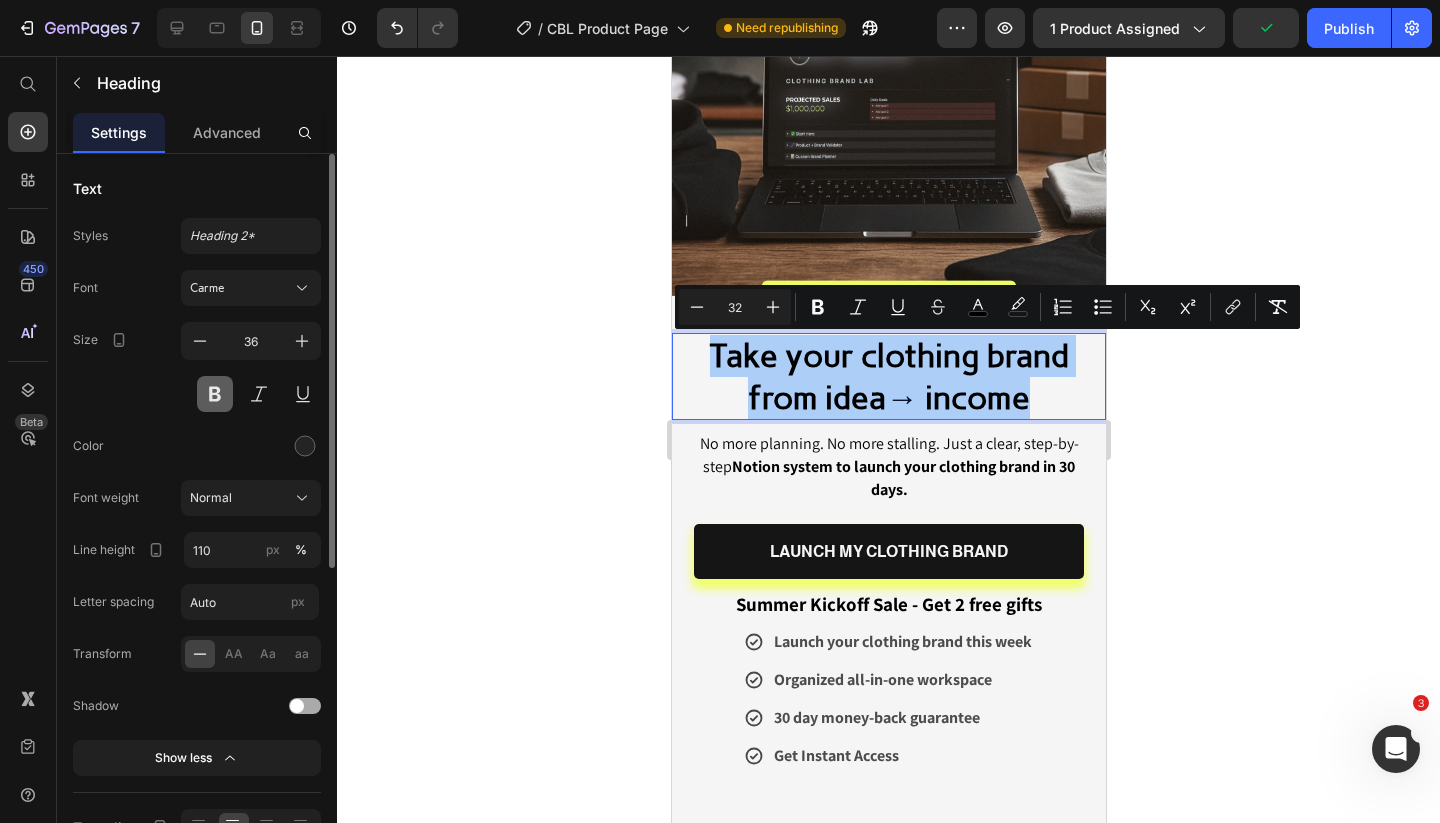 click at bounding box center (215, 394) 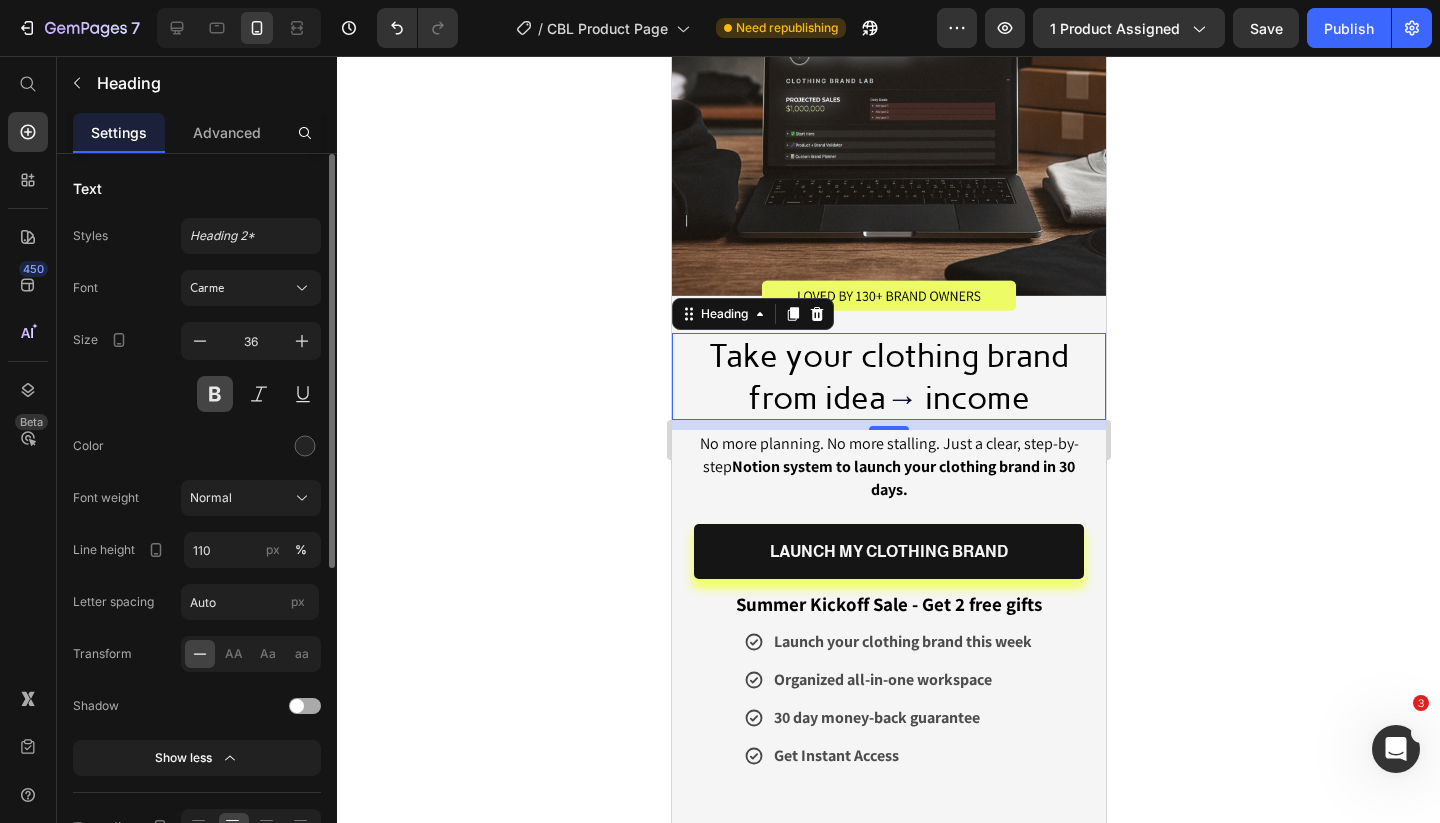 click at bounding box center [215, 394] 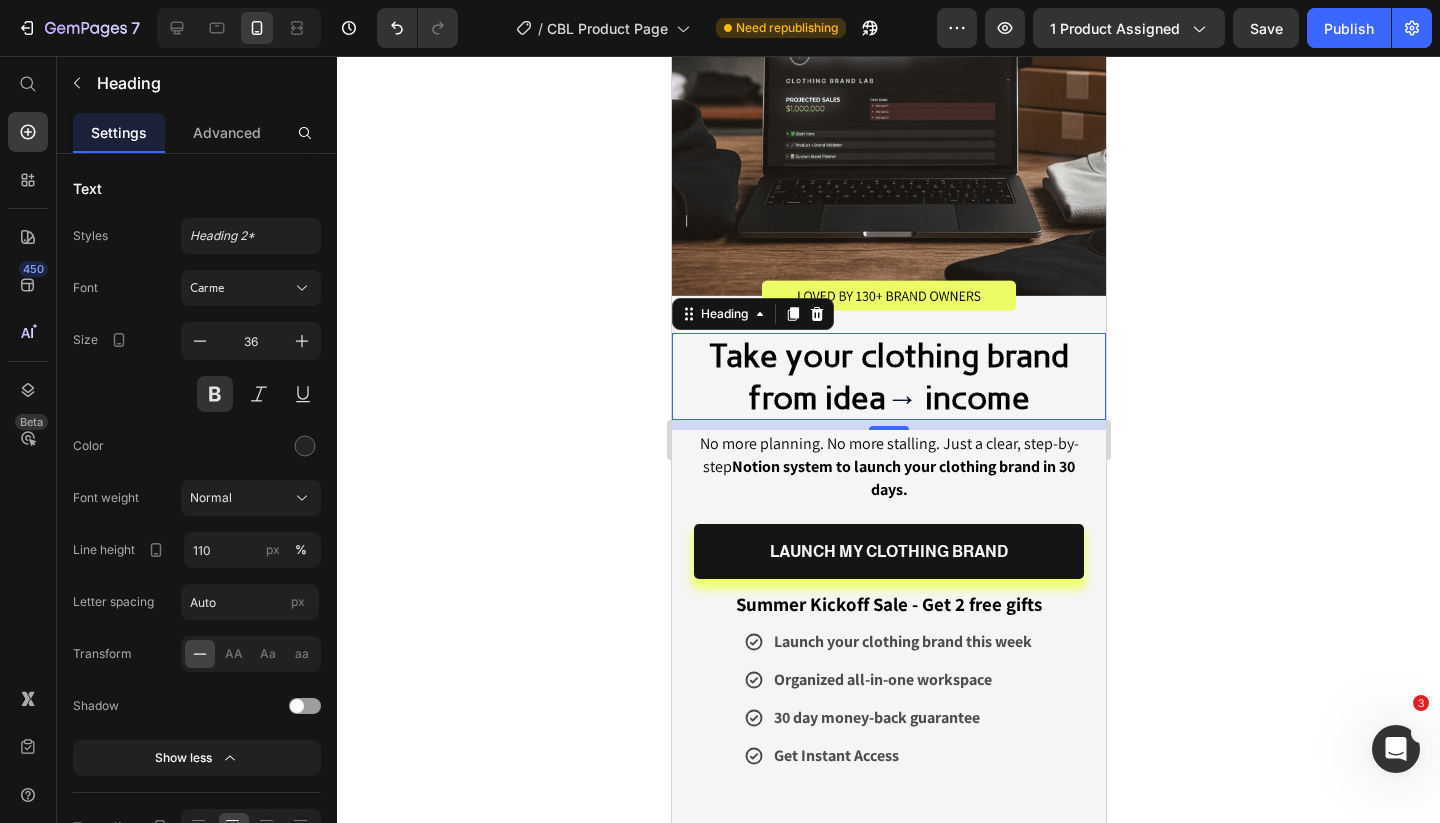 click on "income" at bounding box center (976, 398) 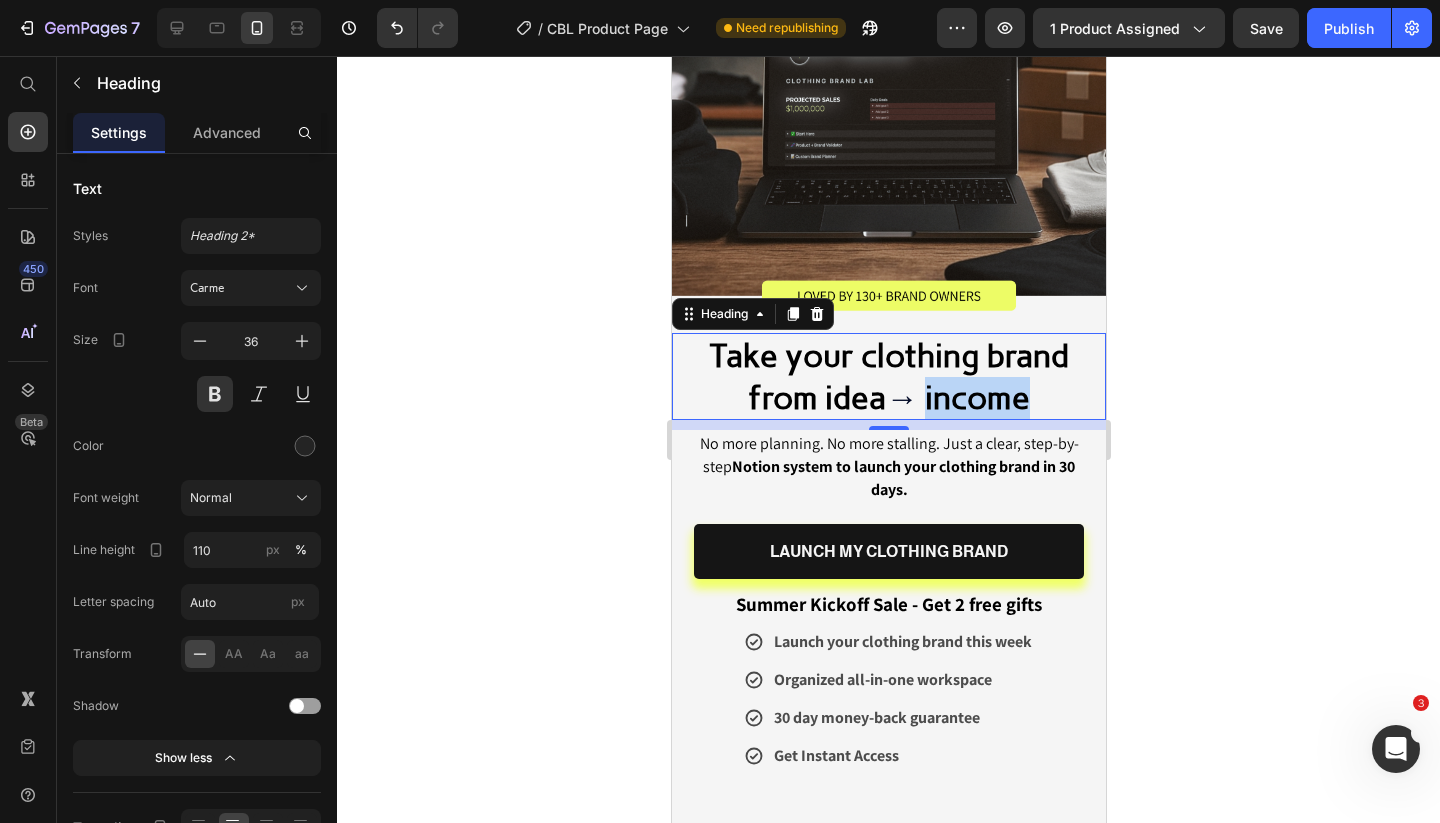 click on "income" at bounding box center (976, 398) 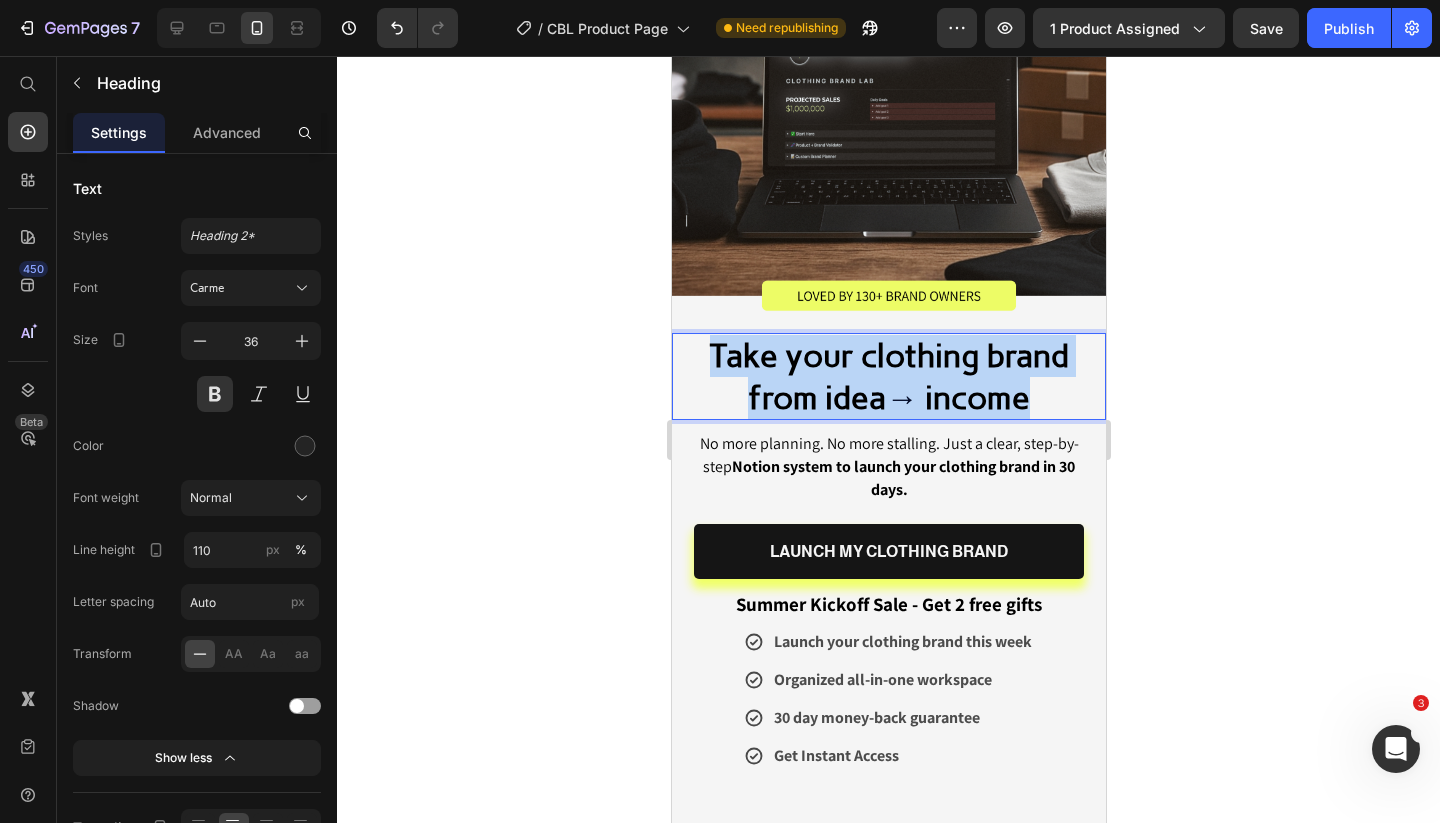 click on "income" at bounding box center (976, 398) 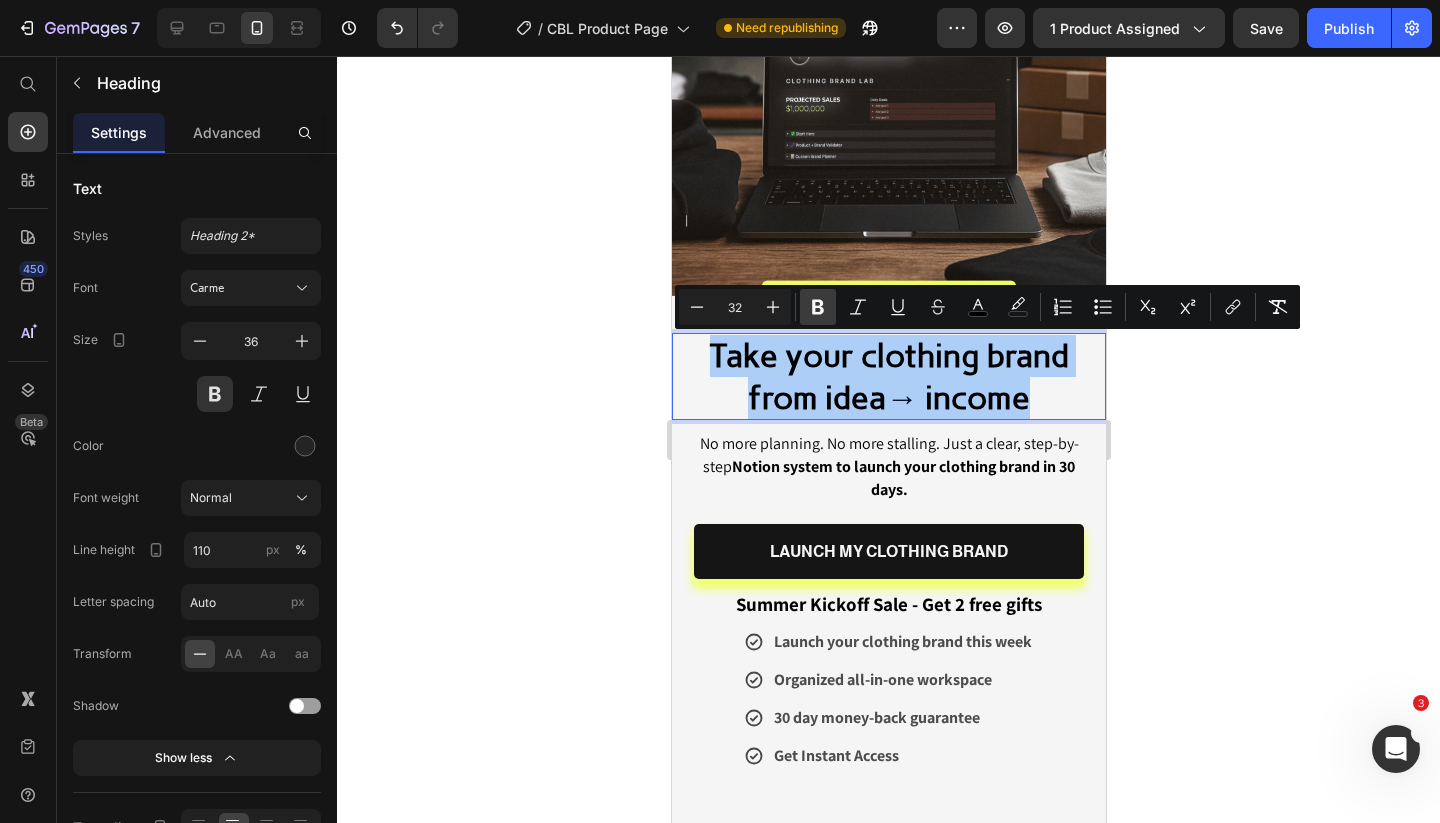 click 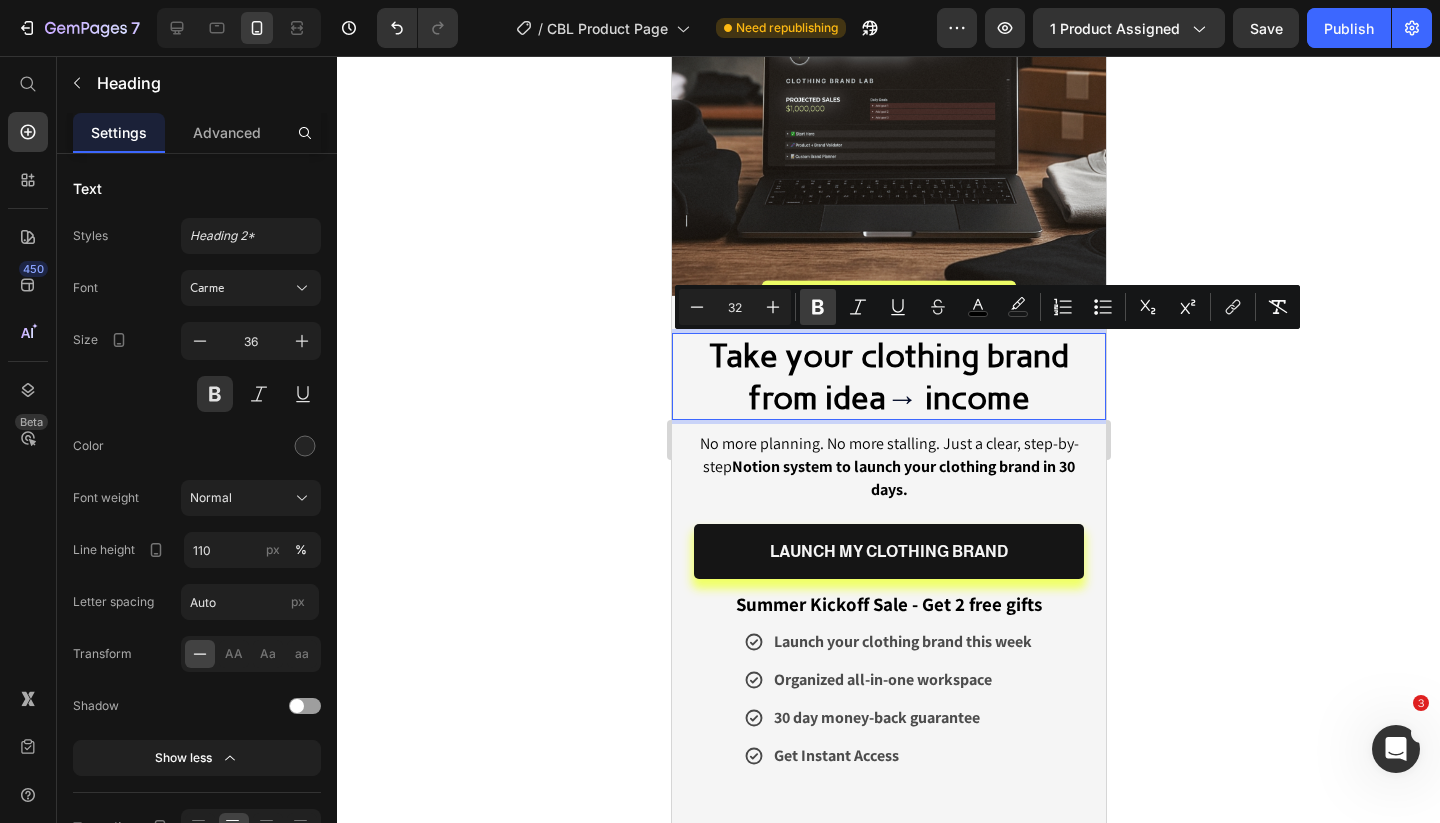 click 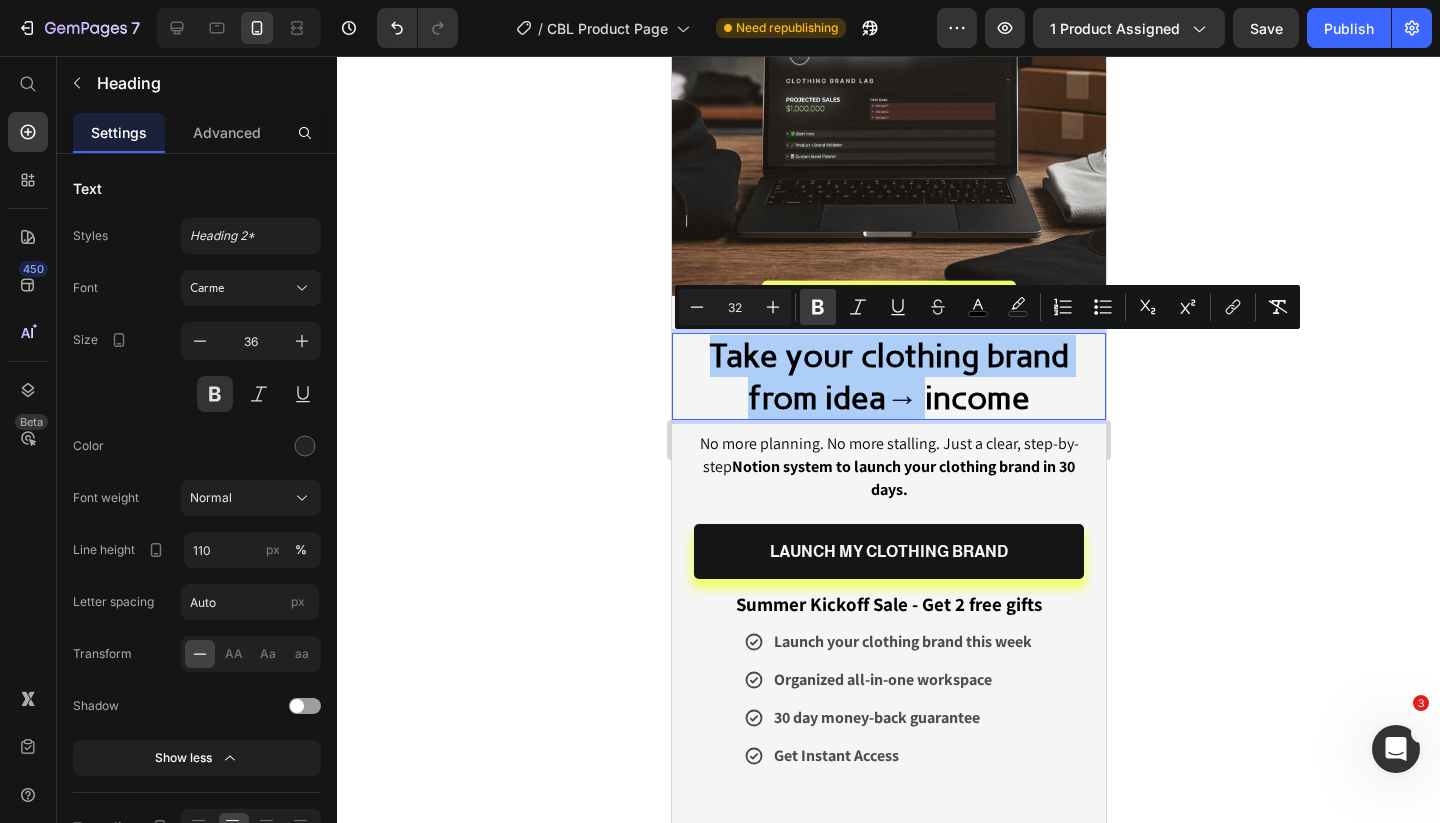 click 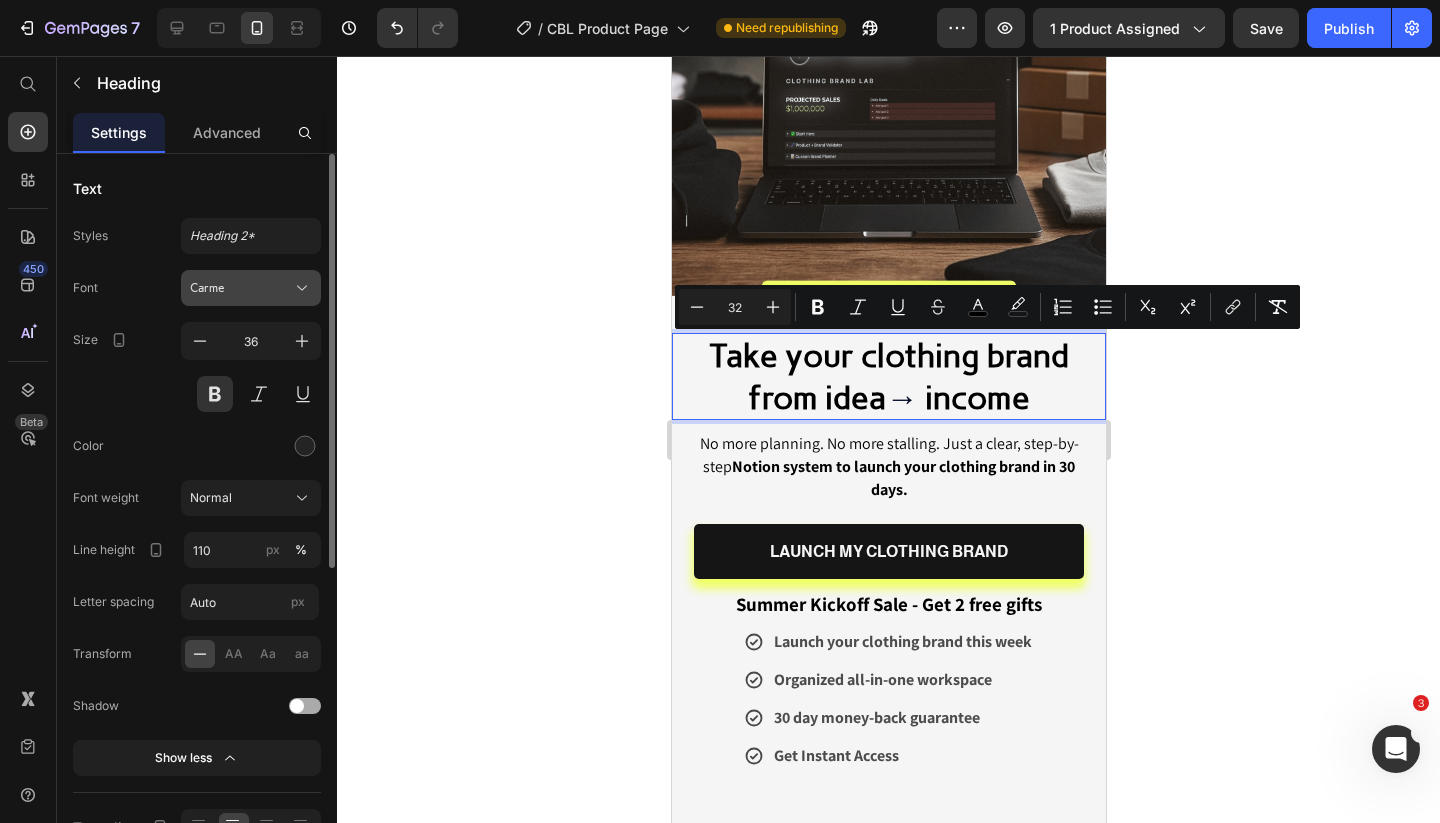 click on "Carme" at bounding box center (251, 288) 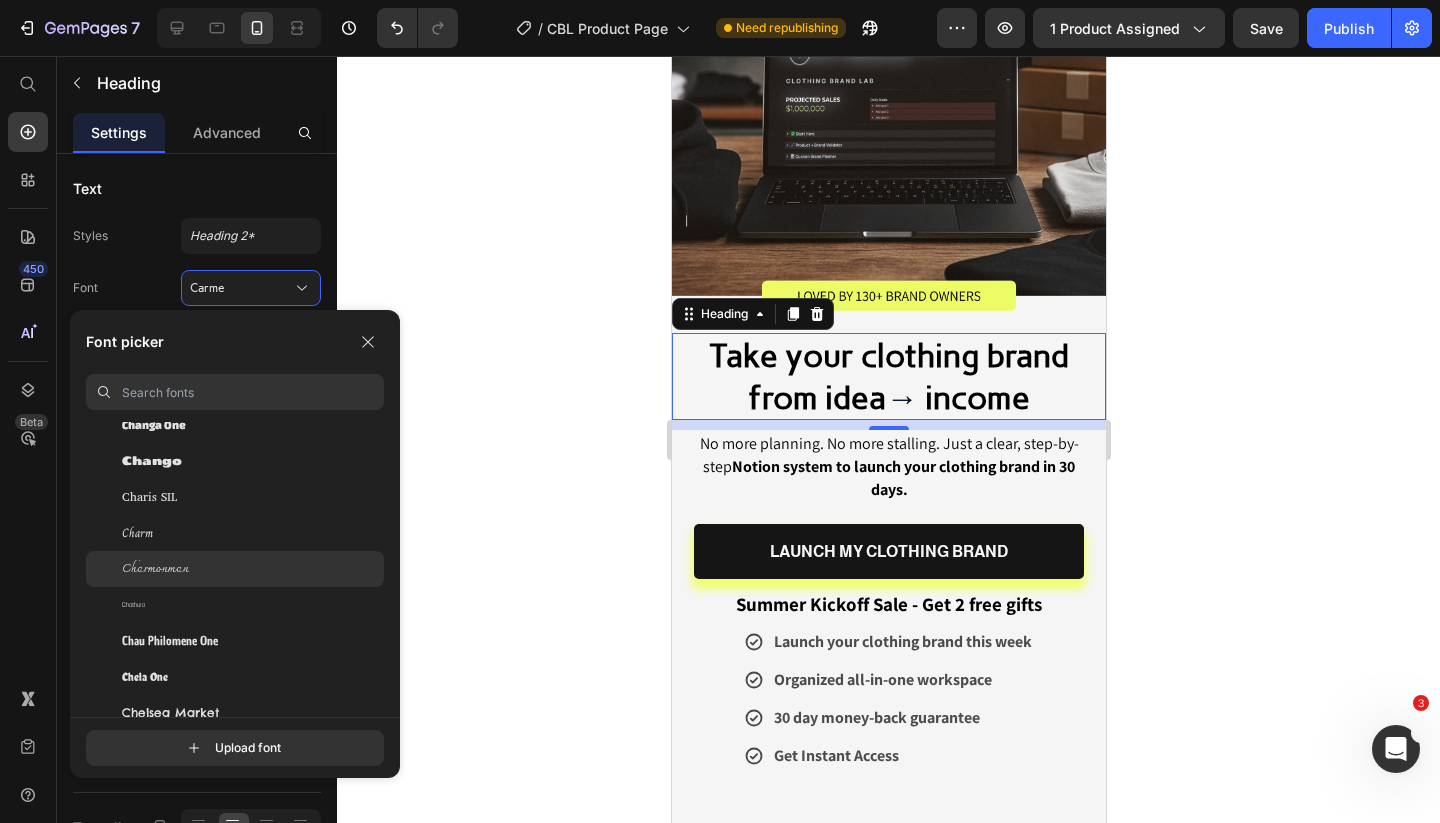 scroll, scrollTop: 10800, scrollLeft: 0, axis: vertical 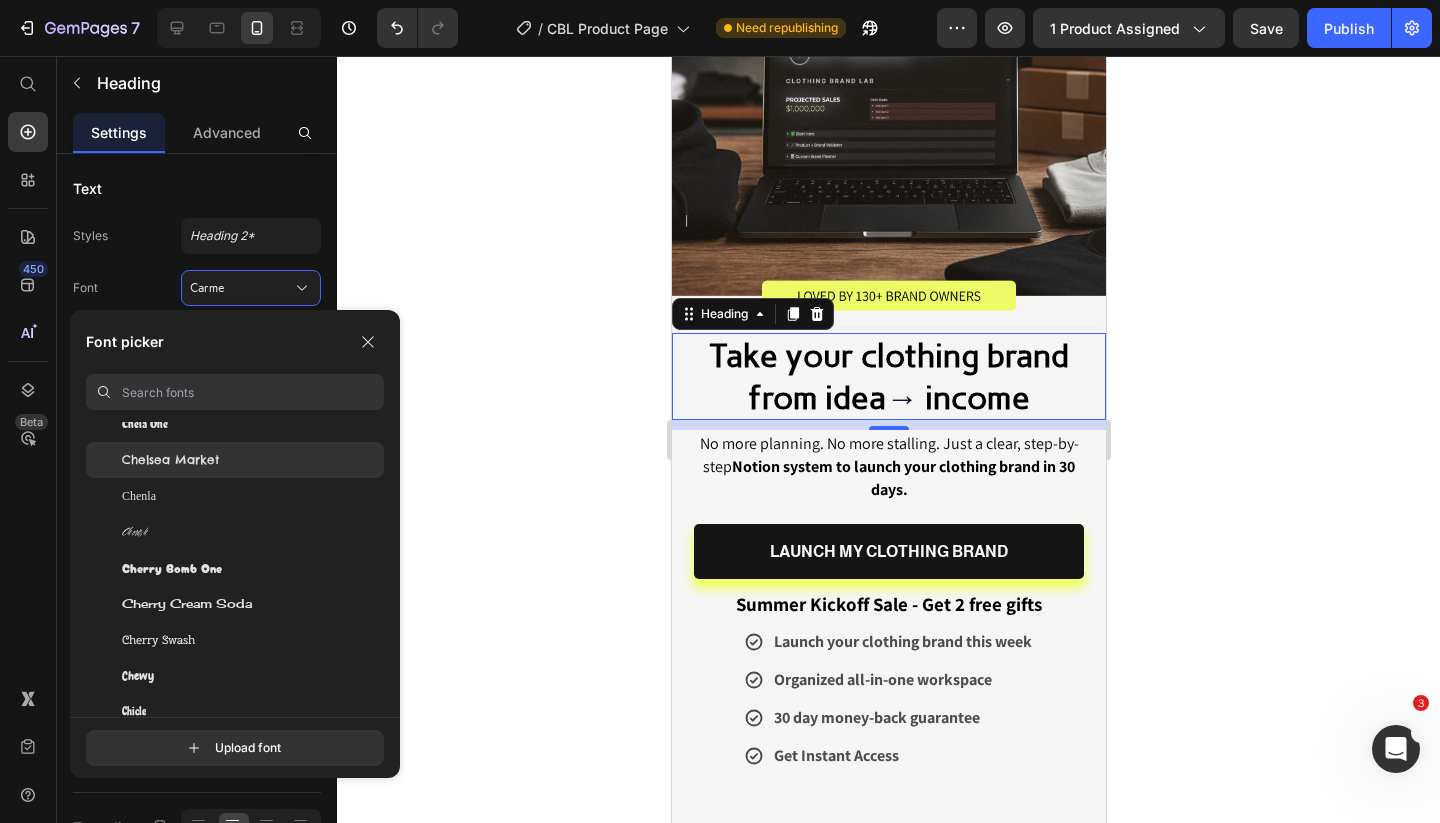click on "Chelsea Market" 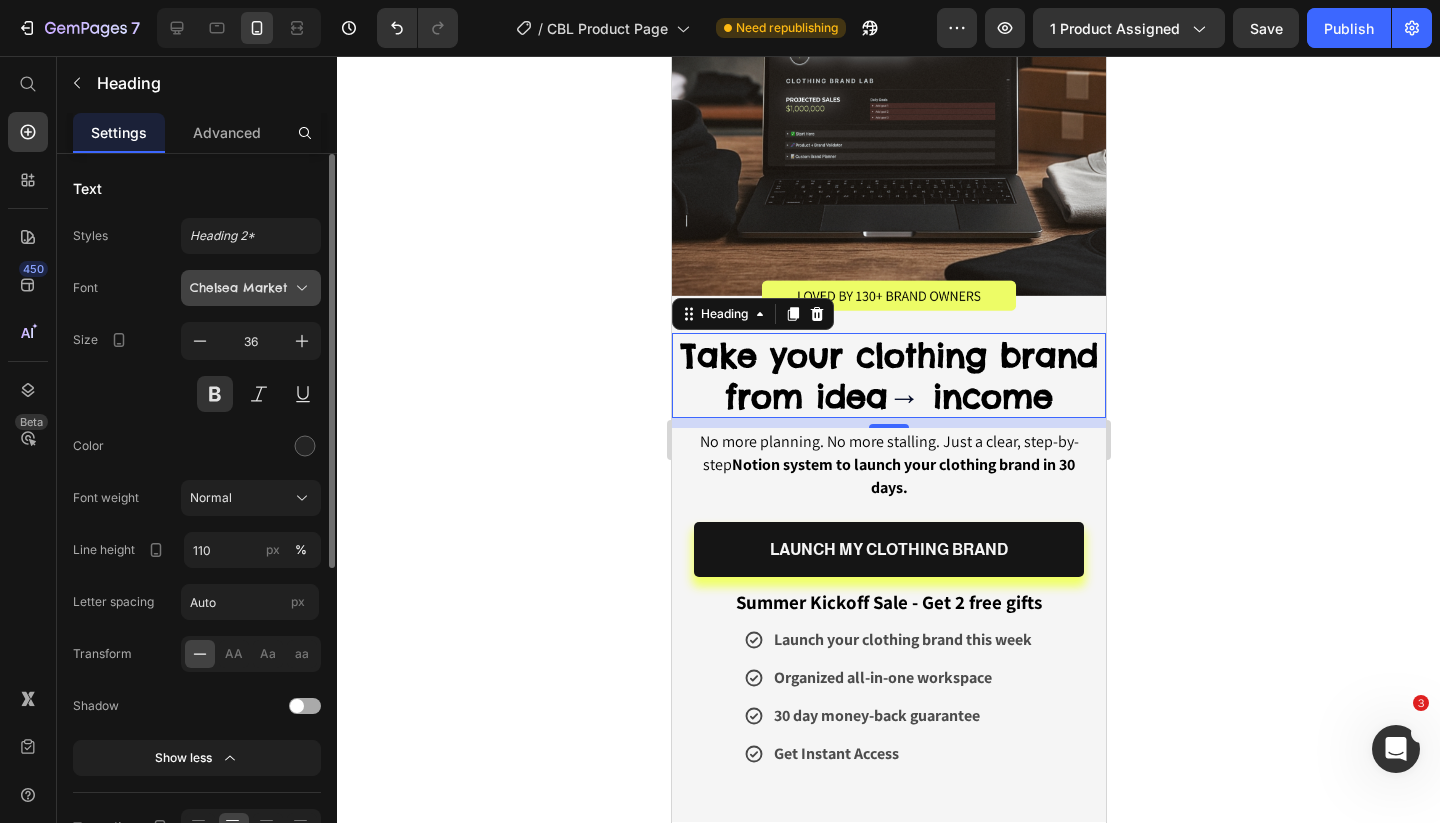 click on "Chelsea Market" at bounding box center [241, 288] 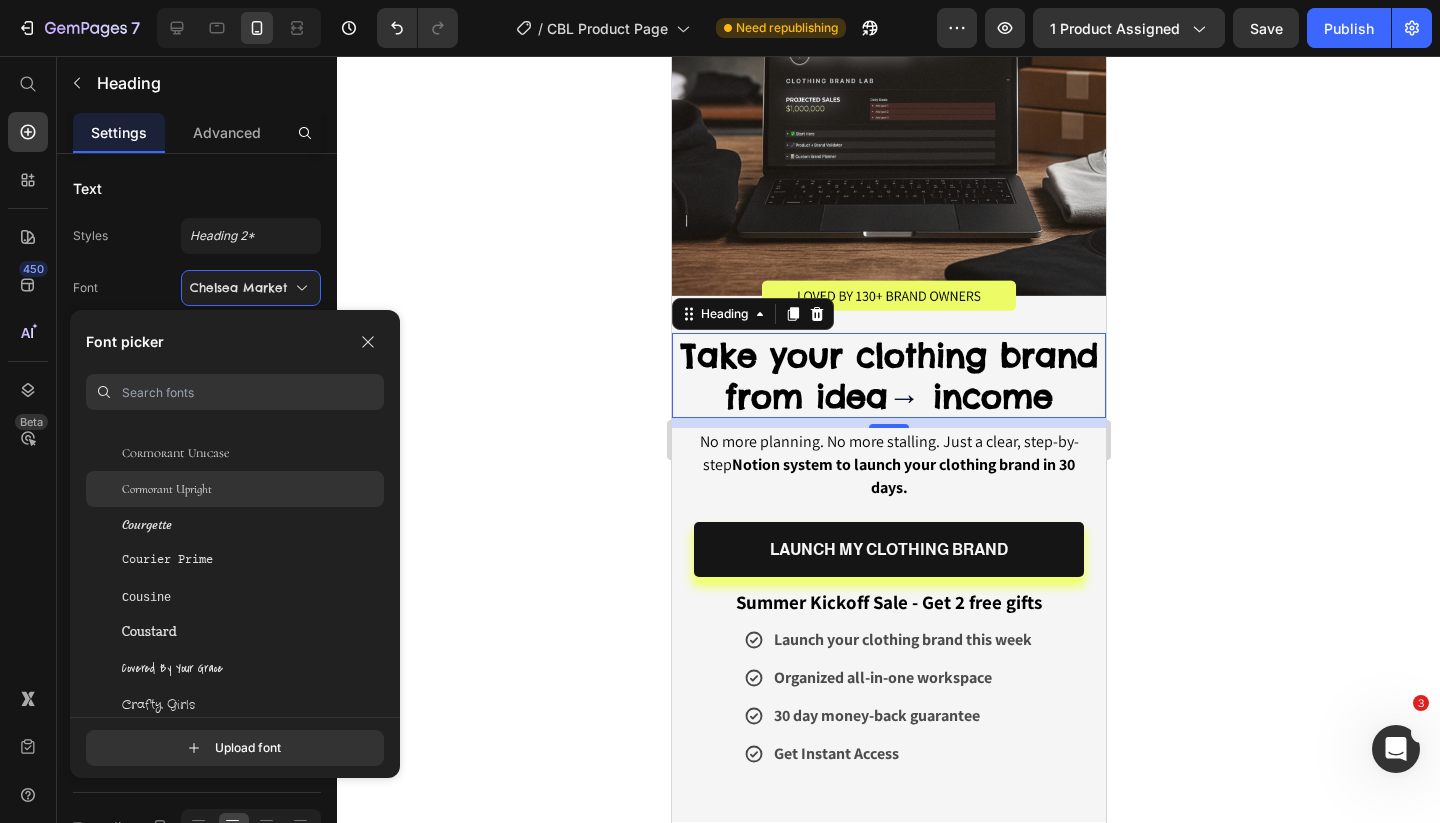 scroll, scrollTop: 12475, scrollLeft: 0, axis: vertical 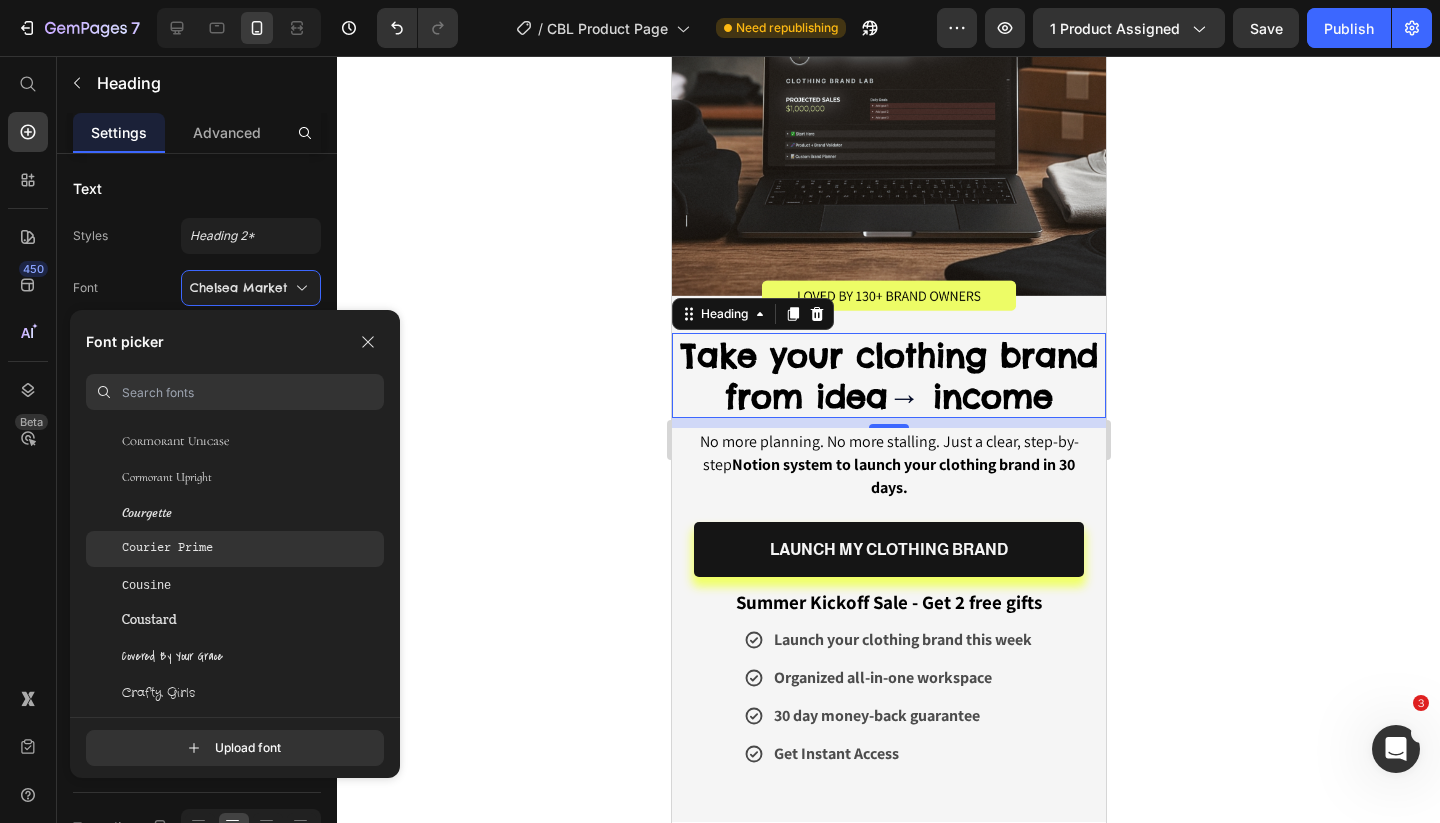 click on "Courier Prime" at bounding box center (167, 549) 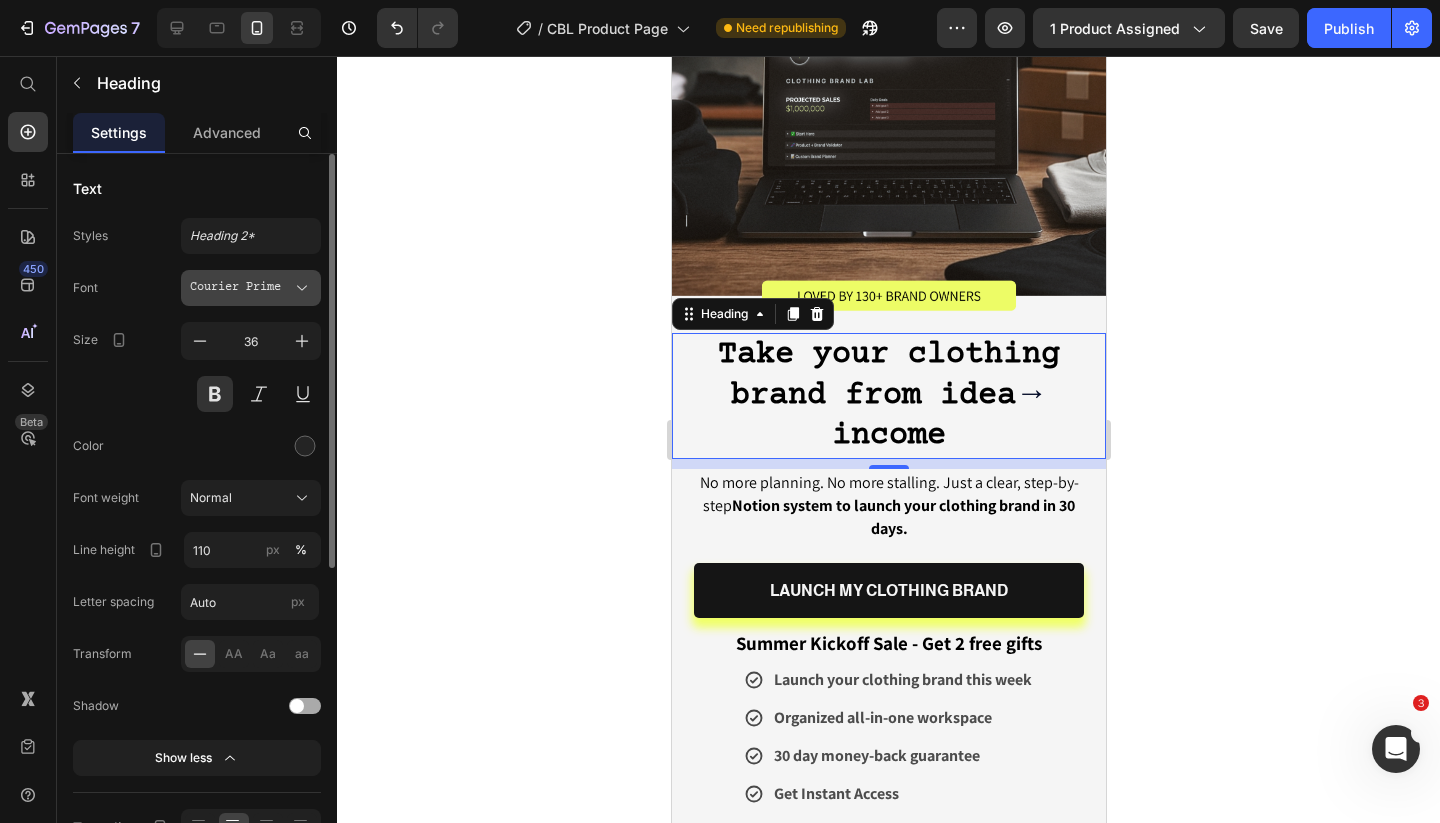 click on "Courier Prime" at bounding box center [241, 288] 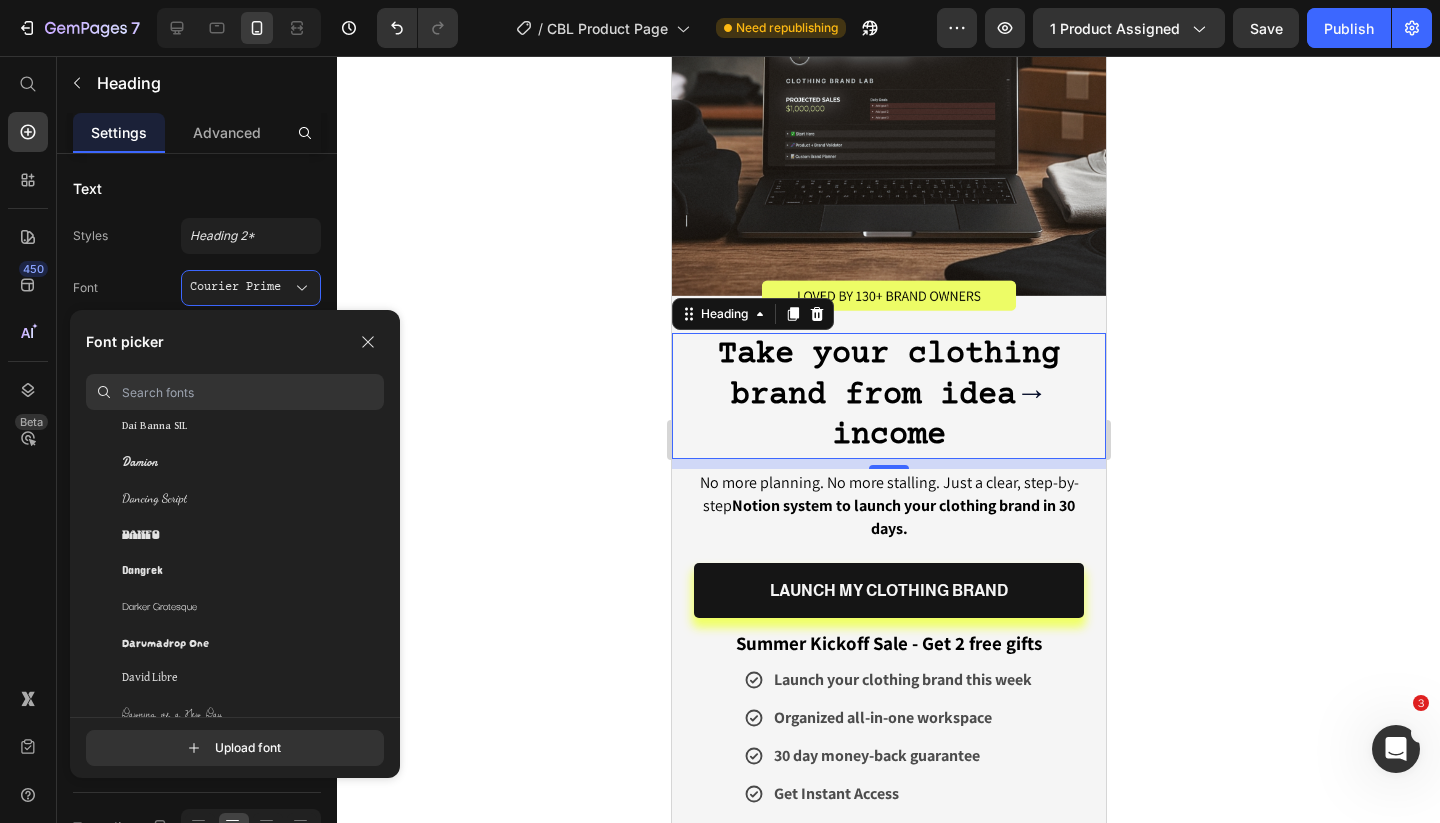 scroll, scrollTop: 13275, scrollLeft: 0, axis: vertical 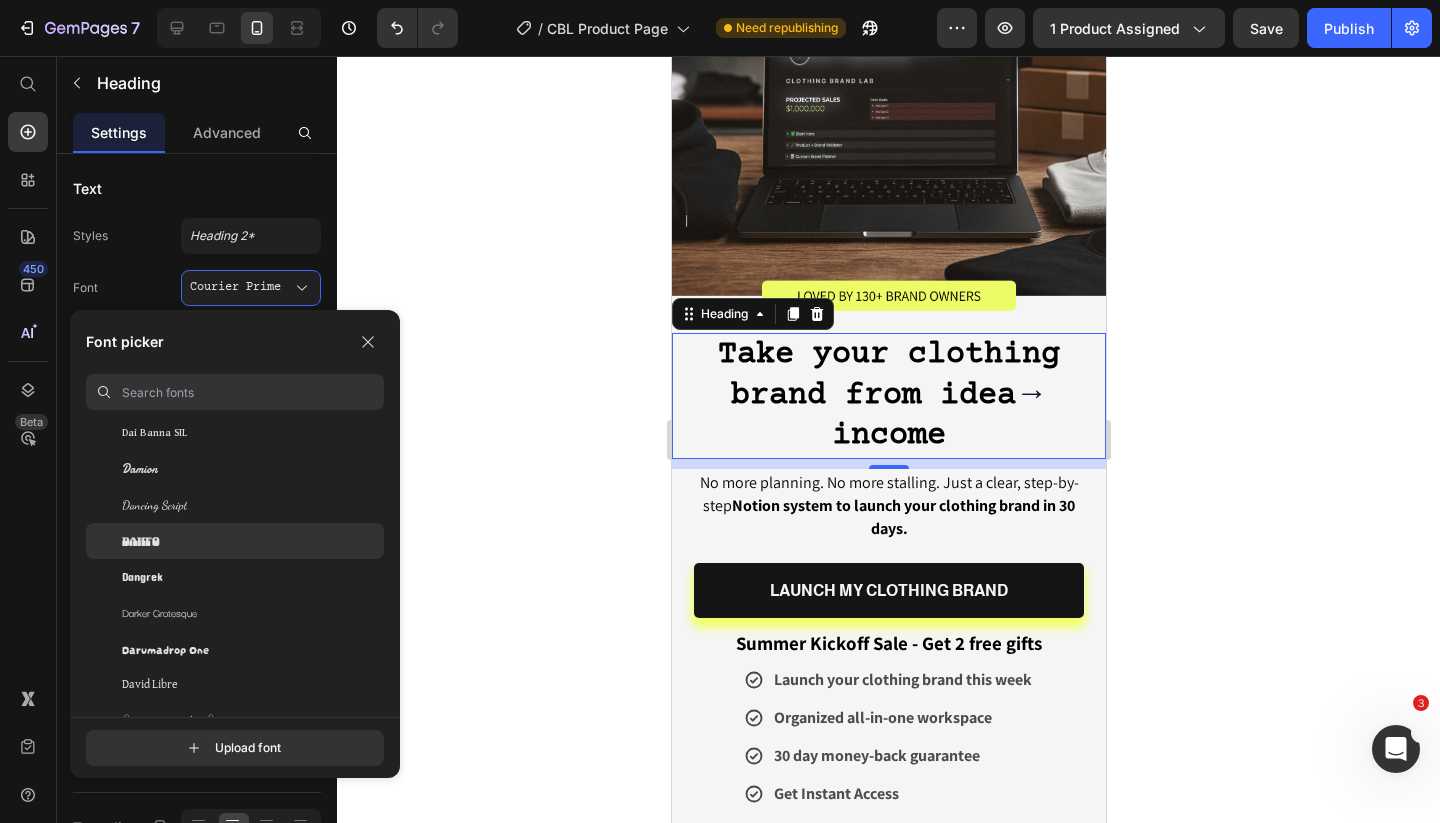 click on "Danfo" 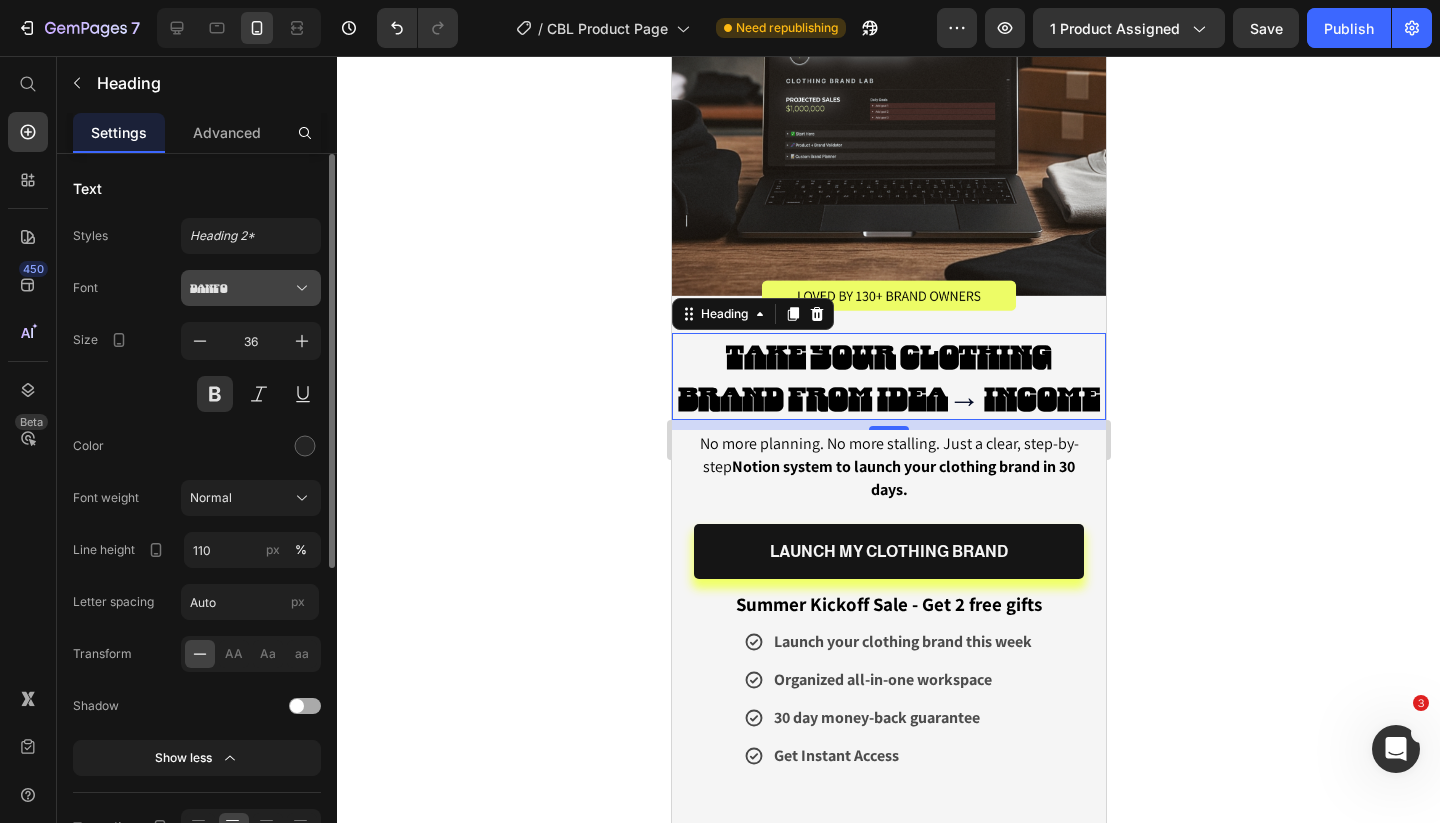 click on "Danfo" at bounding box center (241, 288) 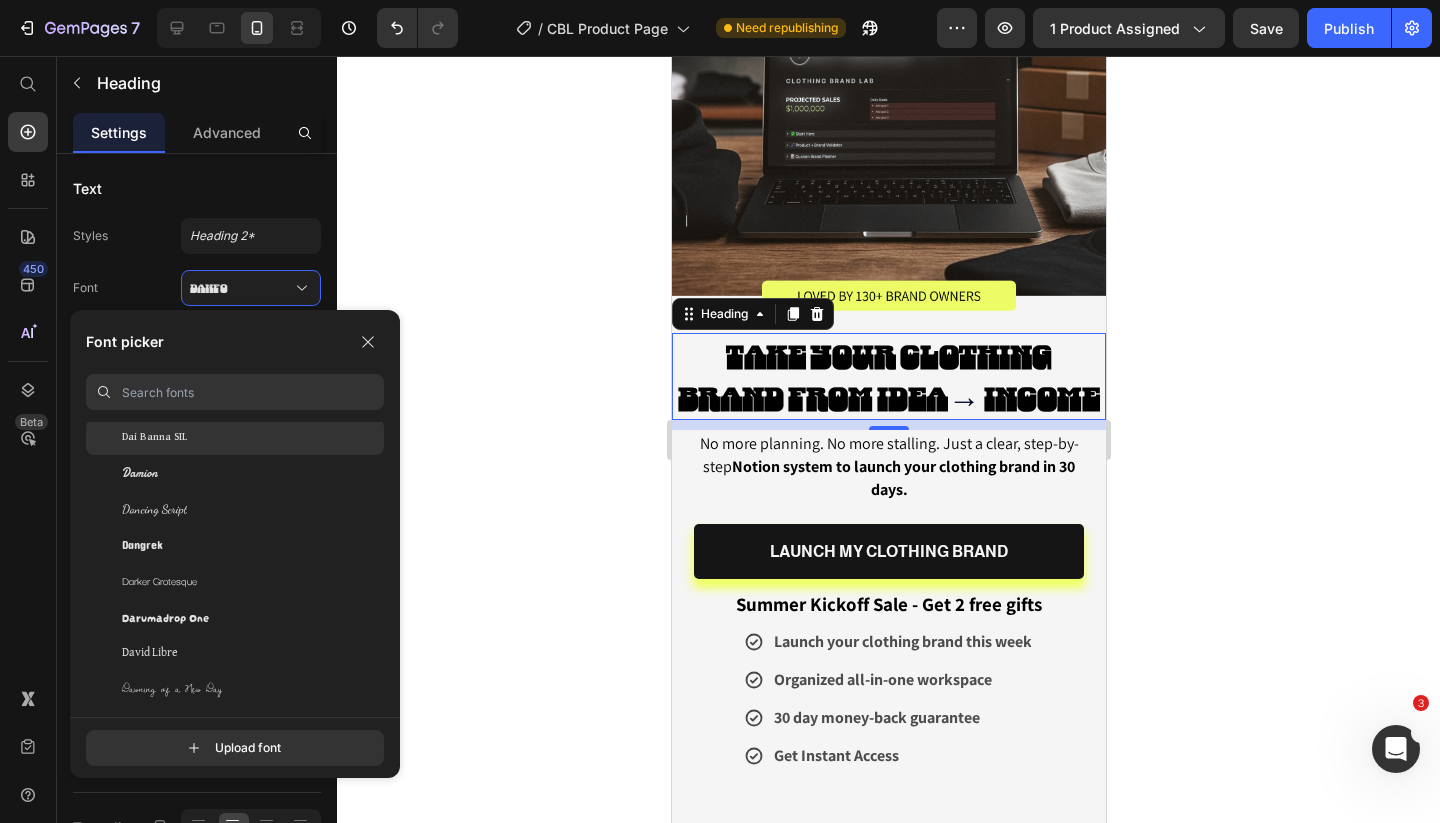 scroll, scrollTop: 13408, scrollLeft: 0, axis: vertical 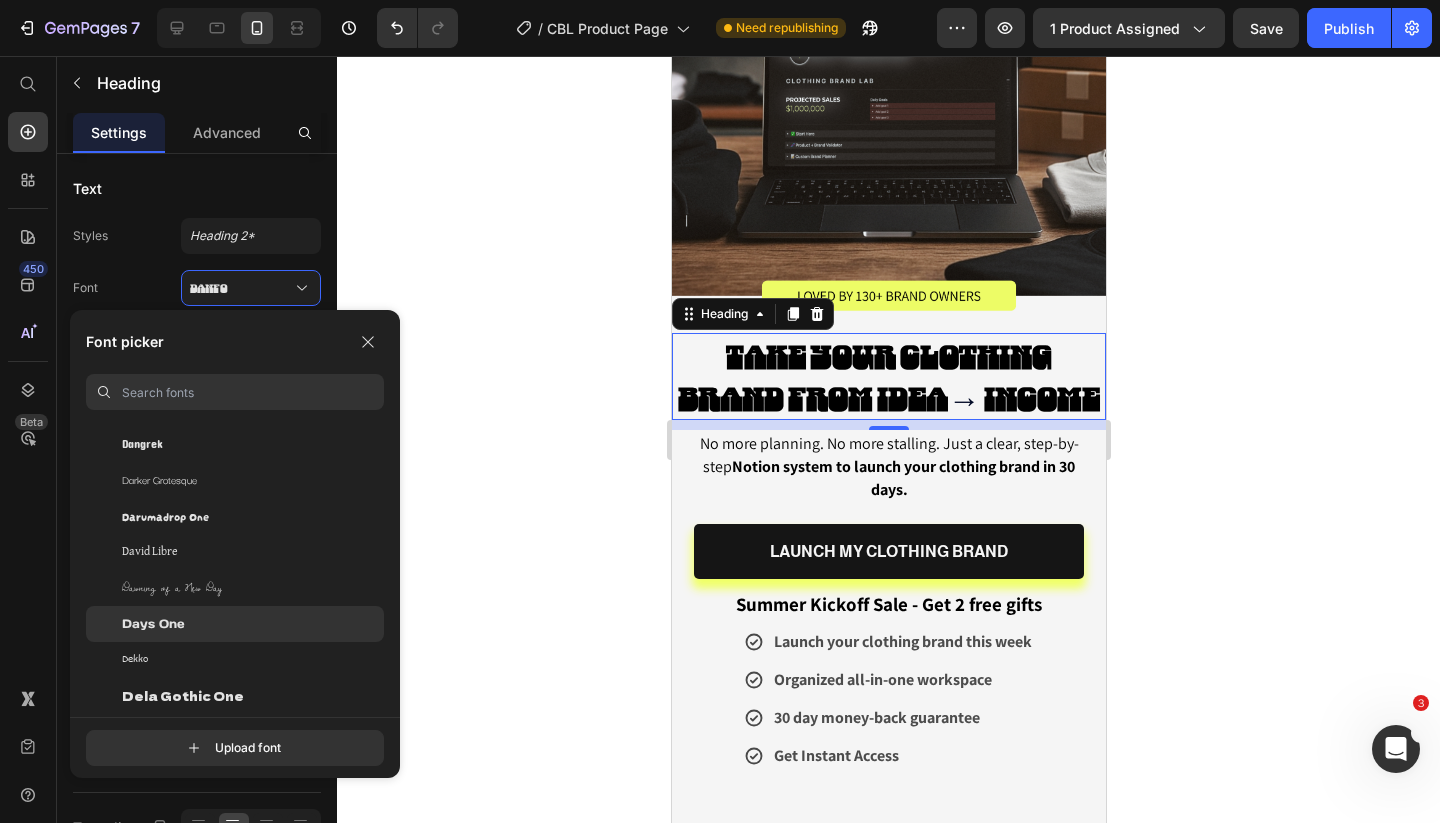 click on "Days One" 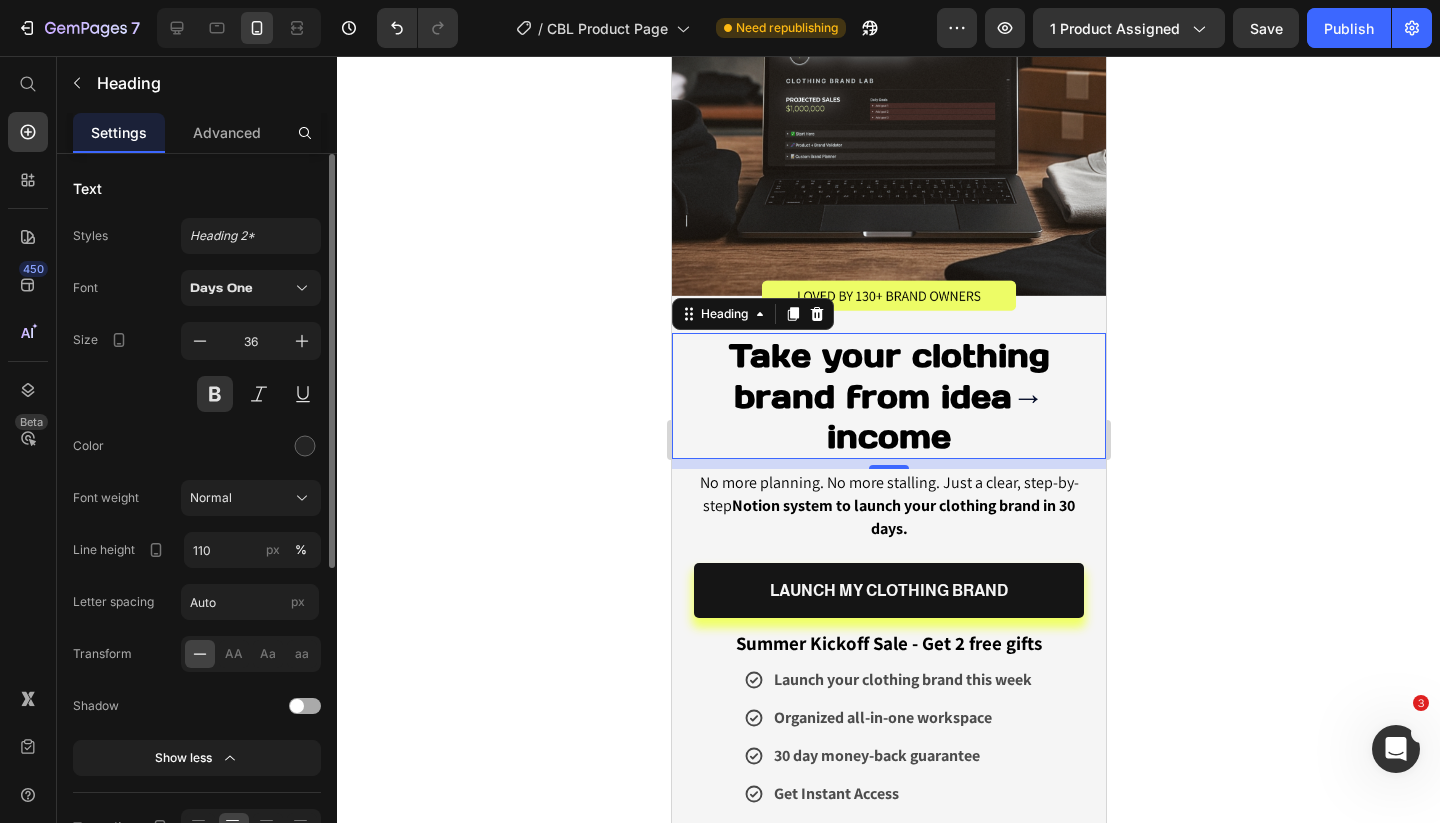 drag, startPoint x: 247, startPoint y: 300, endPoint x: 159, endPoint y: 297, distance: 88.051125 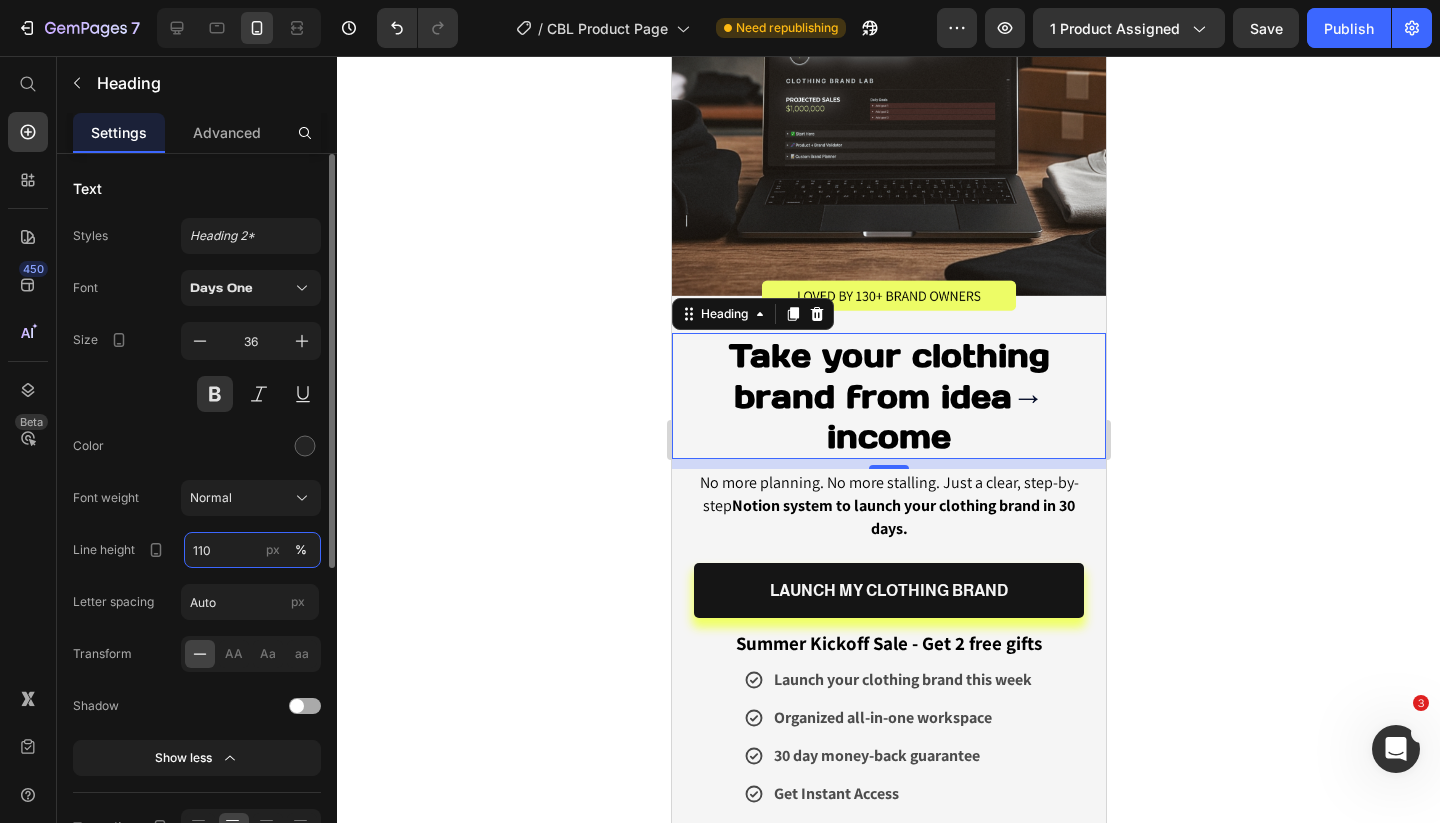 click on "110" at bounding box center [252, 550] 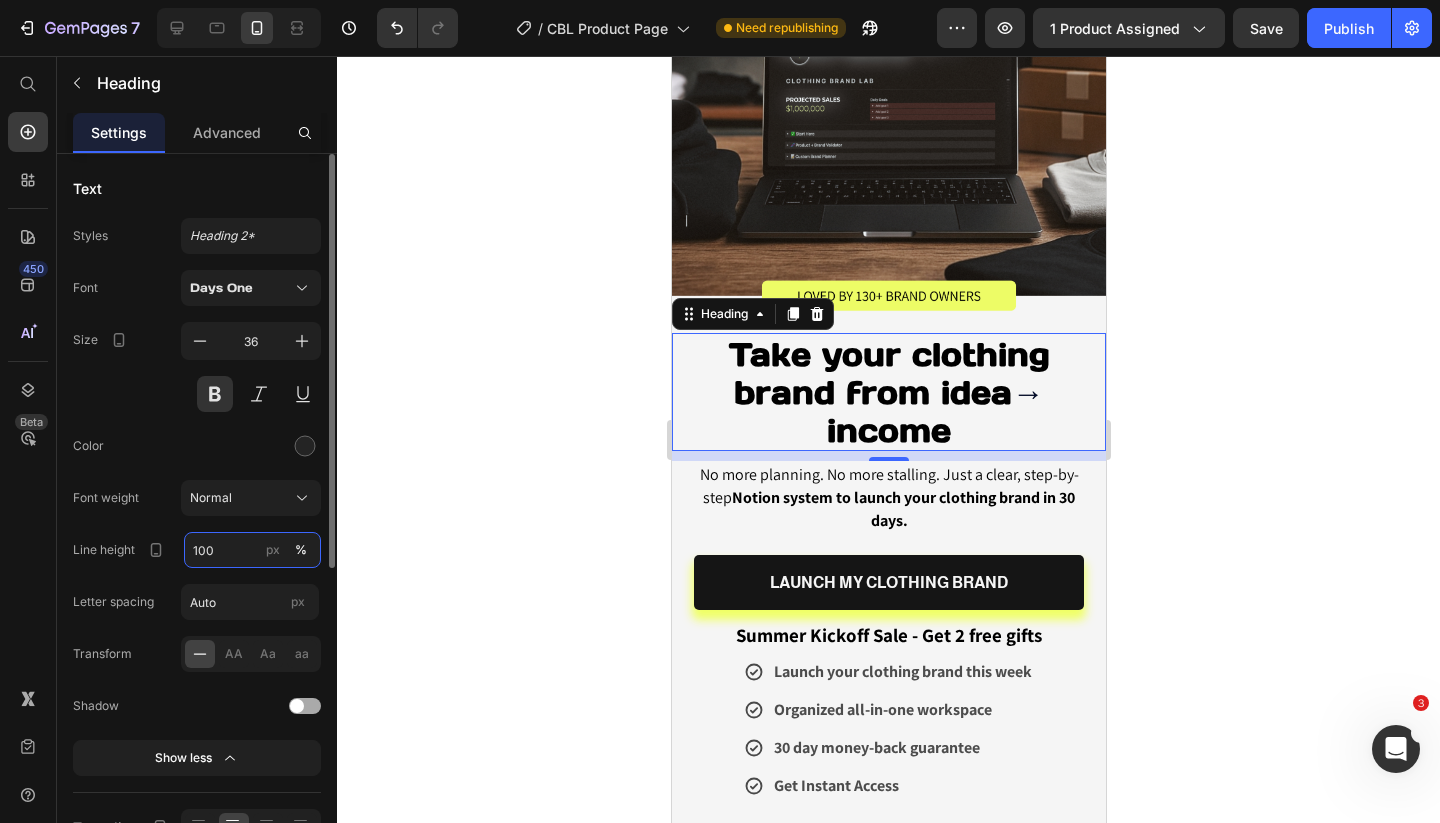type on "100" 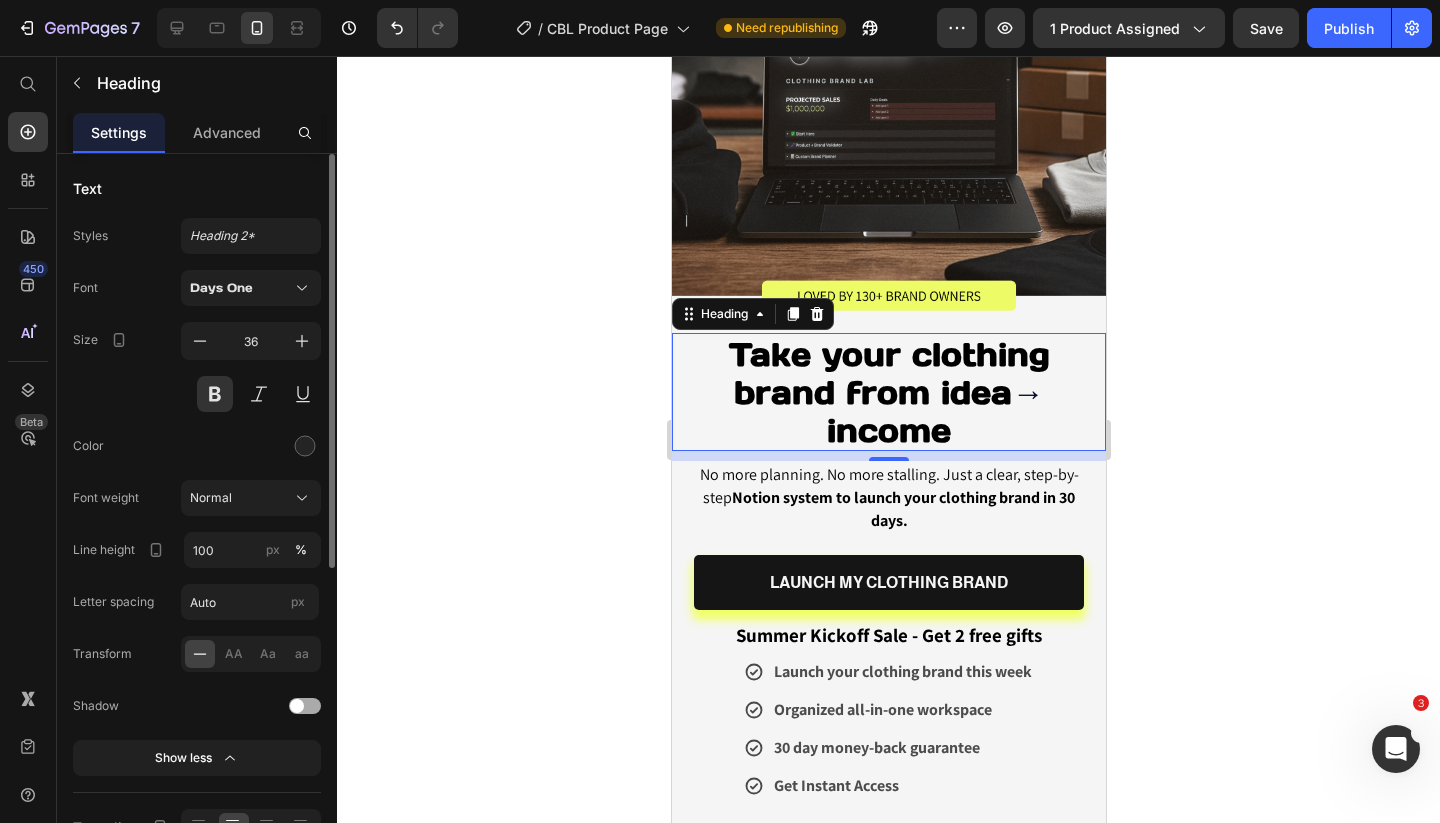 click at bounding box center (251, 446) 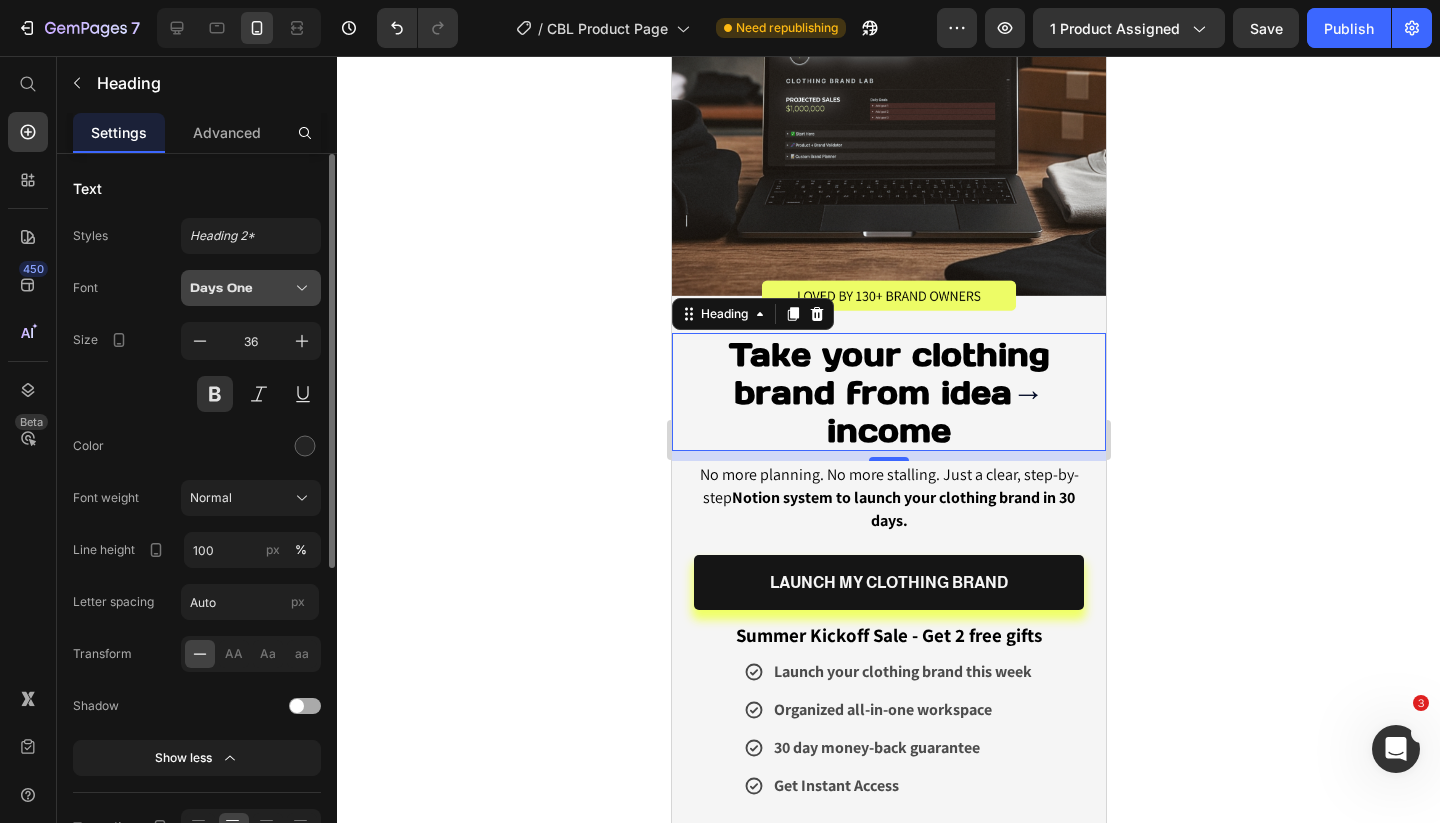 click on "Days One" at bounding box center (241, 288) 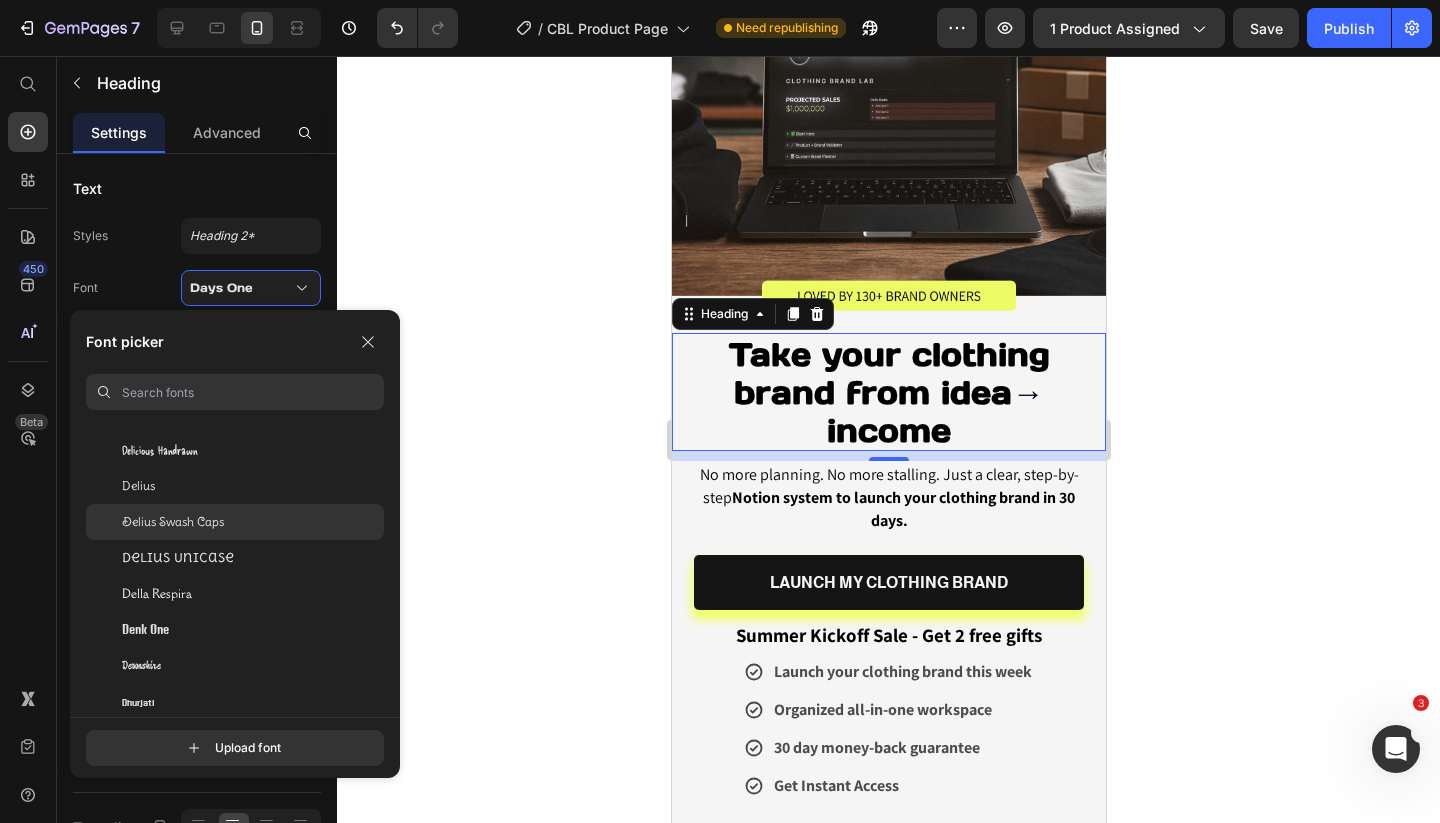 scroll, scrollTop: 13804, scrollLeft: 0, axis: vertical 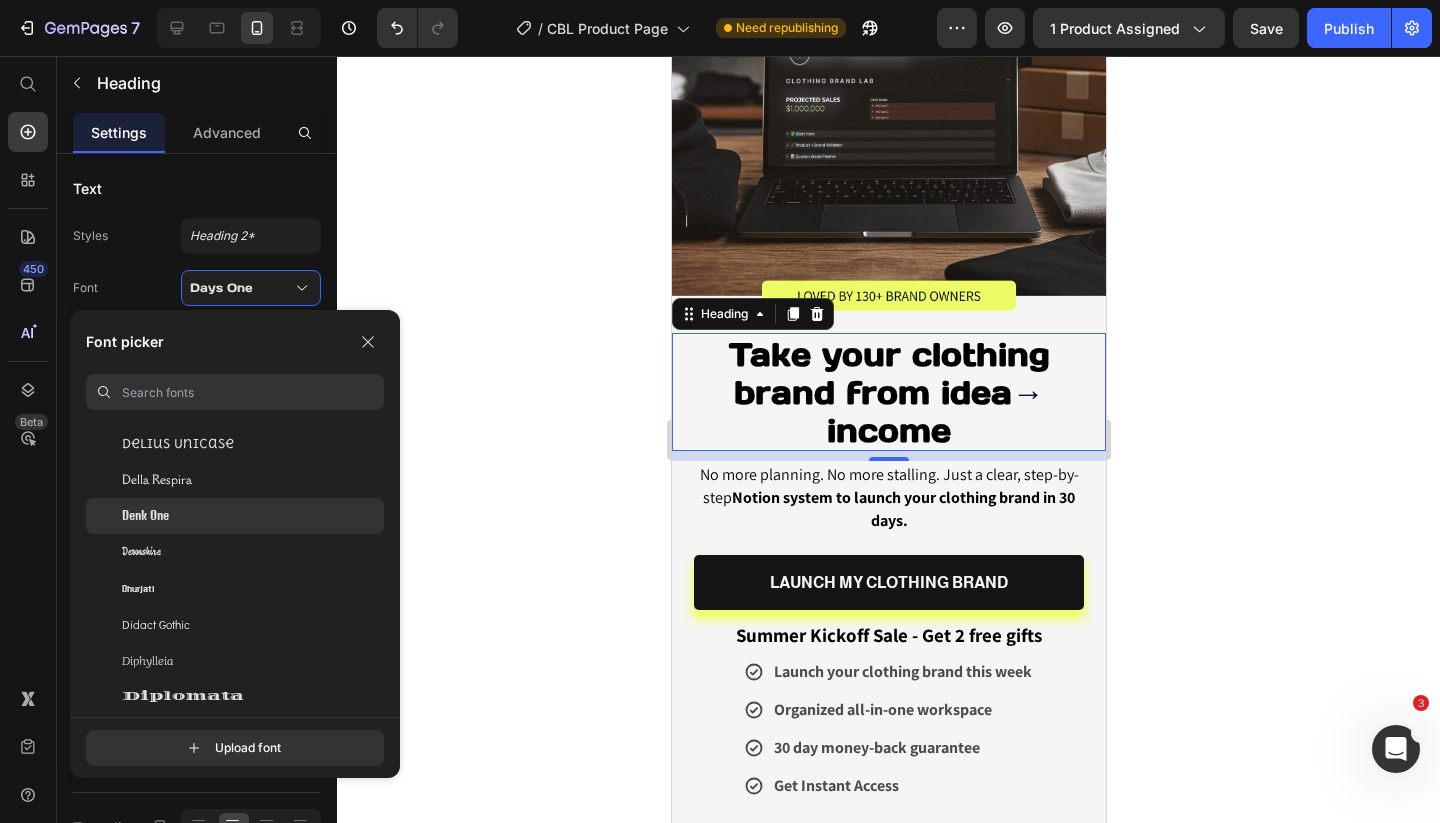 click on "Denk One" 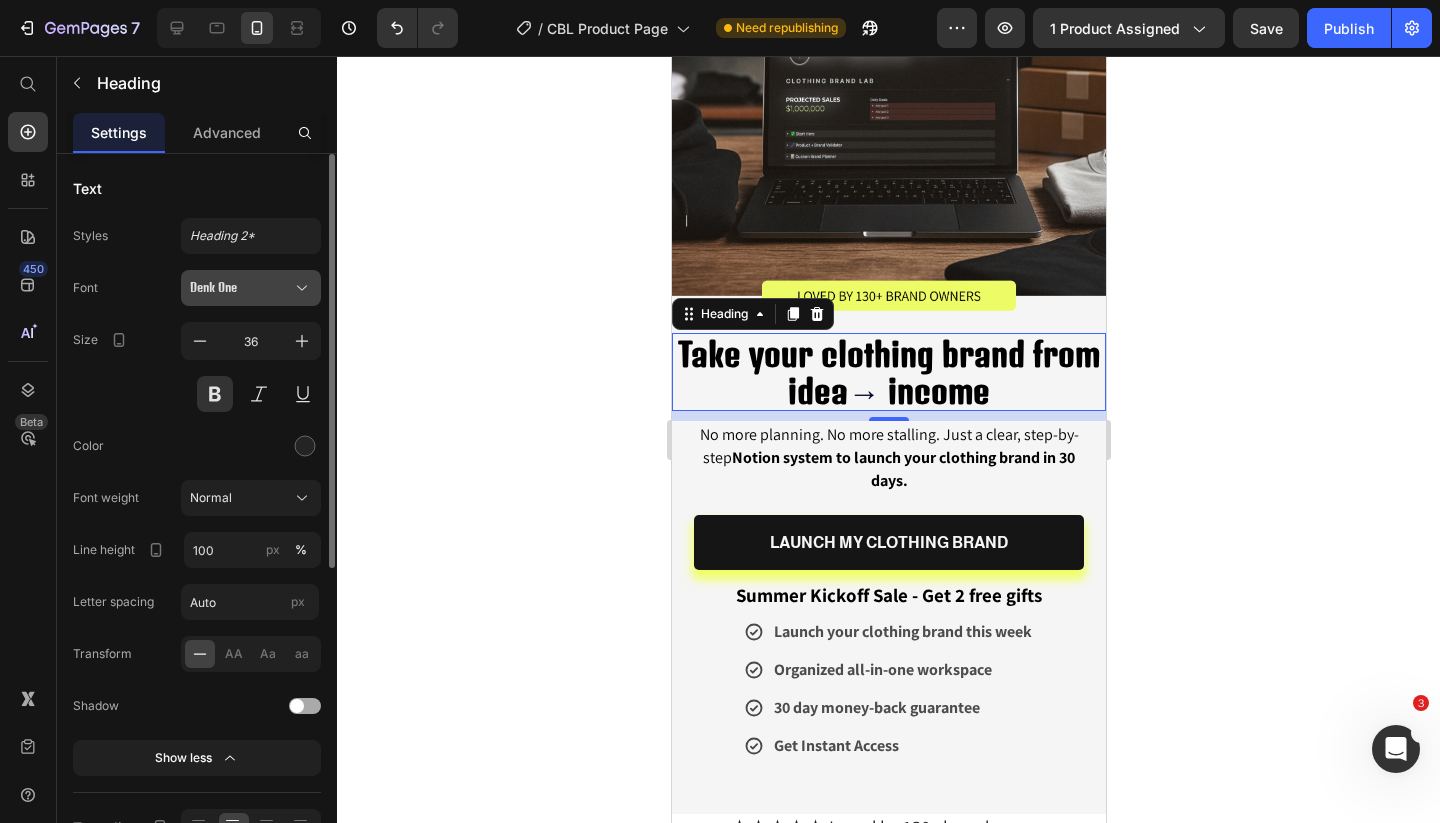click on "Denk One" at bounding box center [241, 288] 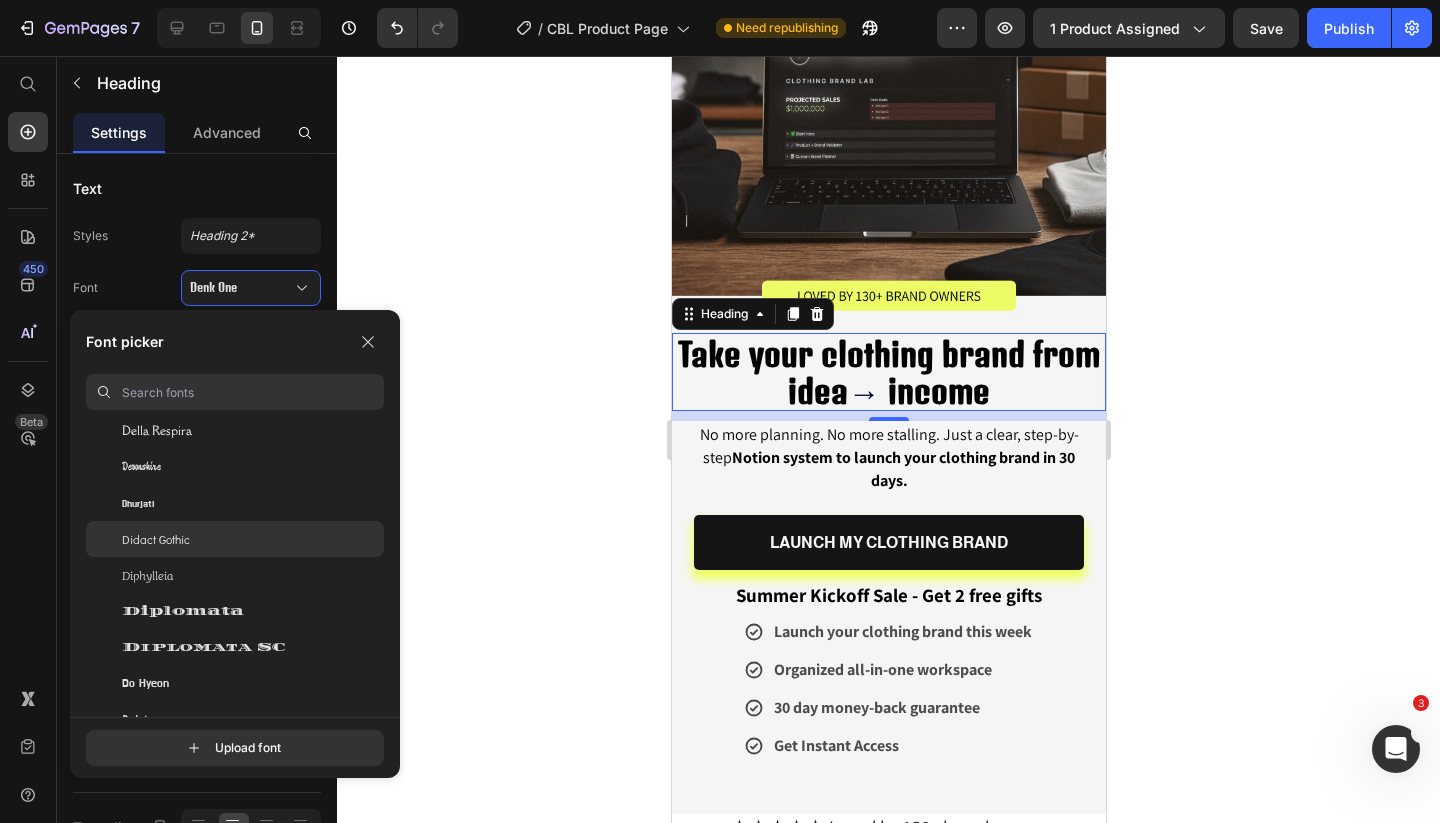 scroll, scrollTop: 13967, scrollLeft: 0, axis: vertical 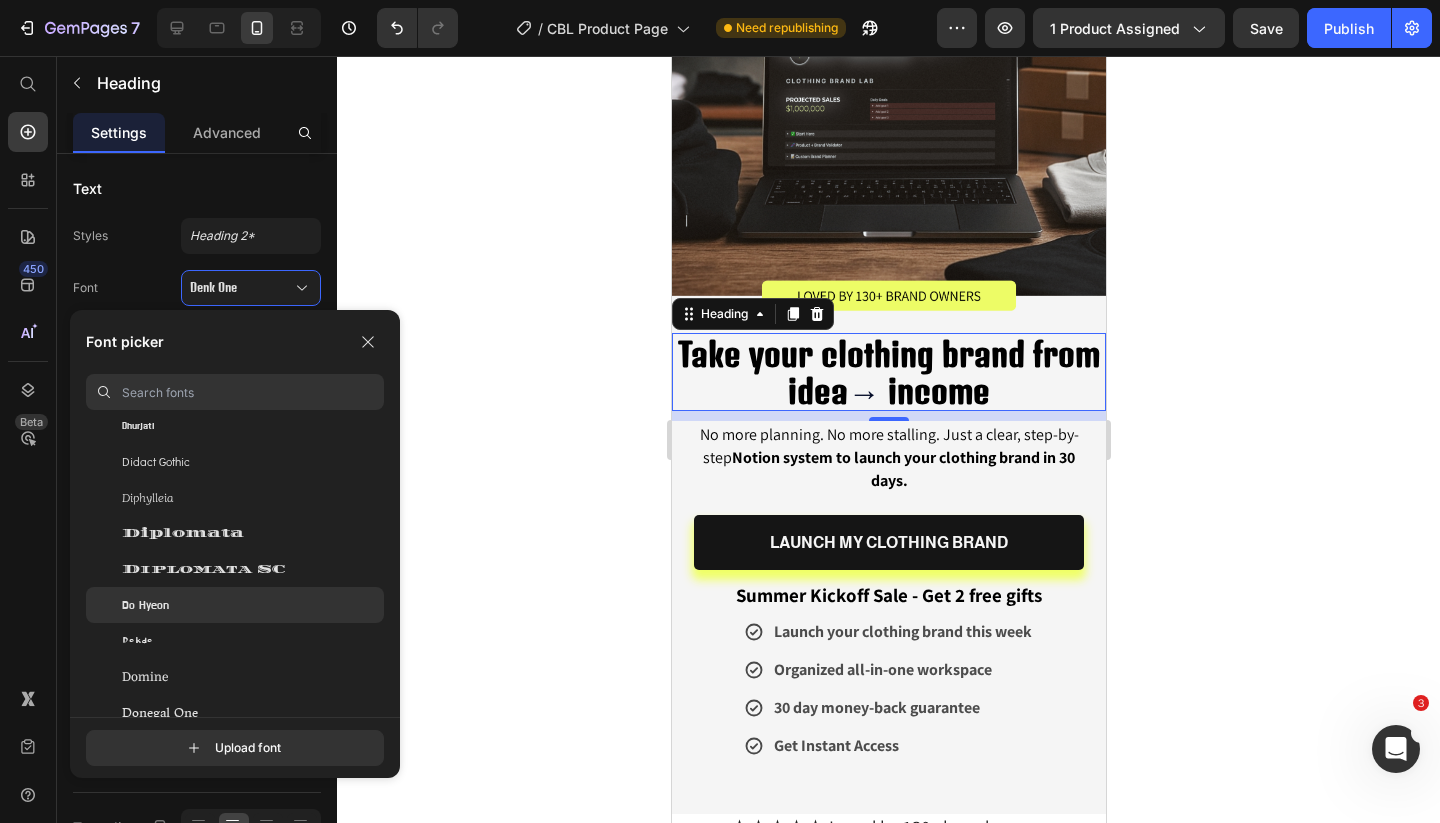 click on "Do Hyeon" 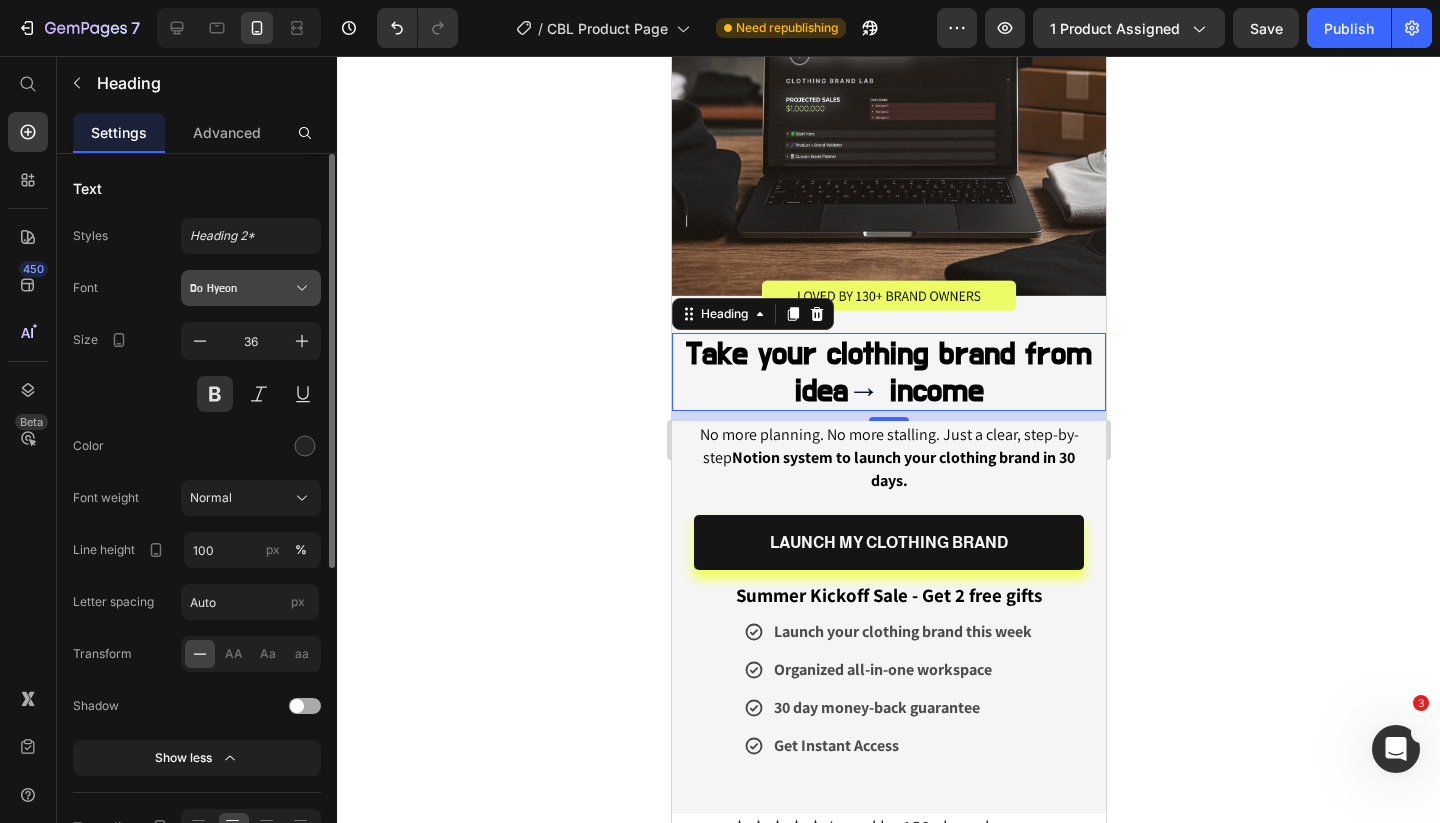 click on "Do Hyeon" at bounding box center [241, 288] 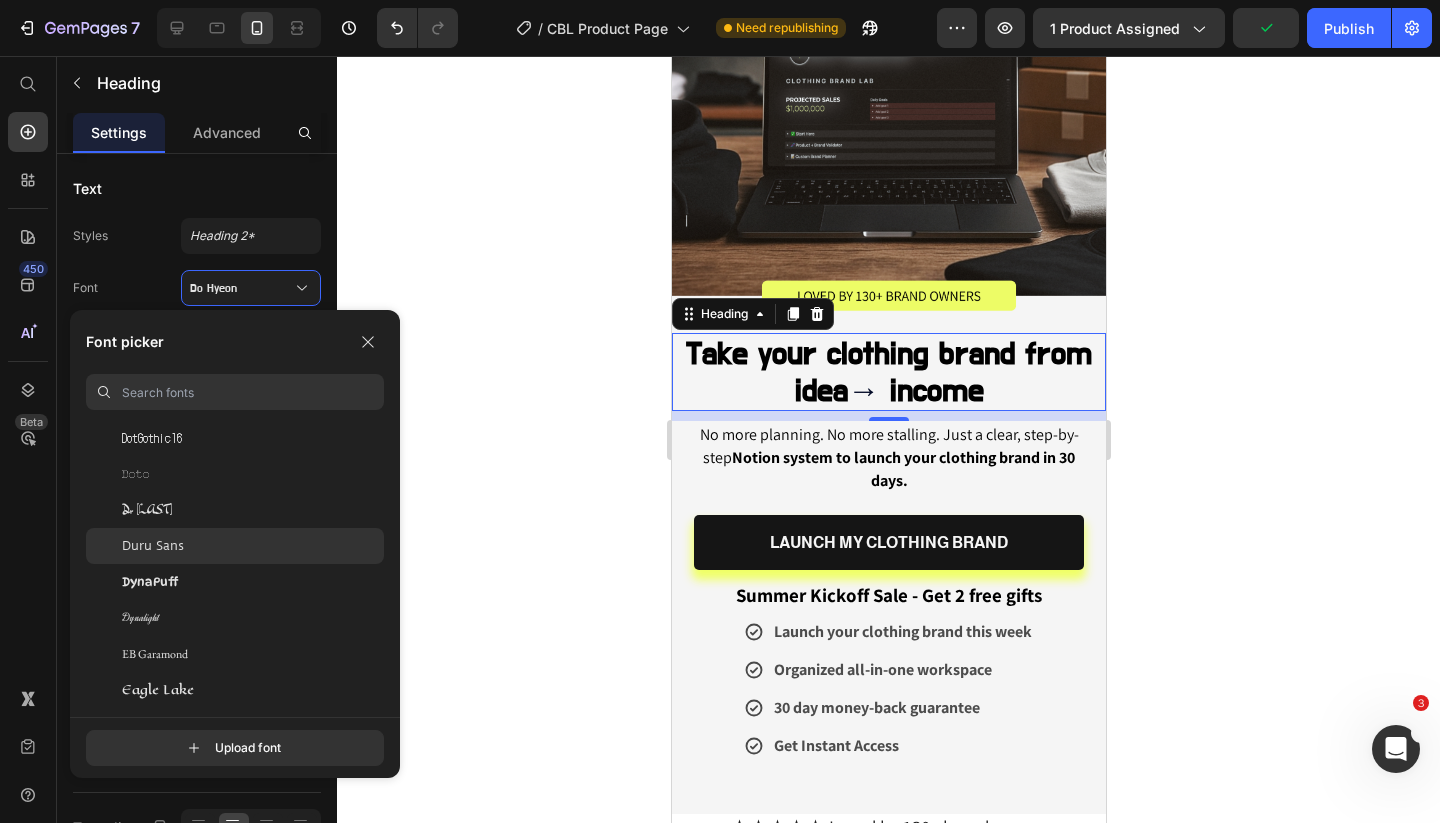 scroll, scrollTop: 14321, scrollLeft: 0, axis: vertical 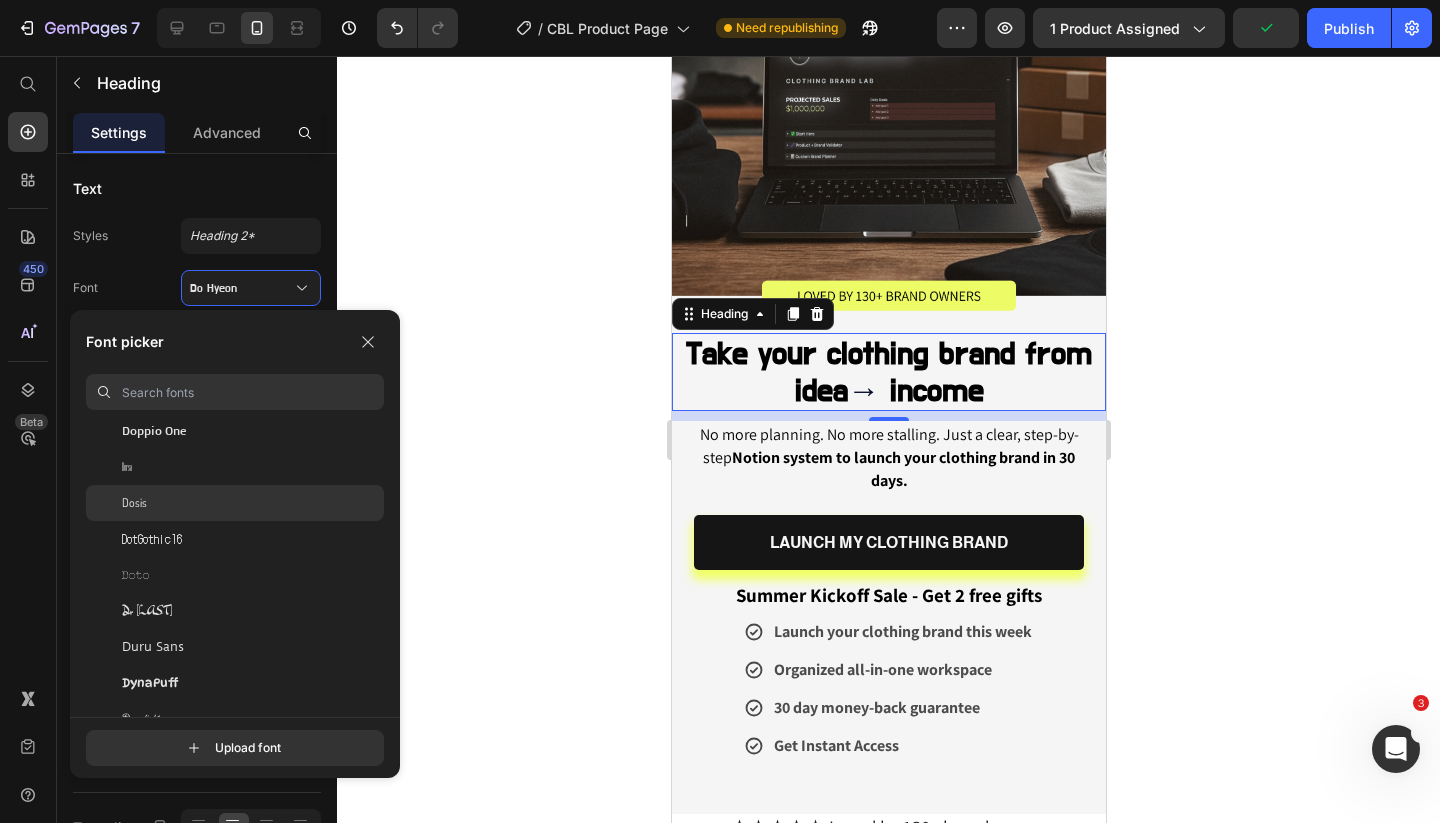 click on "Dosis" 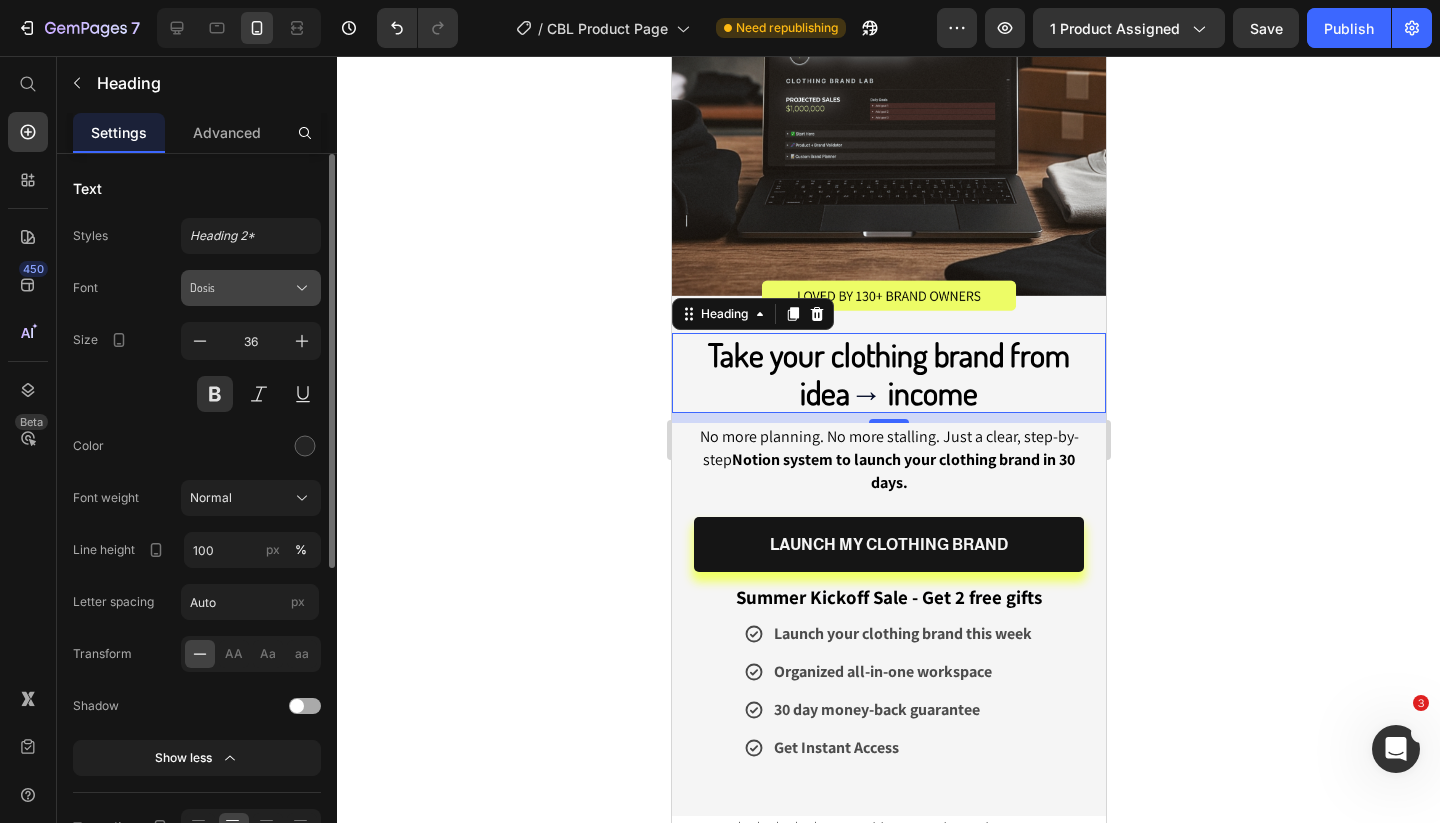 click on "Dosis" at bounding box center (241, 288) 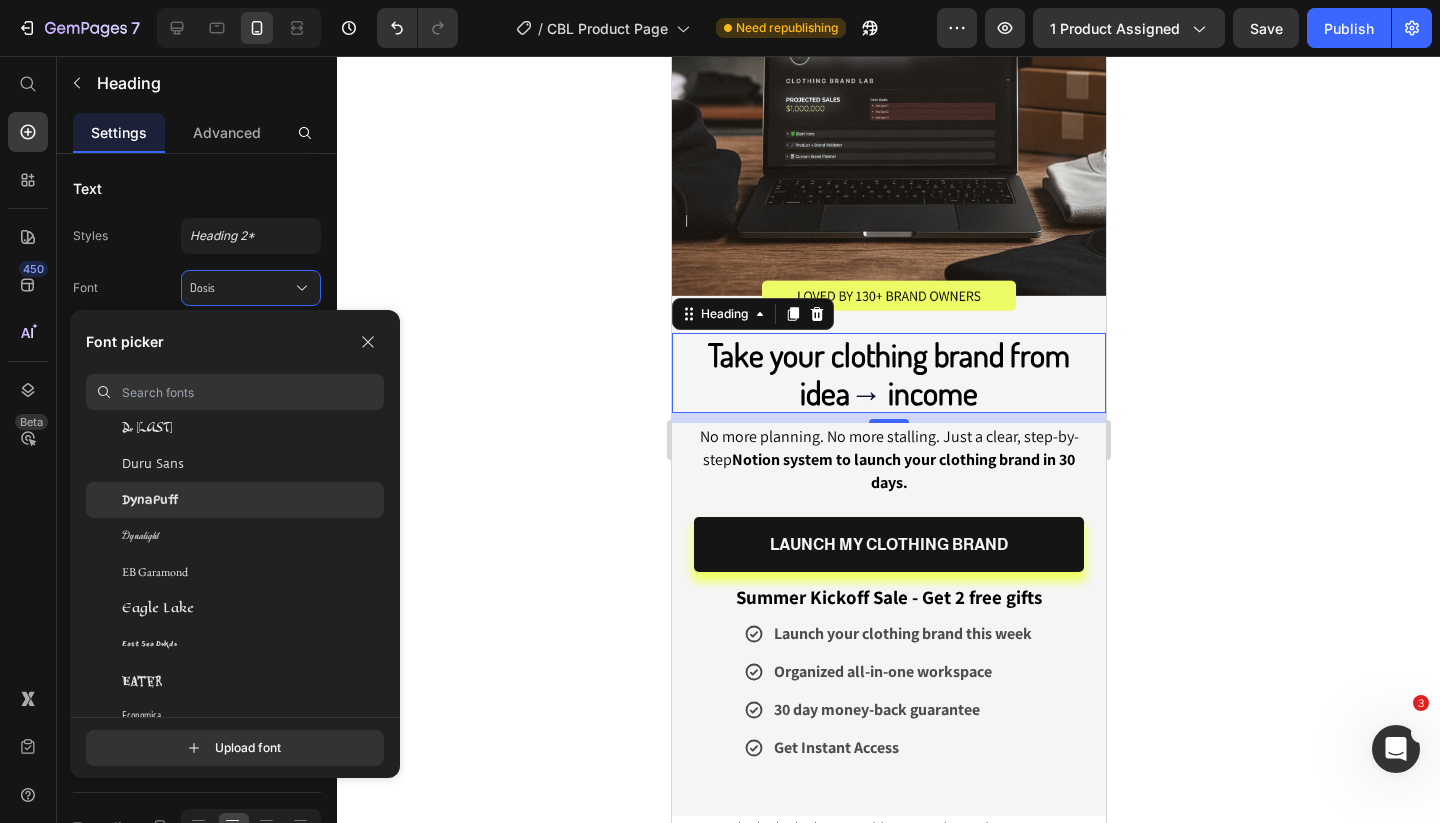 scroll, scrollTop: 14582, scrollLeft: 0, axis: vertical 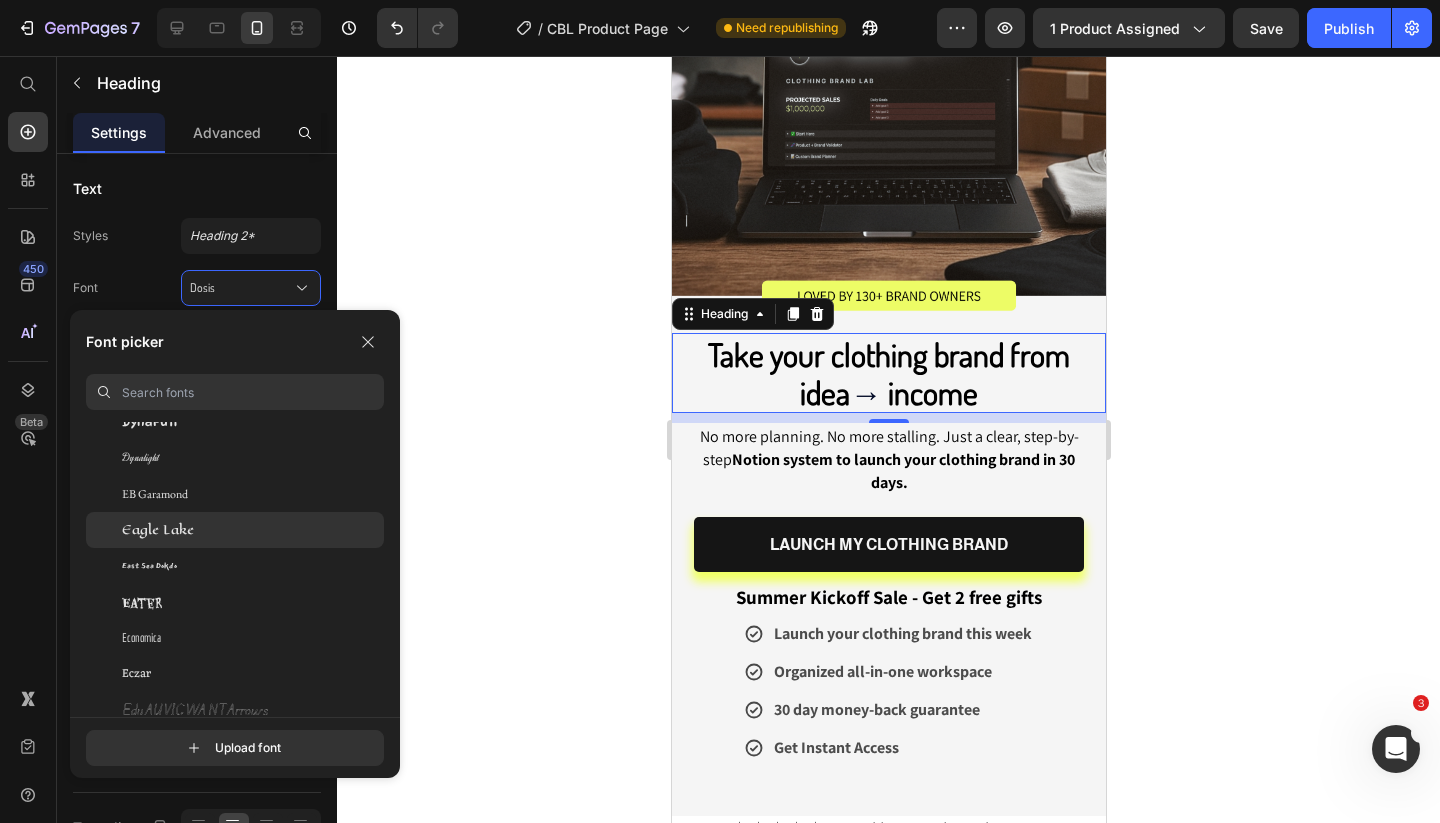 click on "Eagle Lake" 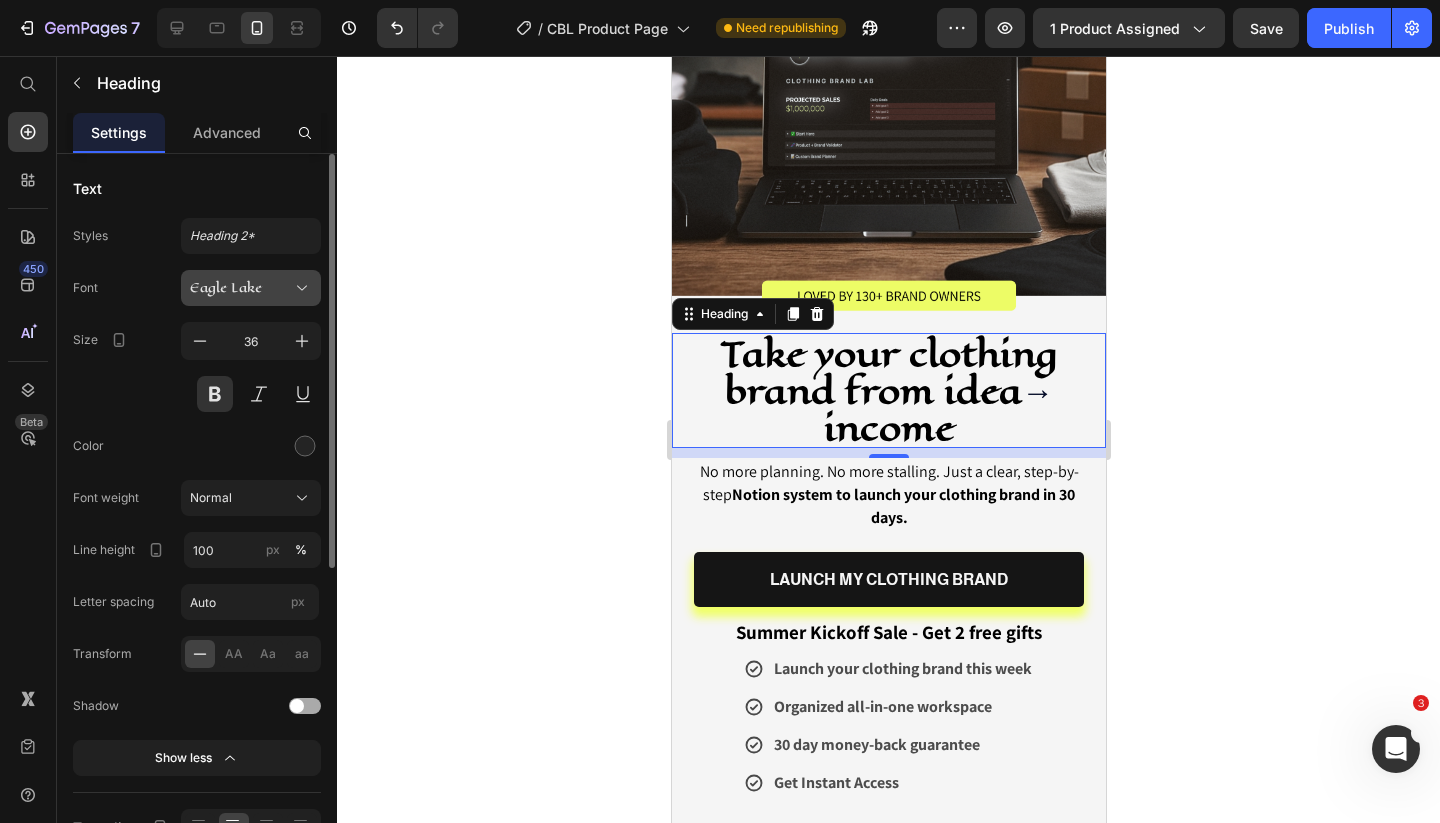click on "Eagle Lake" at bounding box center (251, 288) 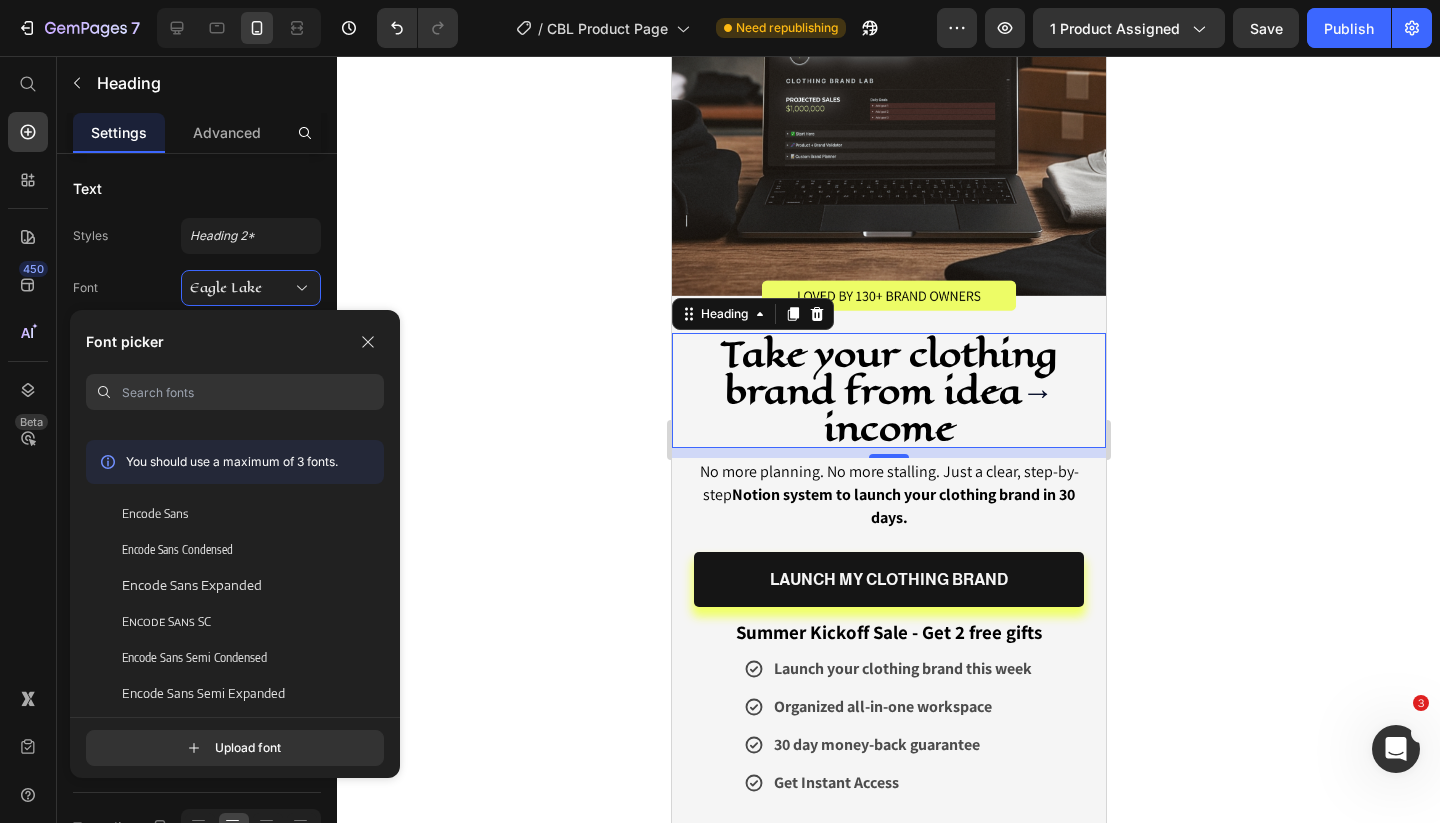 scroll, scrollTop: 15913, scrollLeft: 0, axis: vertical 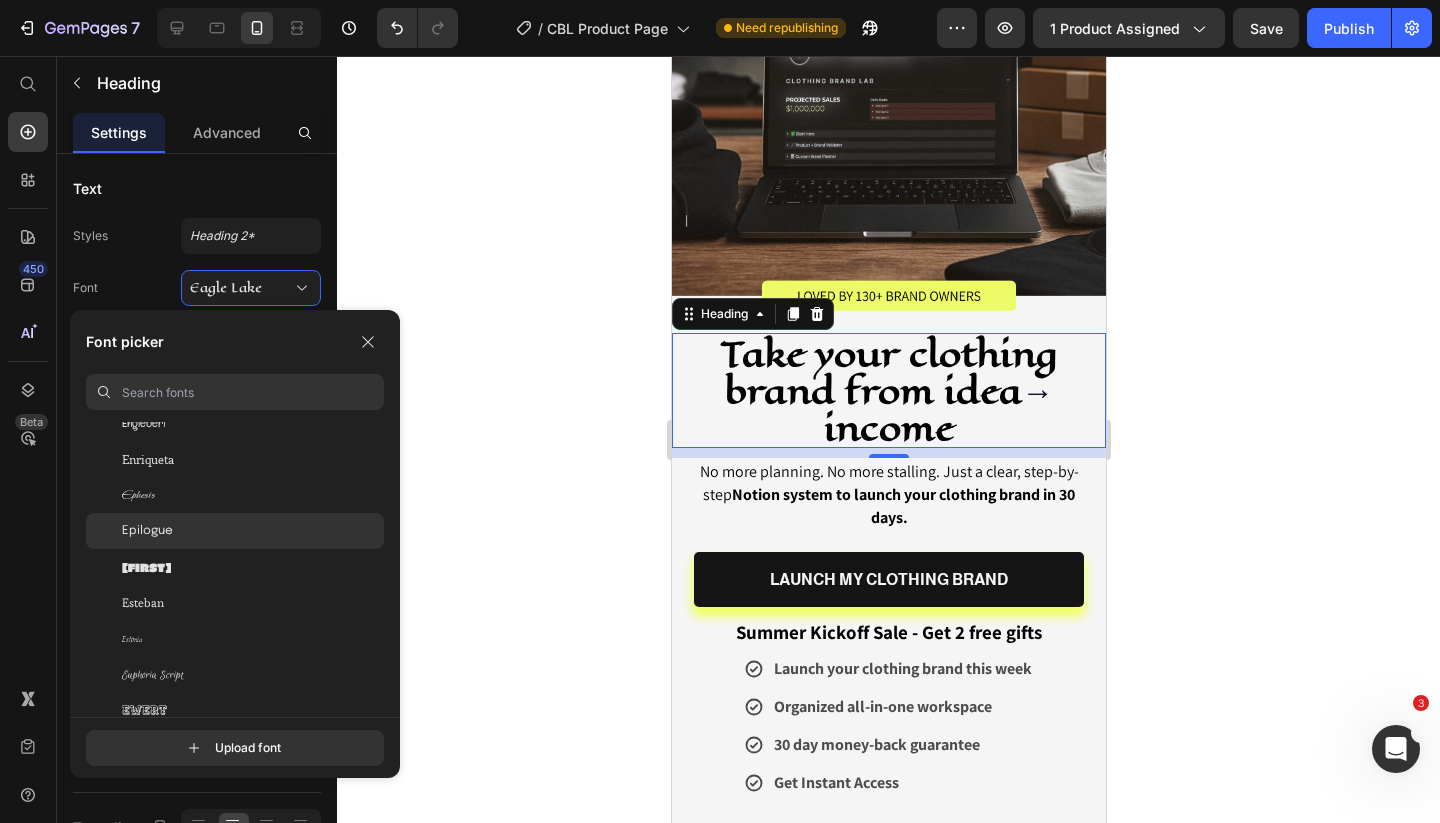 click on "Epilogue" 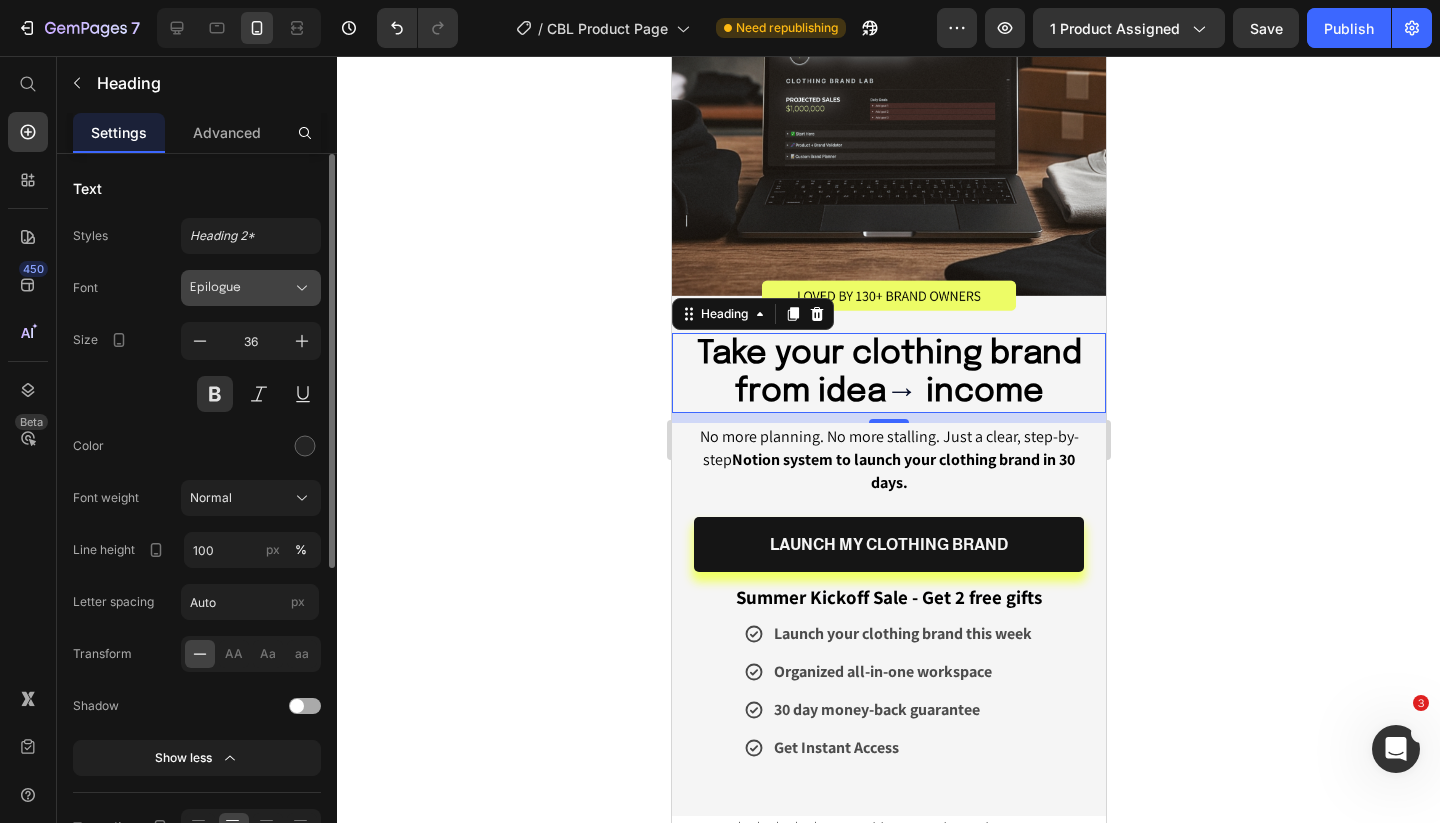 click on "Epilogue" at bounding box center [241, 288] 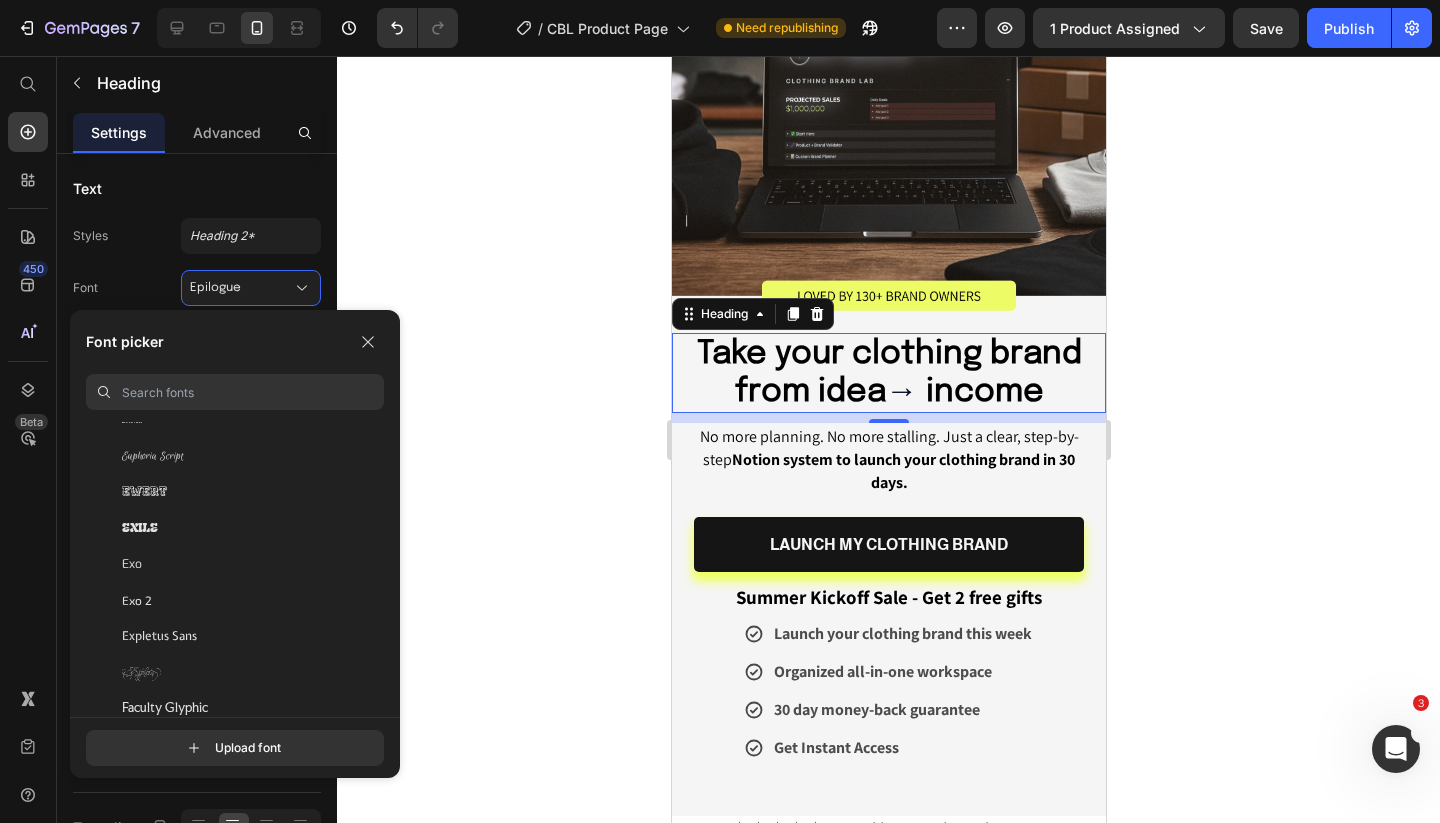 scroll, scrollTop: 16132, scrollLeft: 0, axis: vertical 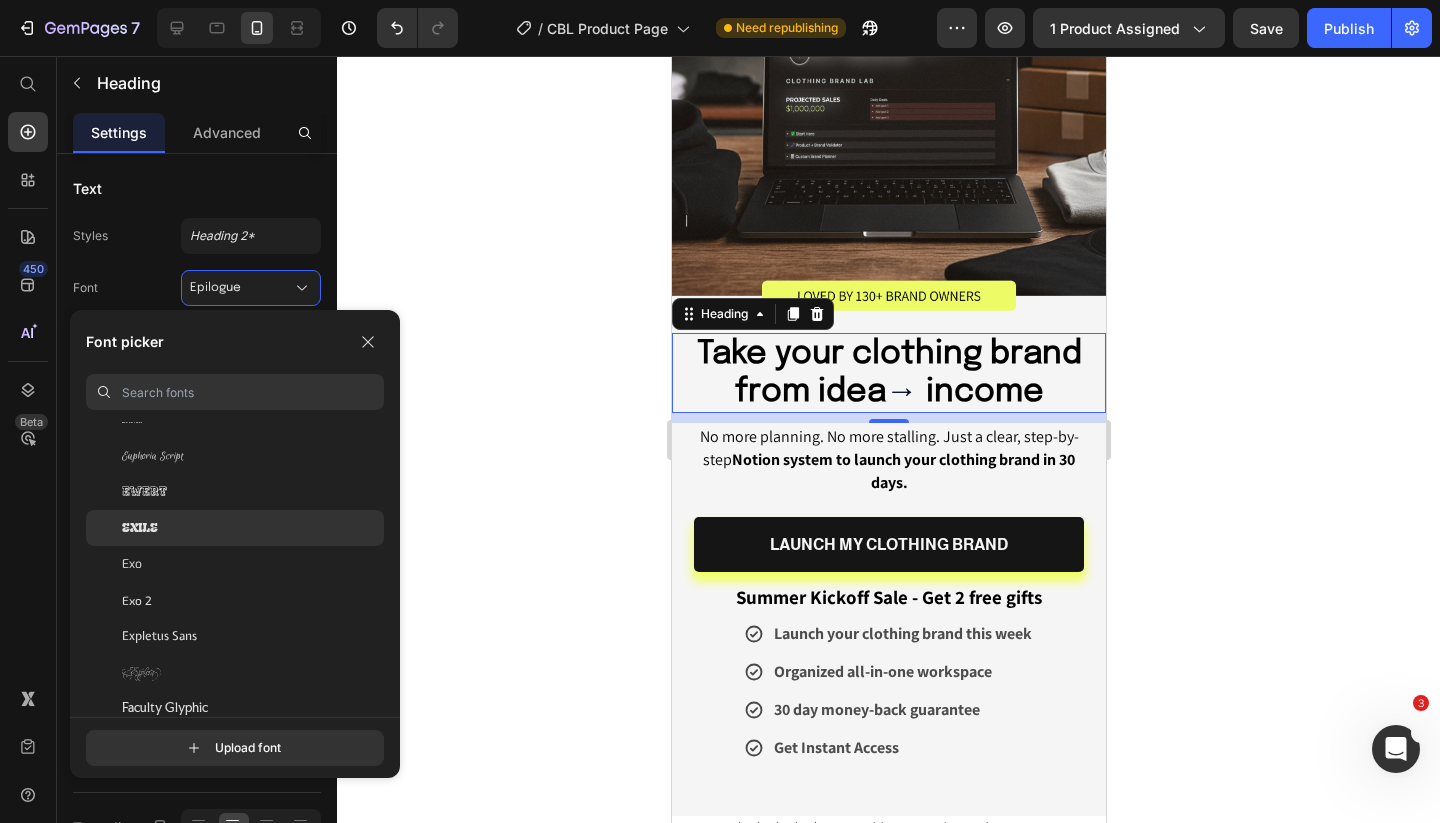 click on "Exile" 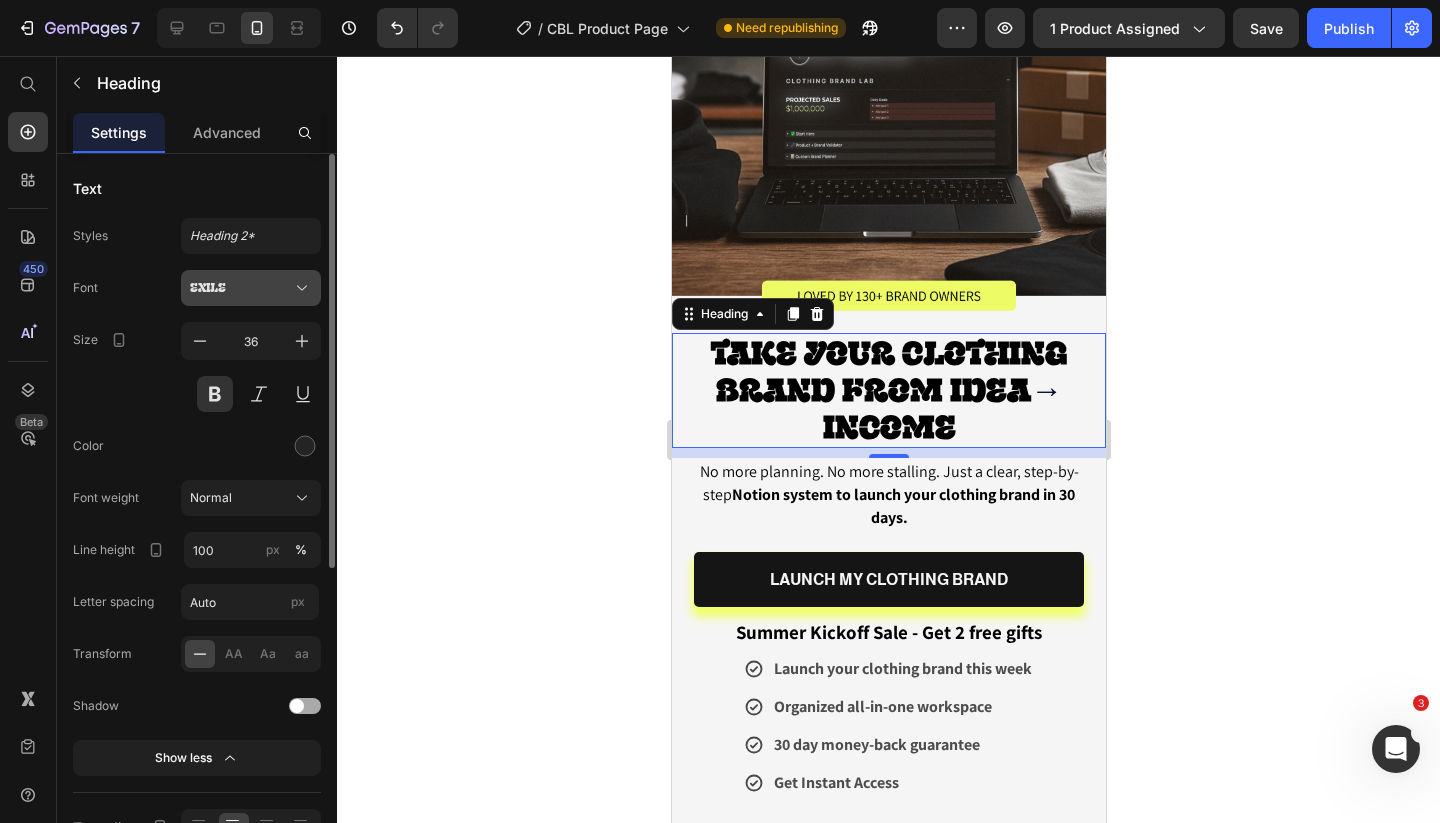click on "Exile" at bounding box center [241, 288] 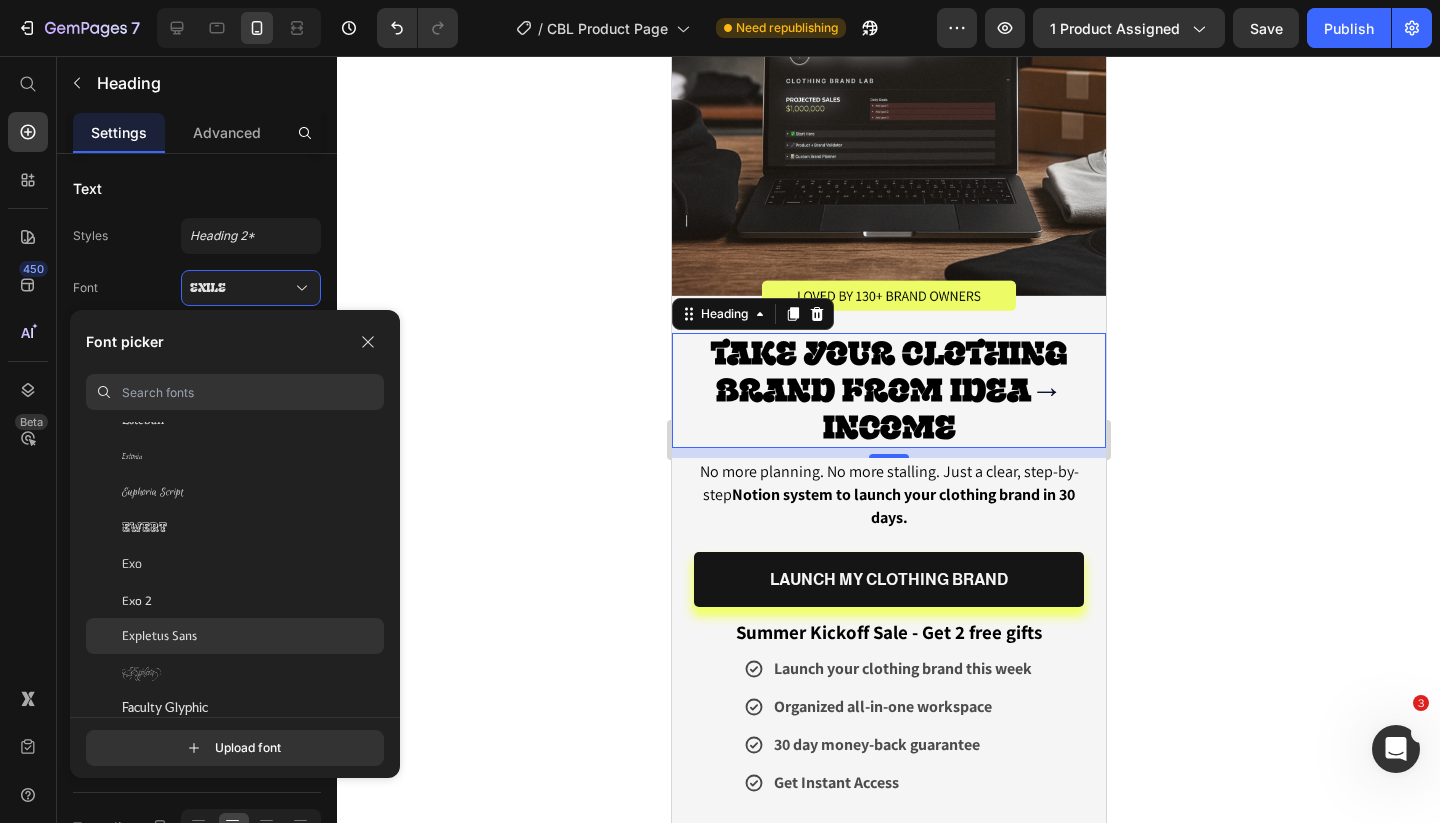 click on "Expletus Sans" 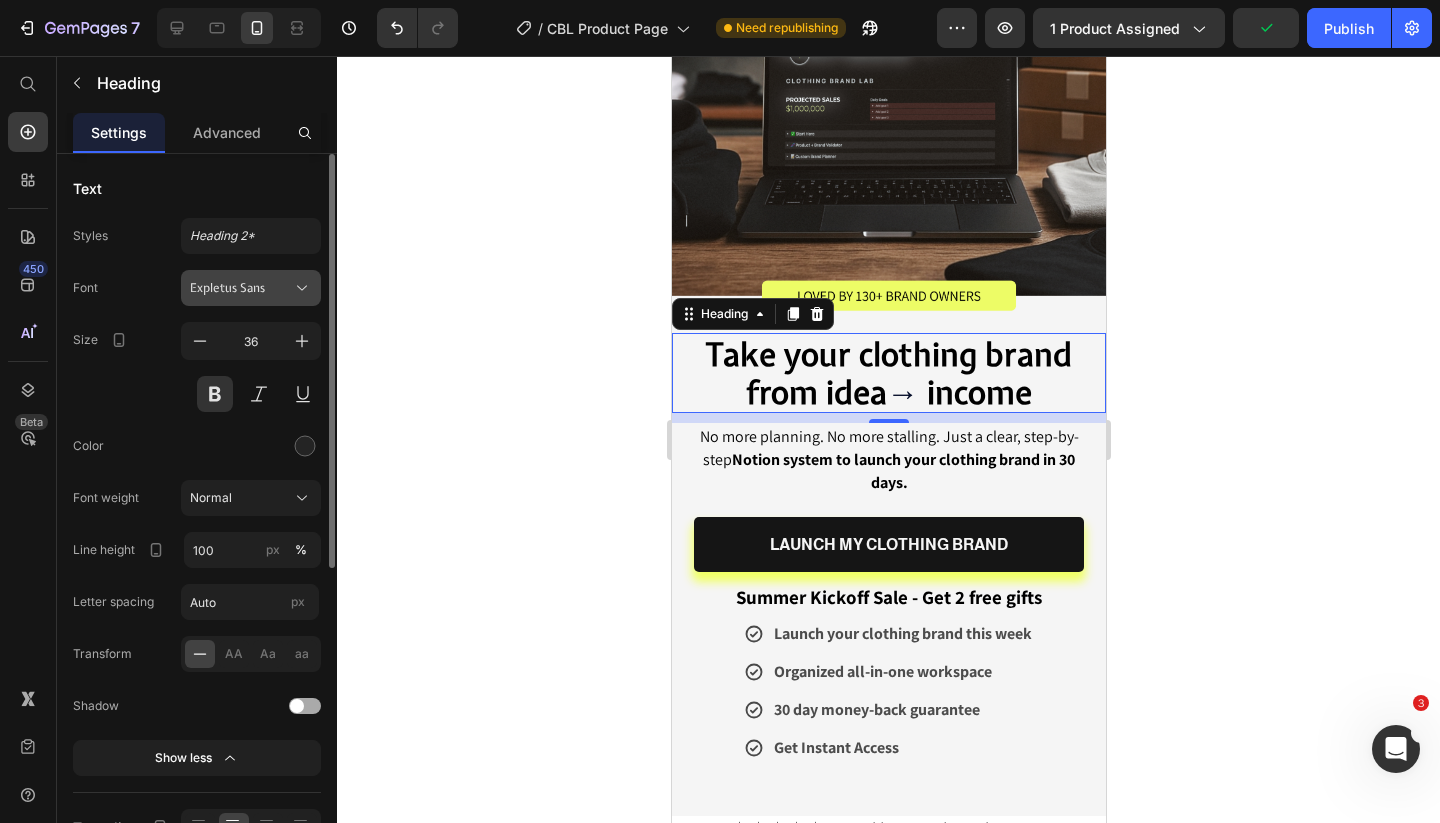 click on "Expletus Sans" at bounding box center [241, 288] 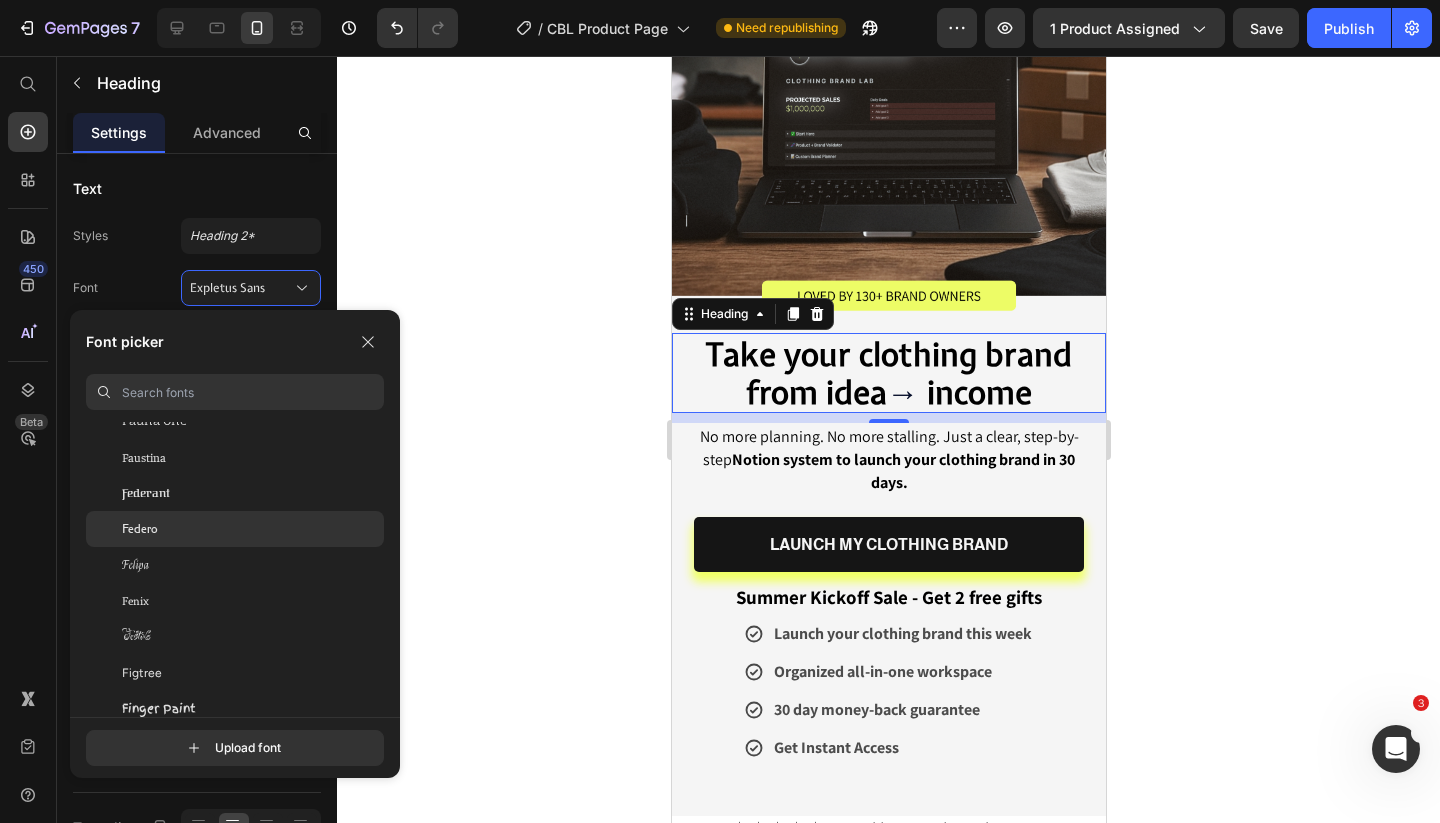 scroll, scrollTop: 16964, scrollLeft: 0, axis: vertical 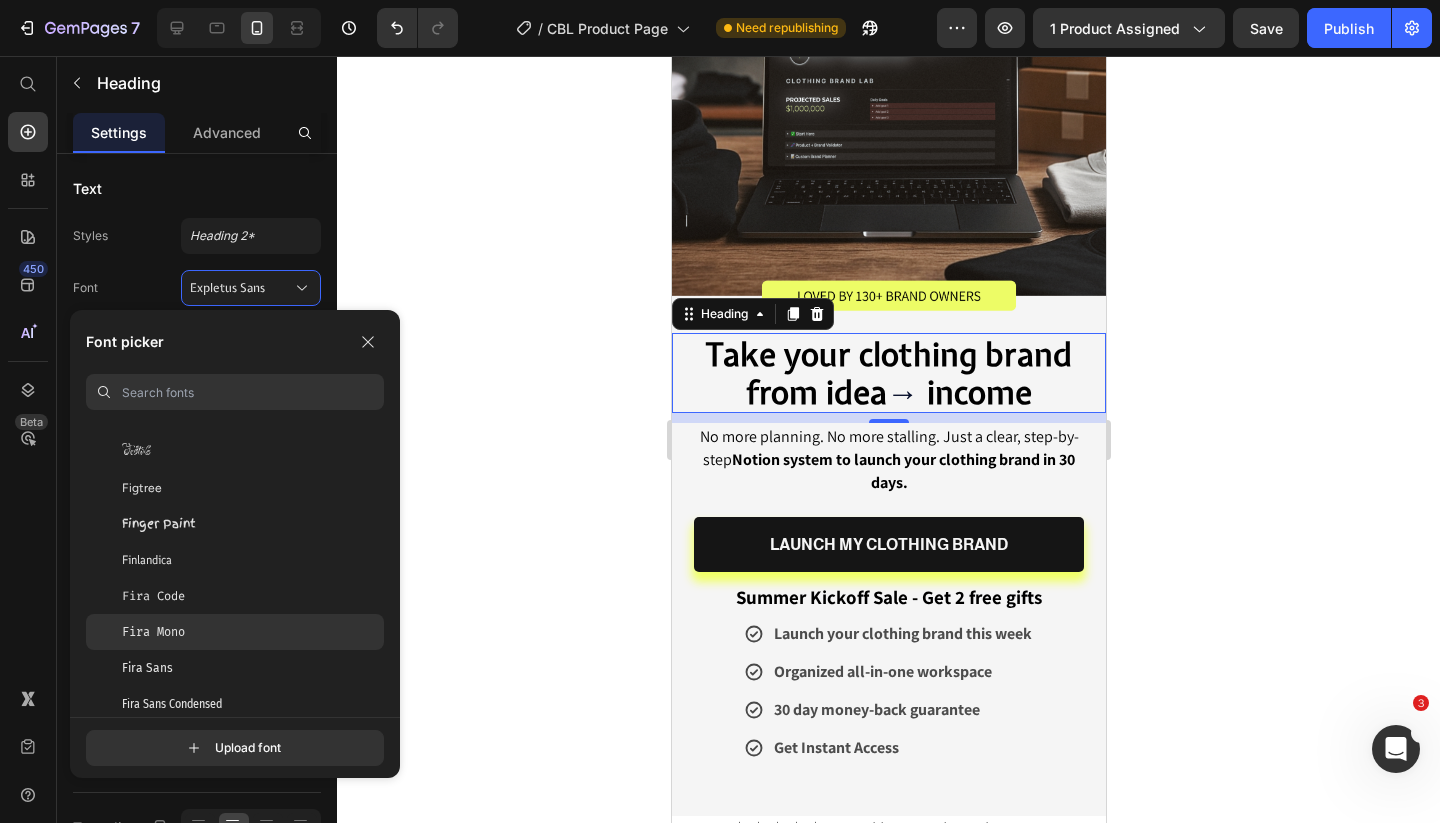click on "Fira Mono" 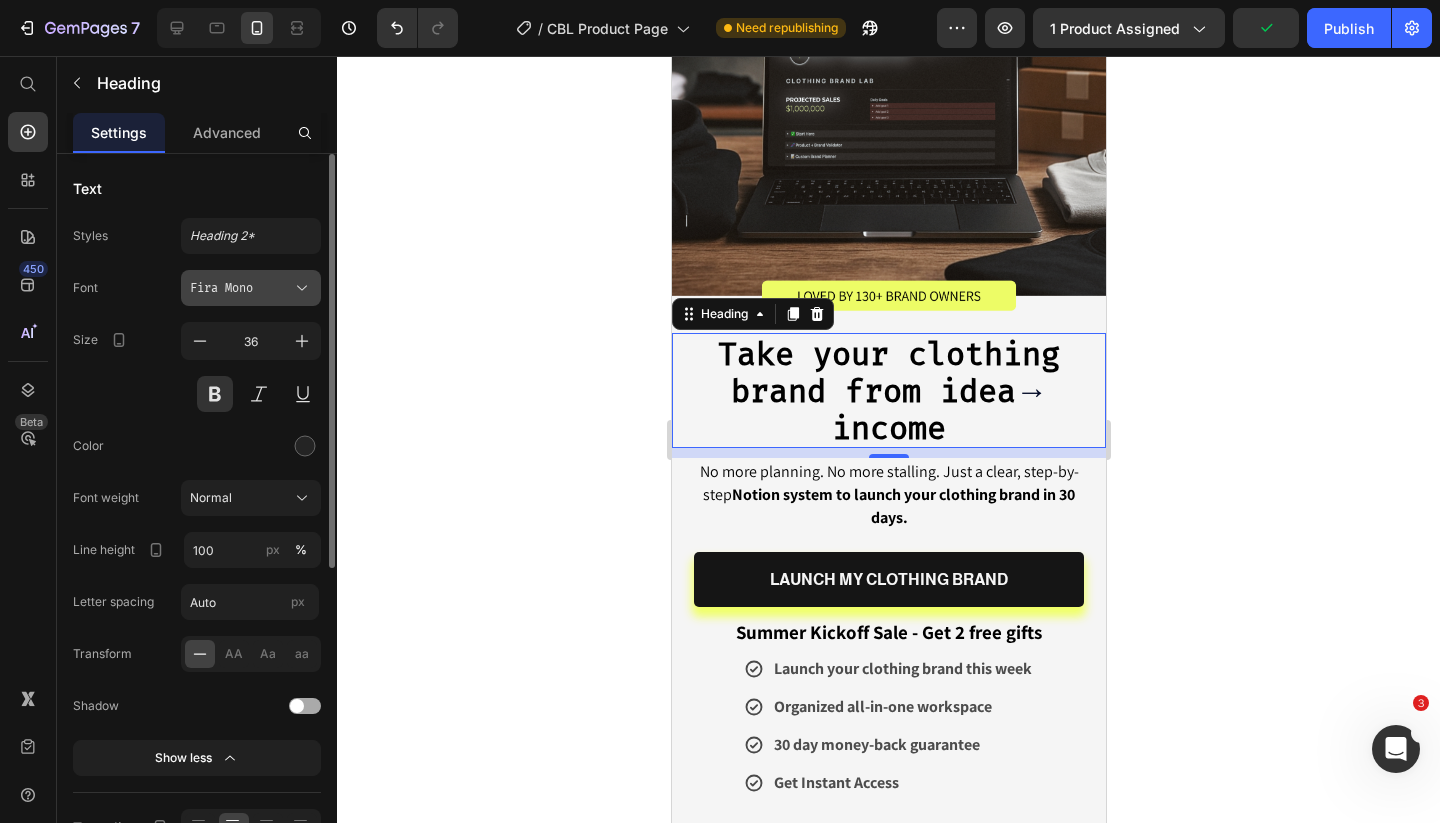 click on "Fira Mono" at bounding box center (251, 288) 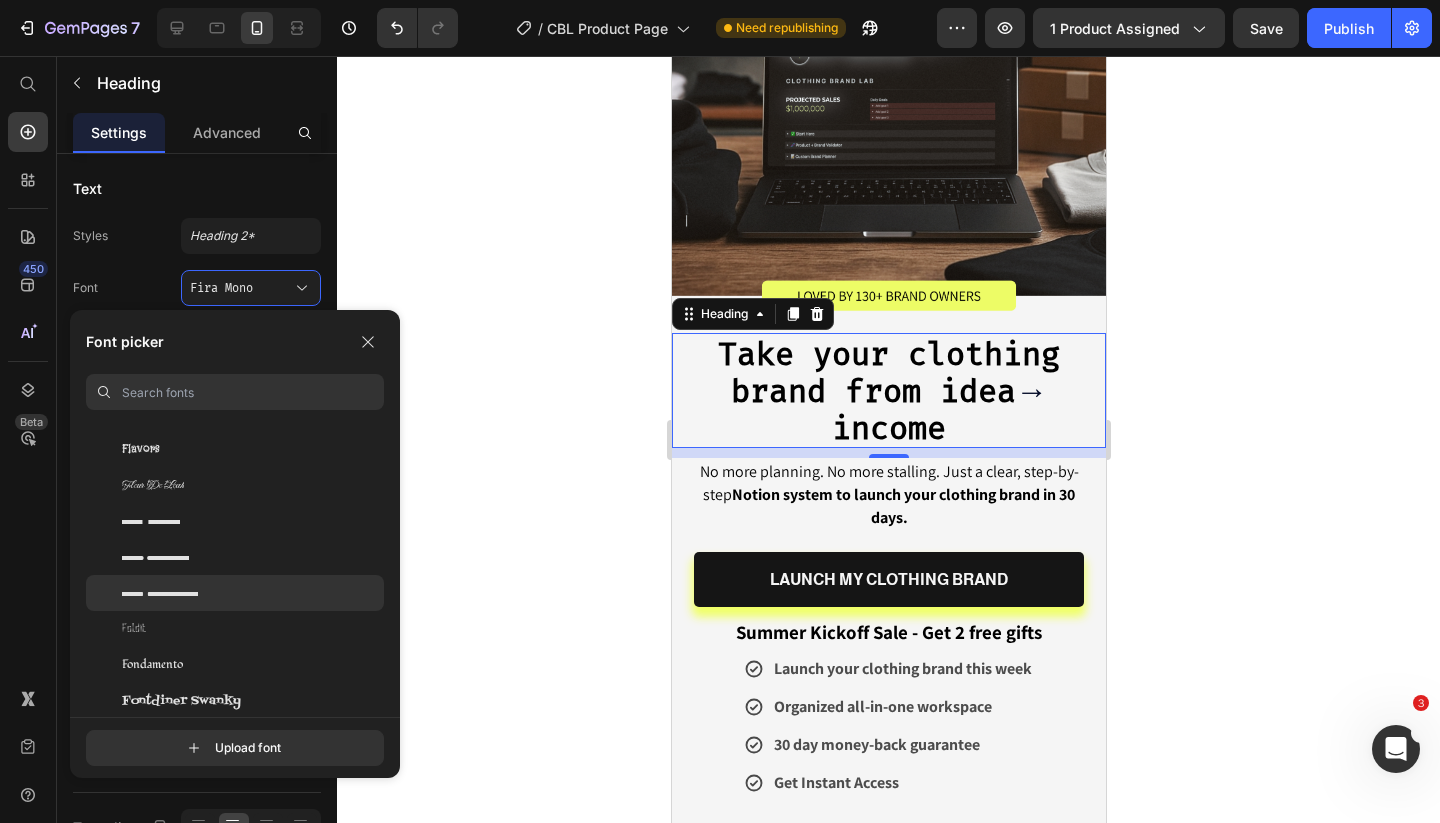 scroll, scrollTop: 17857, scrollLeft: 0, axis: vertical 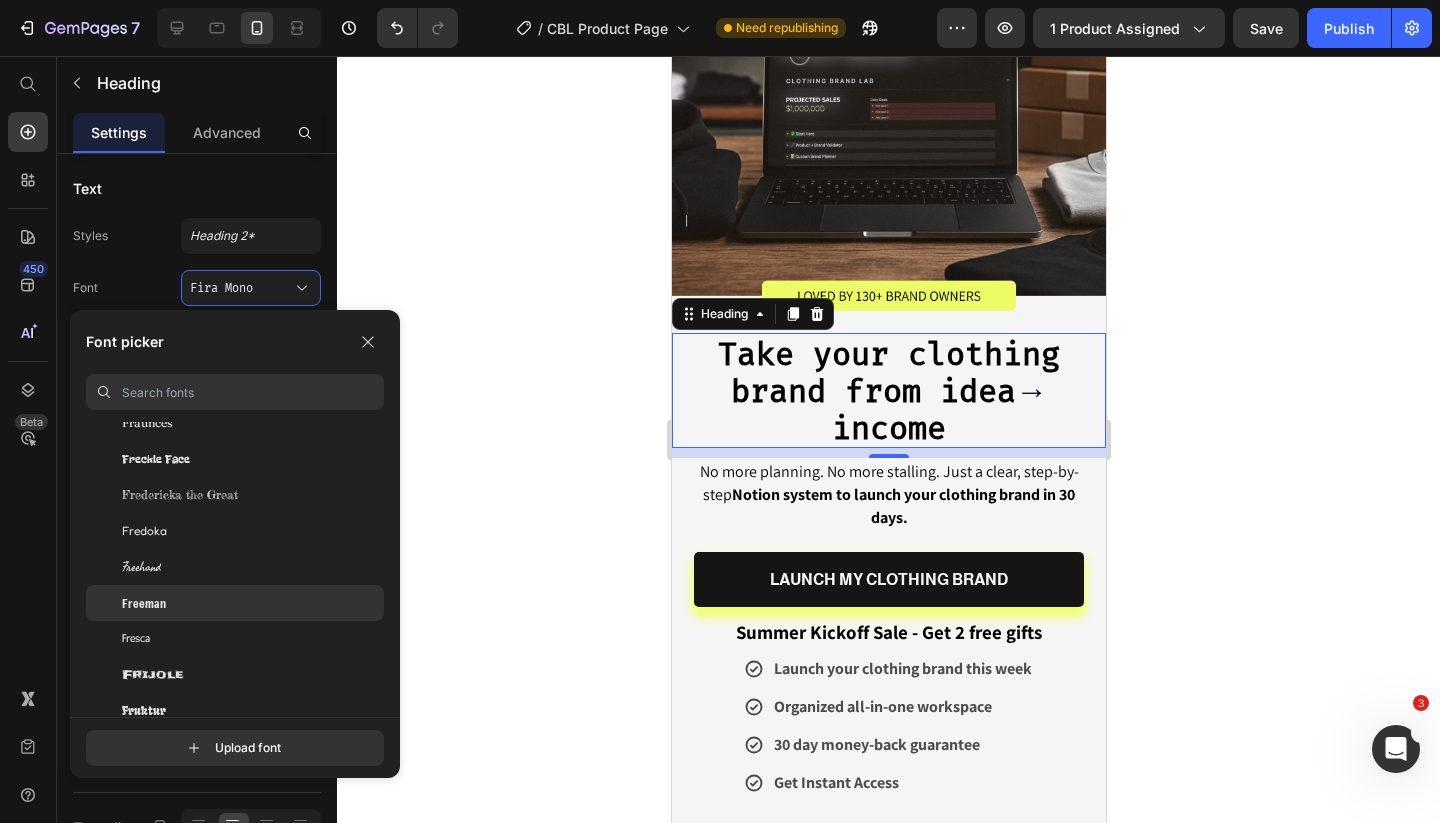 click on "Freeman" 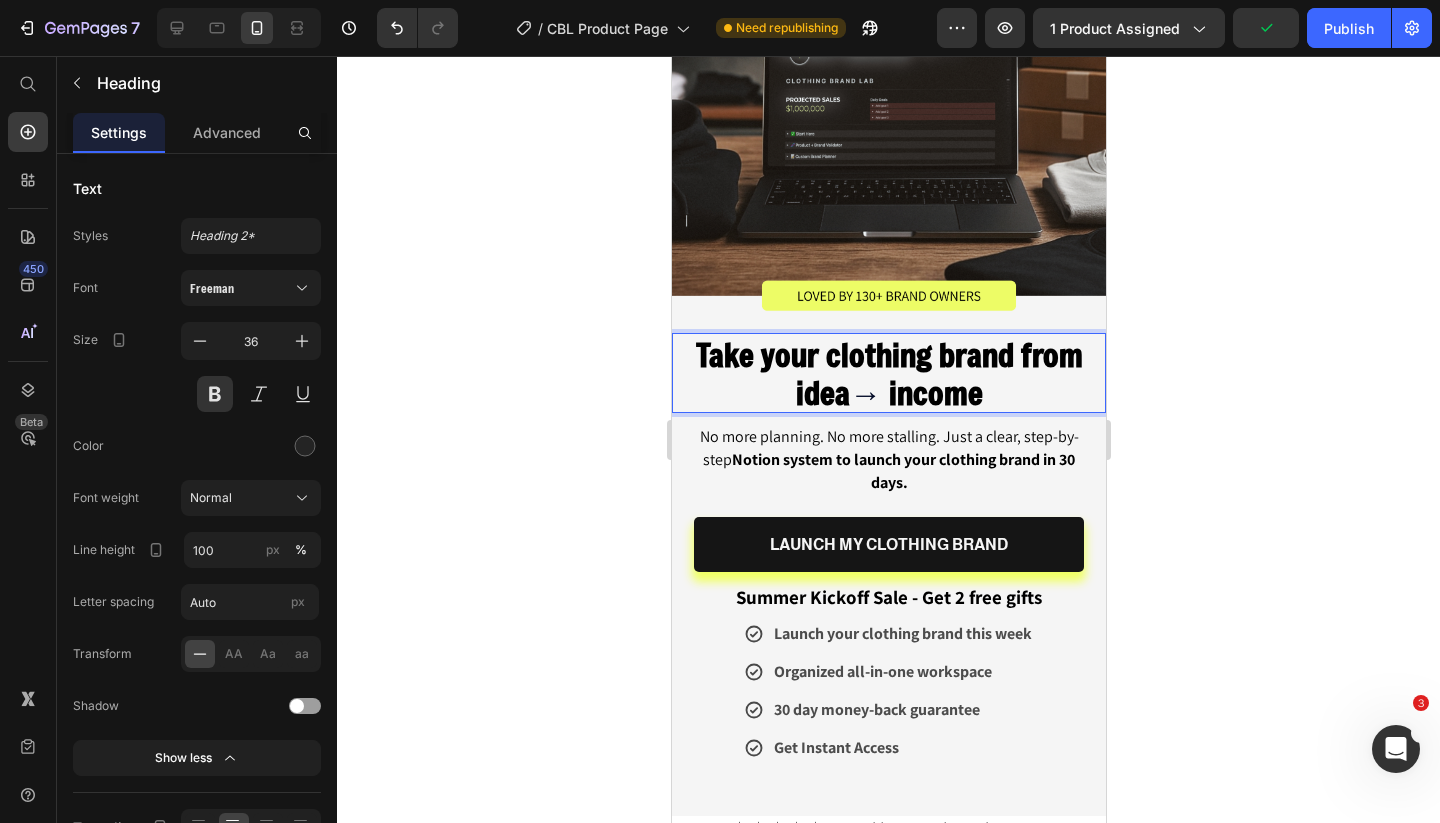 click on "Take your clothing brand from idea" at bounding box center [888, 373] 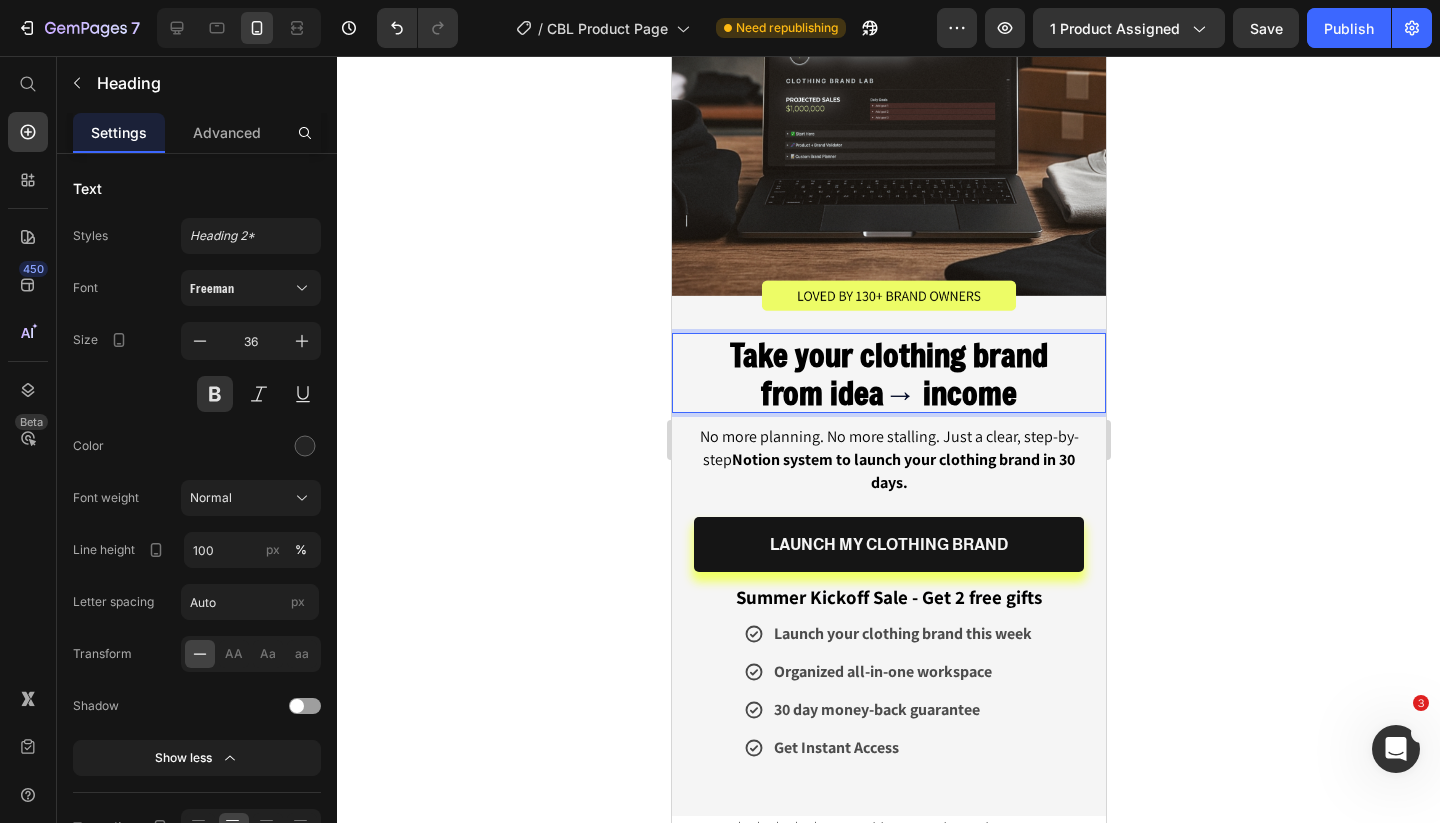 scroll, scrollTop: 1, scrollLeft: 0, axis: vertical 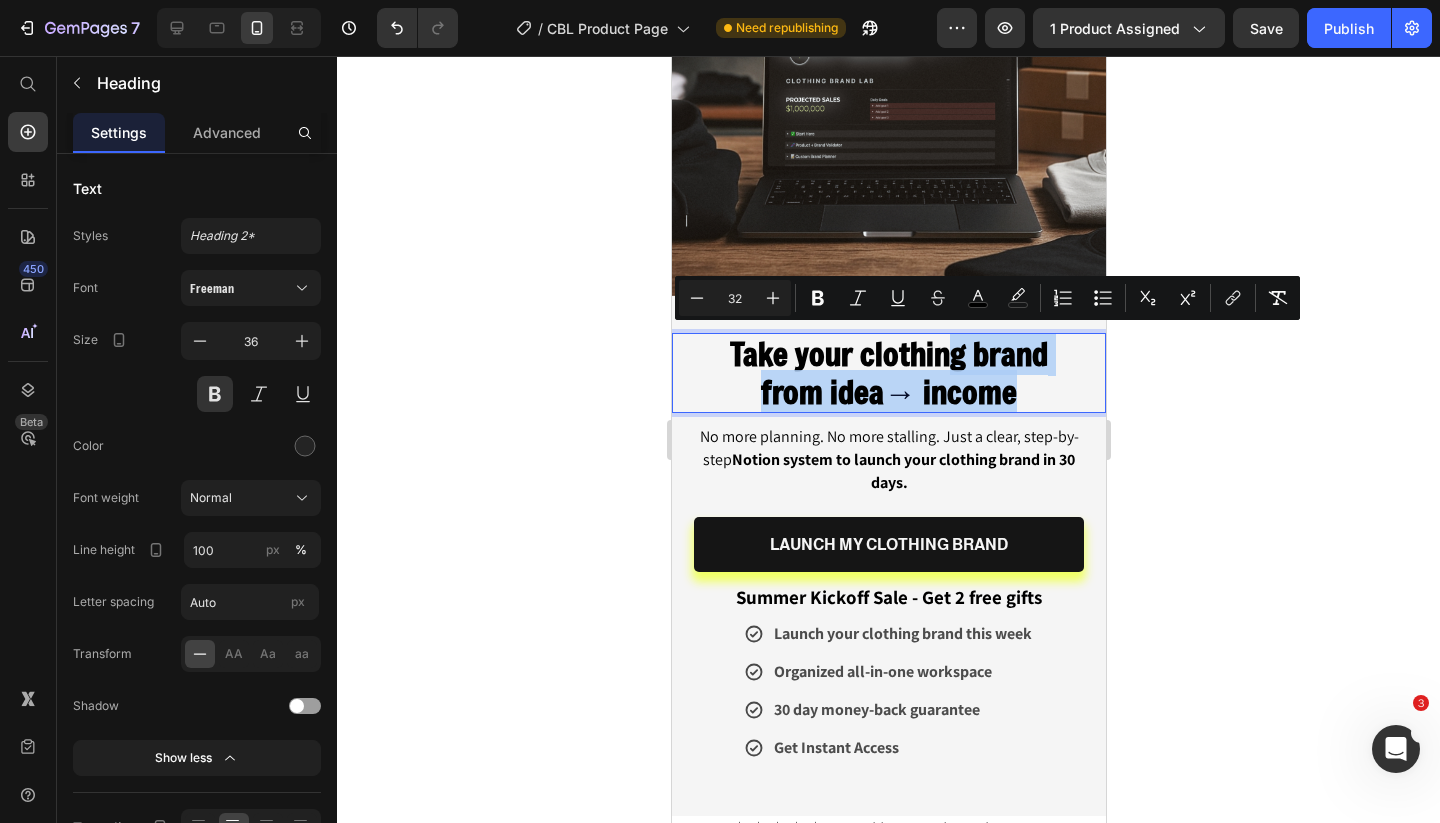 drag, startPoint x: 1046, startPoint y: 389, endPoint x: 955, endPoint y: 361, distance: 95.2103 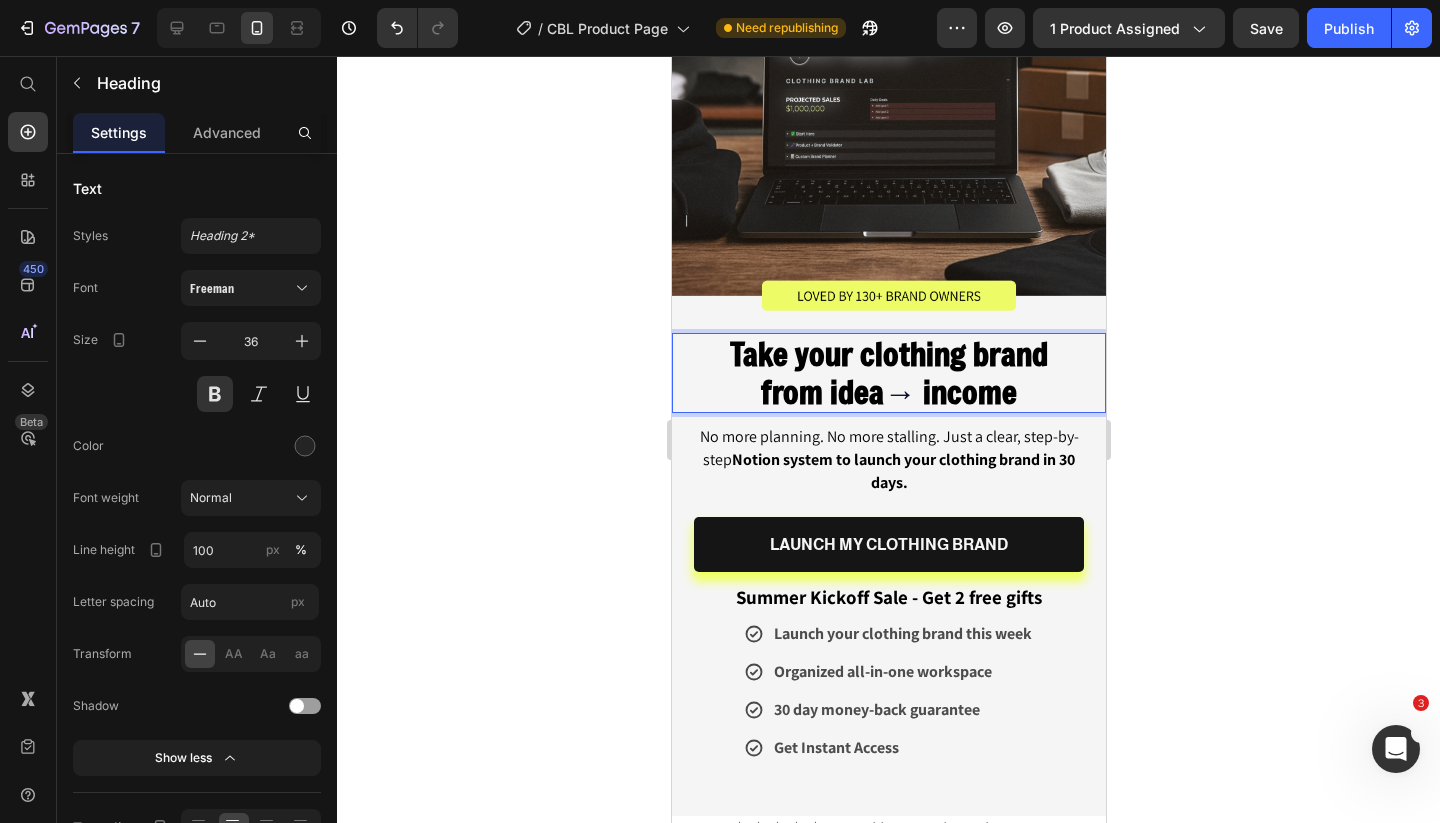 scroll, scrollTop: 0, scrollLeft: 0, axis: both 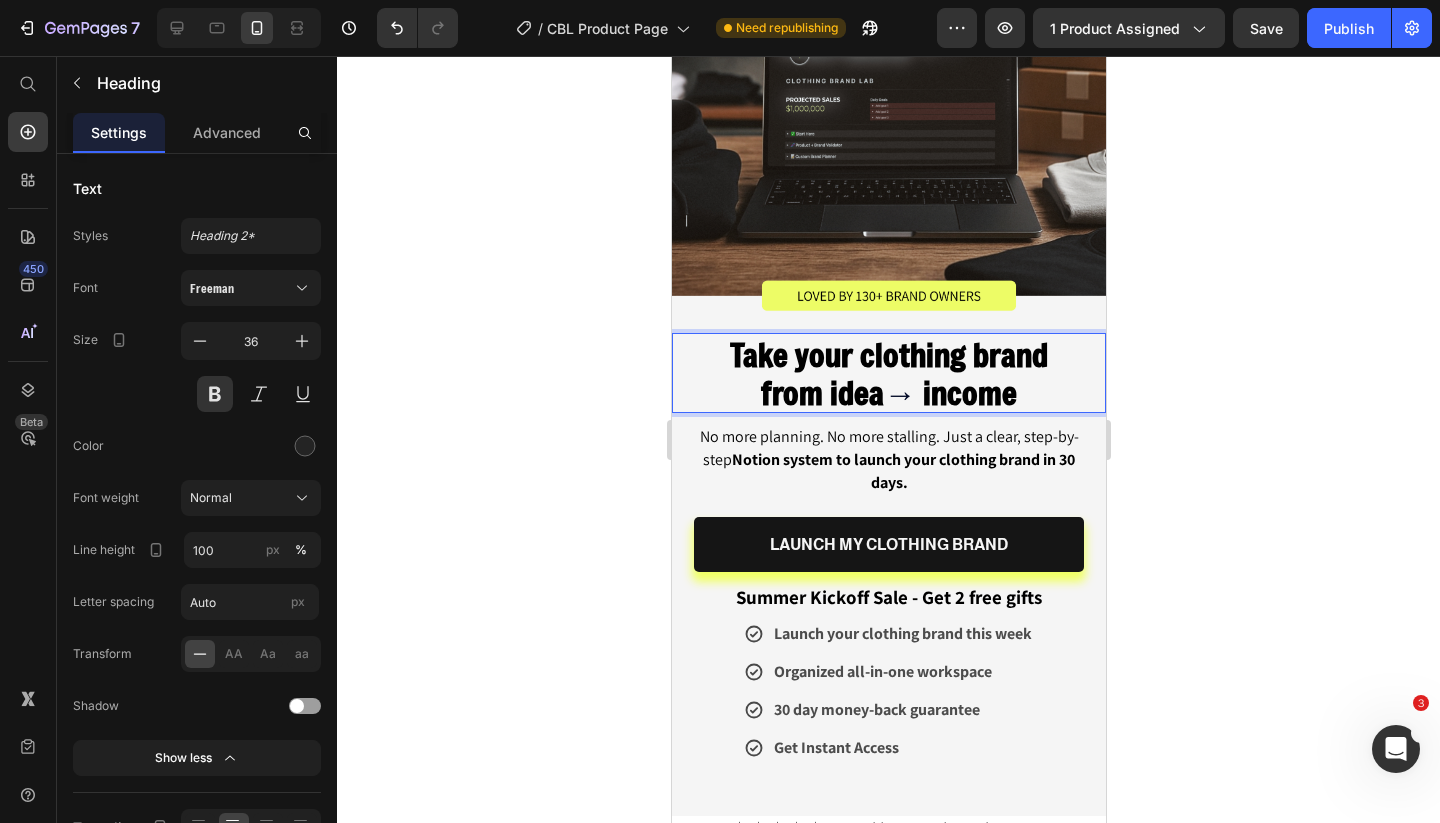 click on "Take your clothing brand" at bounding box center [888, 354] 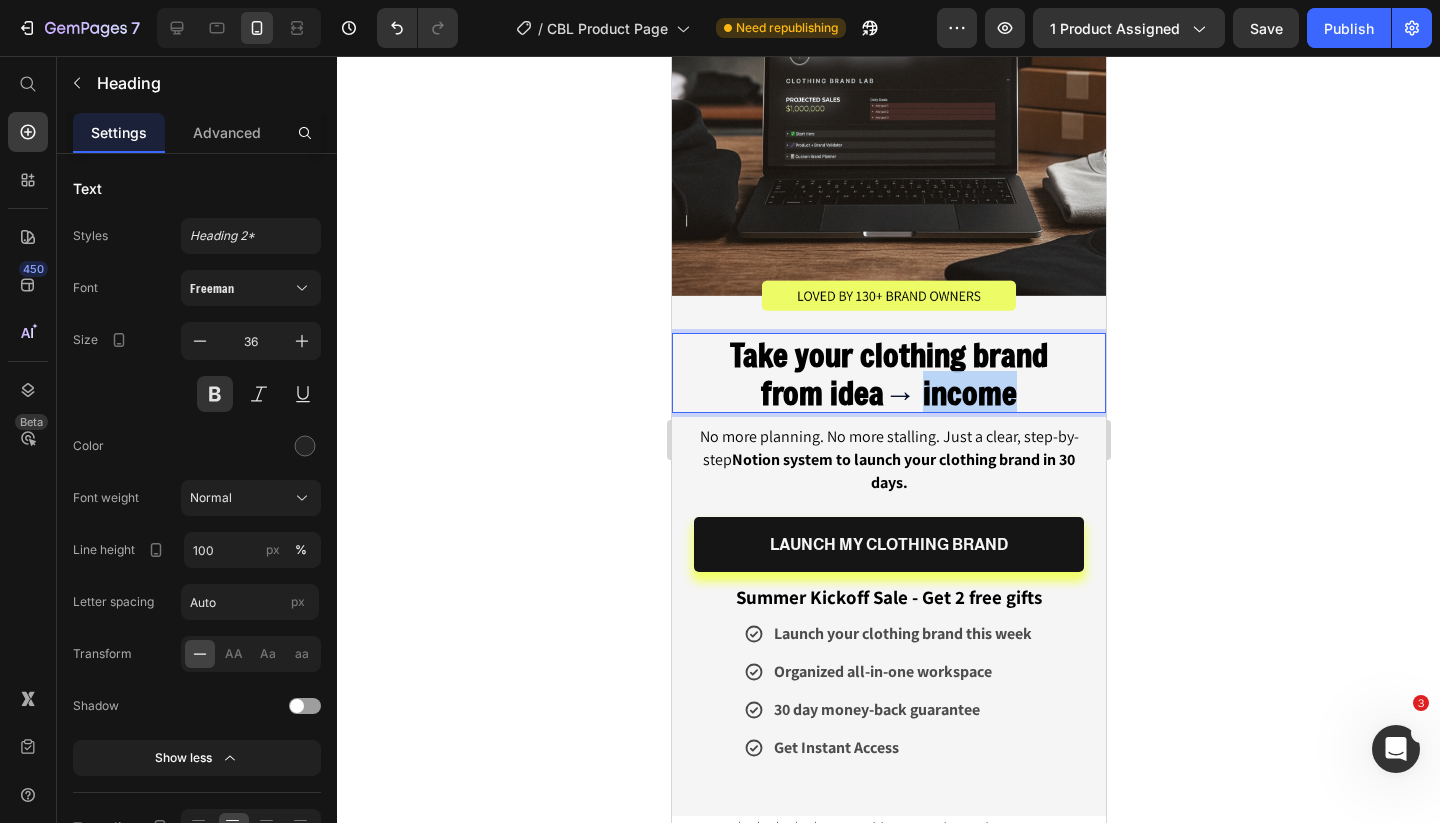 click on "income" at bounding box center [969, 392] 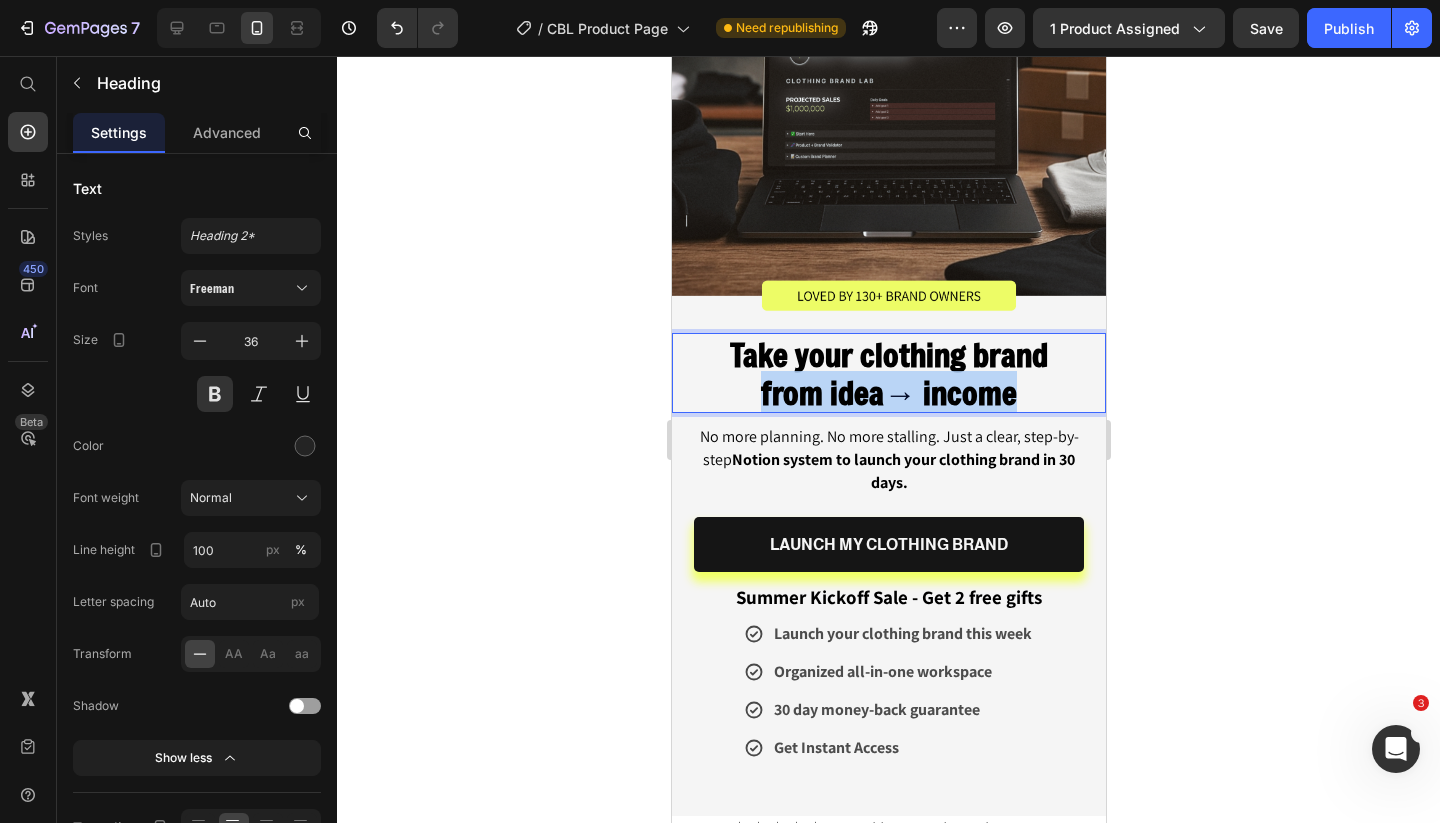 click on "income" at bounding box center [969, 392] 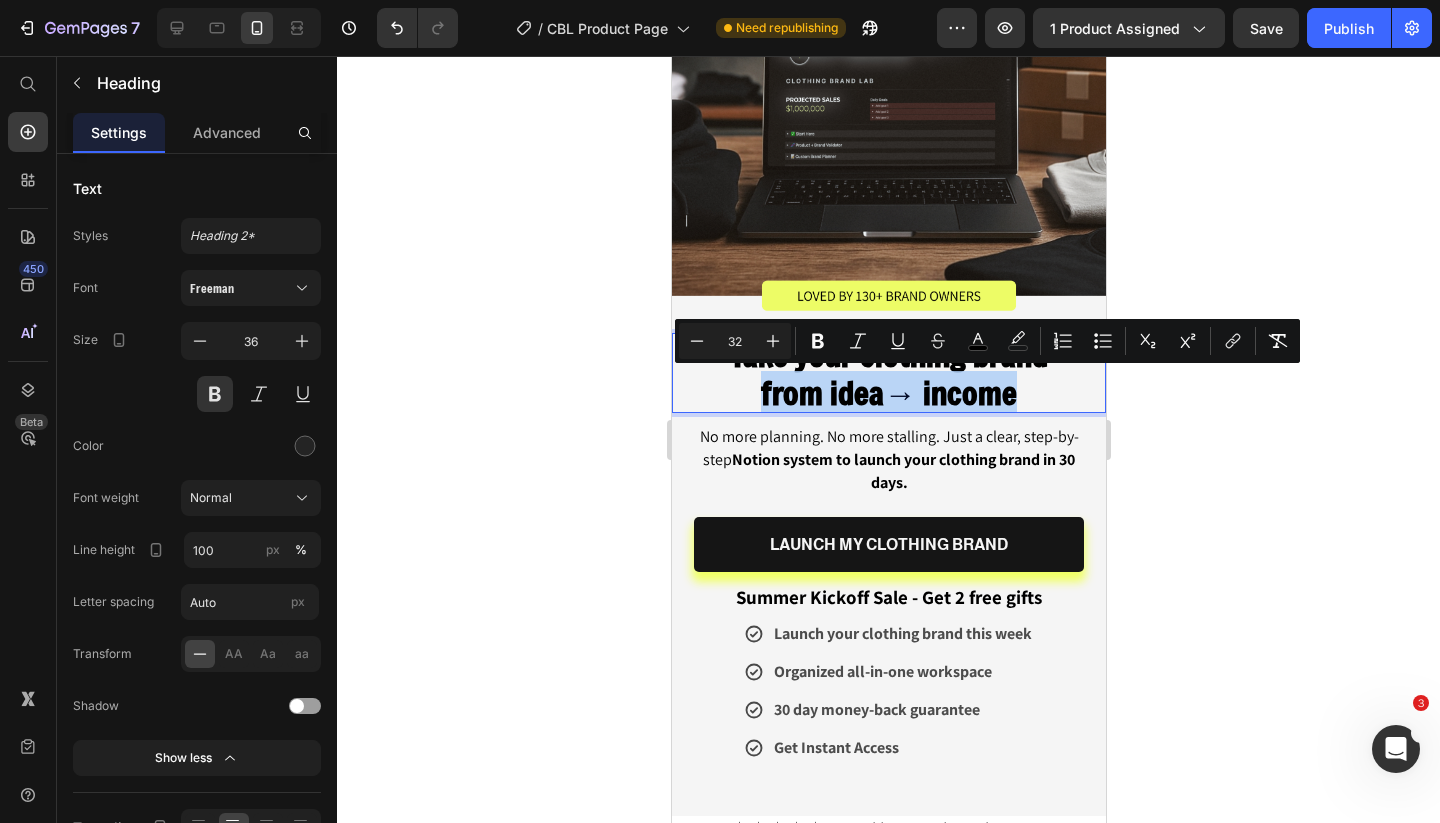 click on "income" at bounding box center (969, 392) 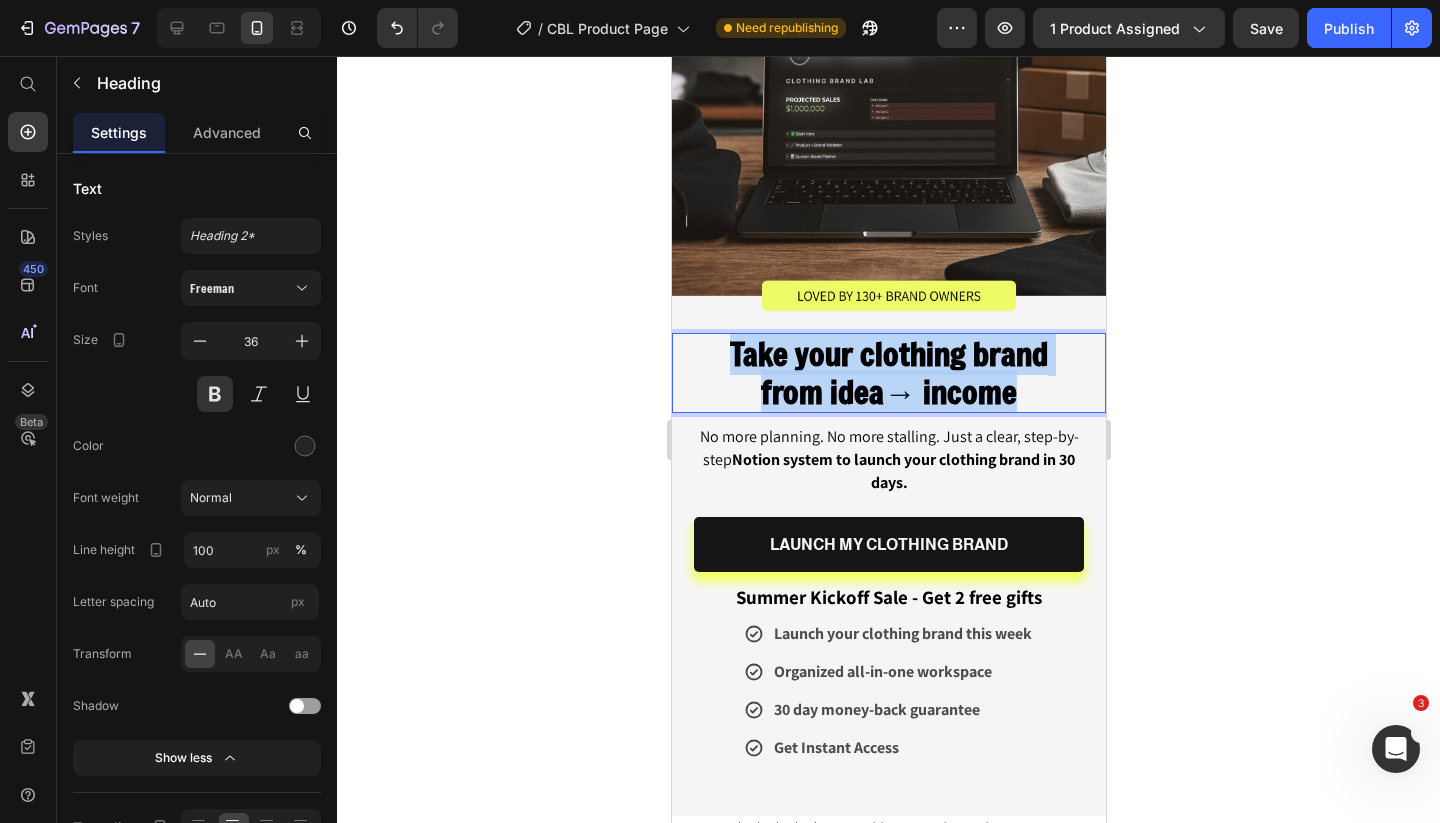 scroll, scrollTop: 0, scrollLeft: 0, axis: both 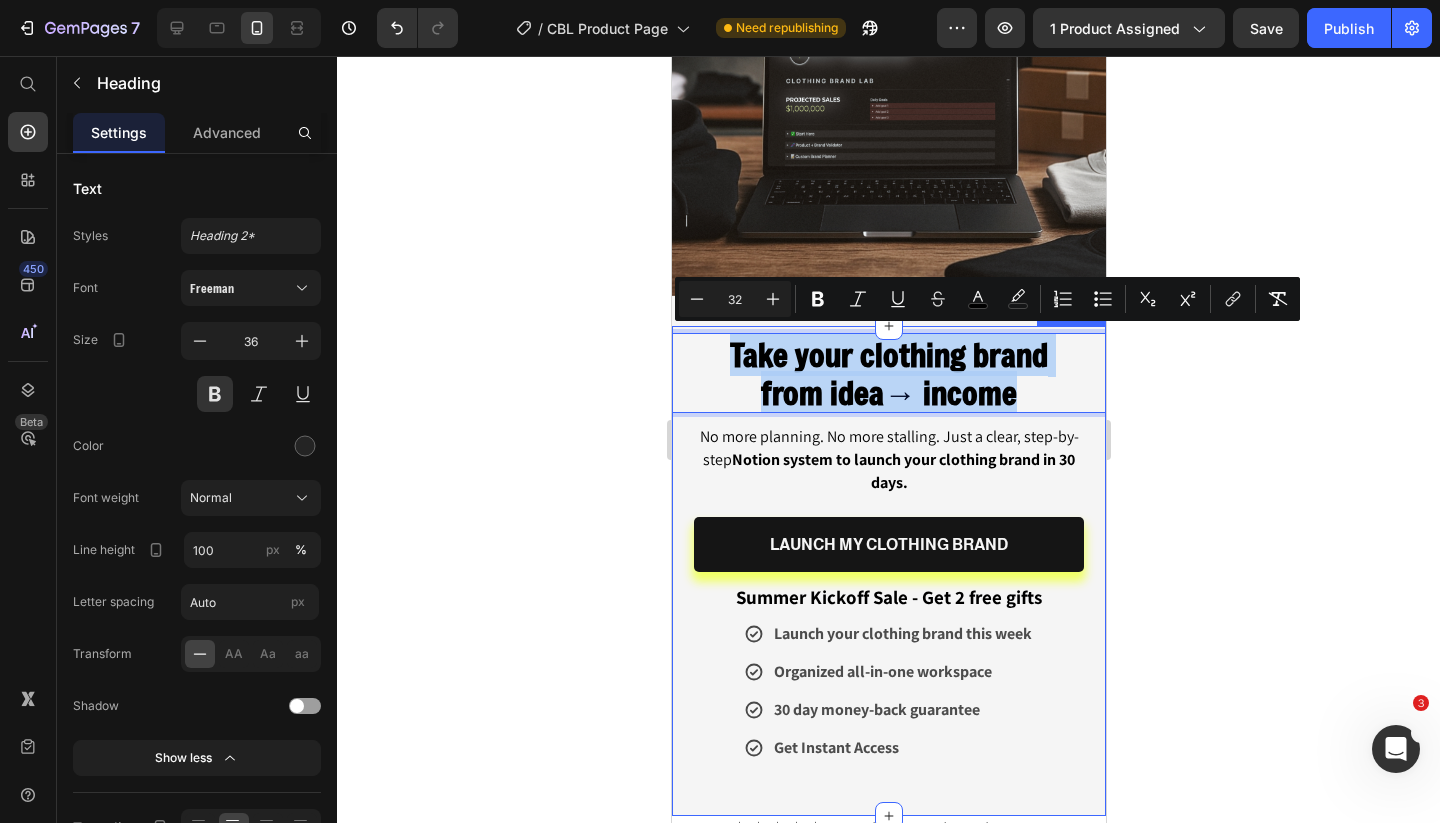 drag, startPoint x: 1051, startPoint y: 396, endPoint x: 1426, endPoint y: 374, distance: 375.64478 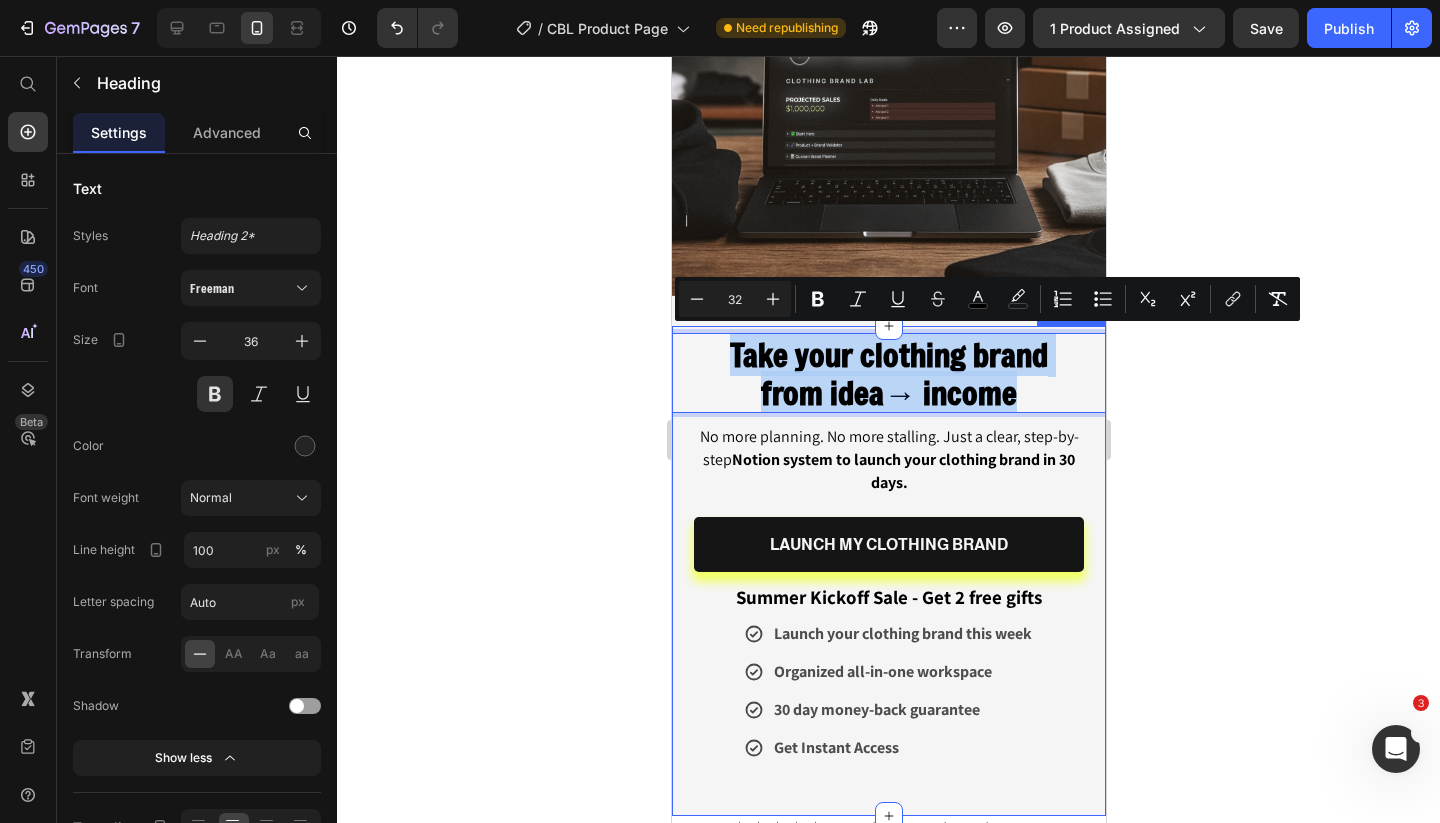 click on "Take your clothing brand from idea  →   income Heading   10 No more planning. No more stalling. Just a clear, step-by-step  Notion system to launch your clothing brand in 30 days. Text Block LAUNCH MY CLOTHING BRAND Button Summer Kickoff Sale - Get 2 free gifts Text Block
Launch your clothing brand this week
Organized all-in-one workspace
30 day money-back guarantee
Get Instant Access Item List Section 2" at bounding box center (888, 571) 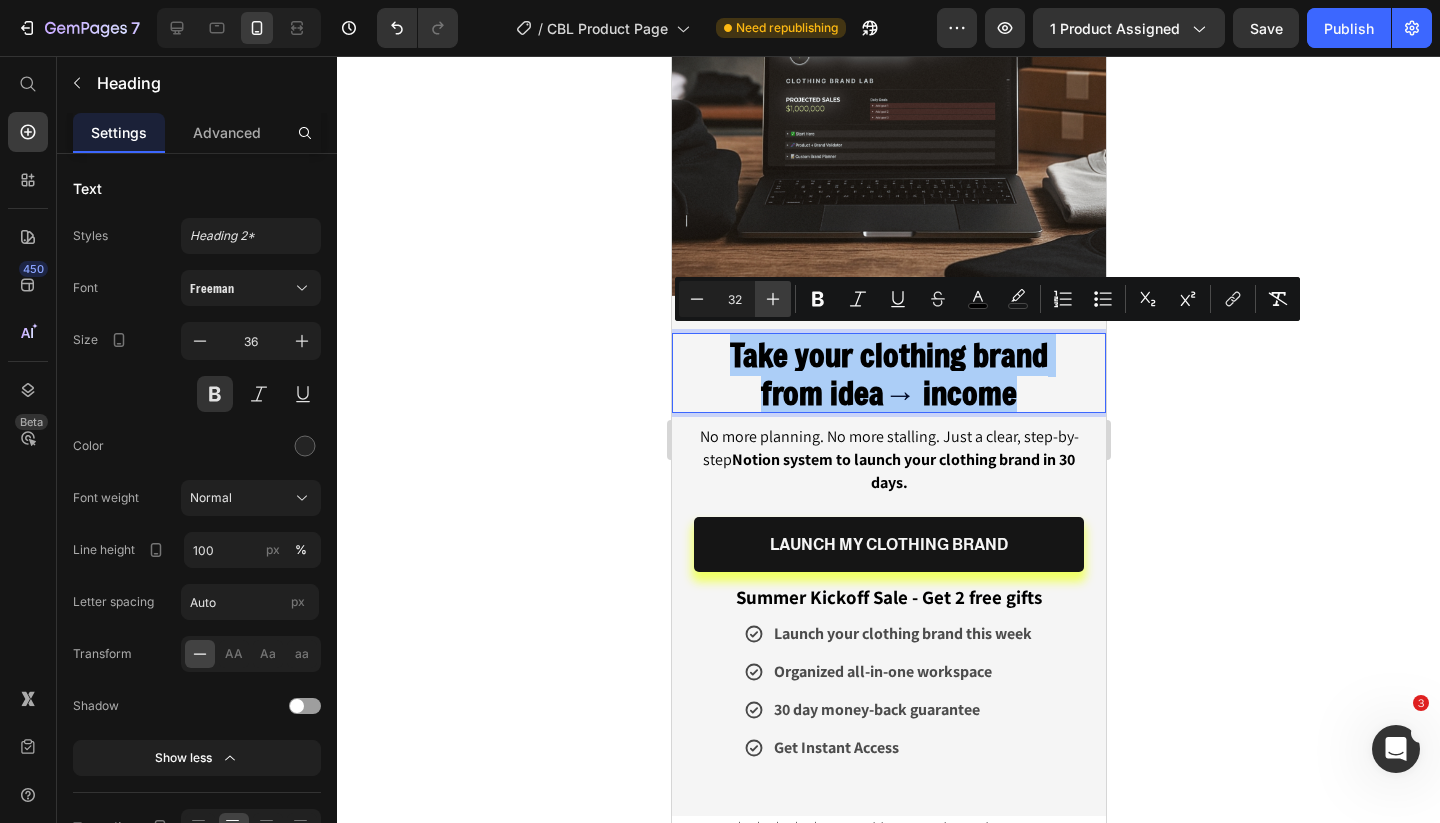 click on "Plus" at bounding box center [773, 299] 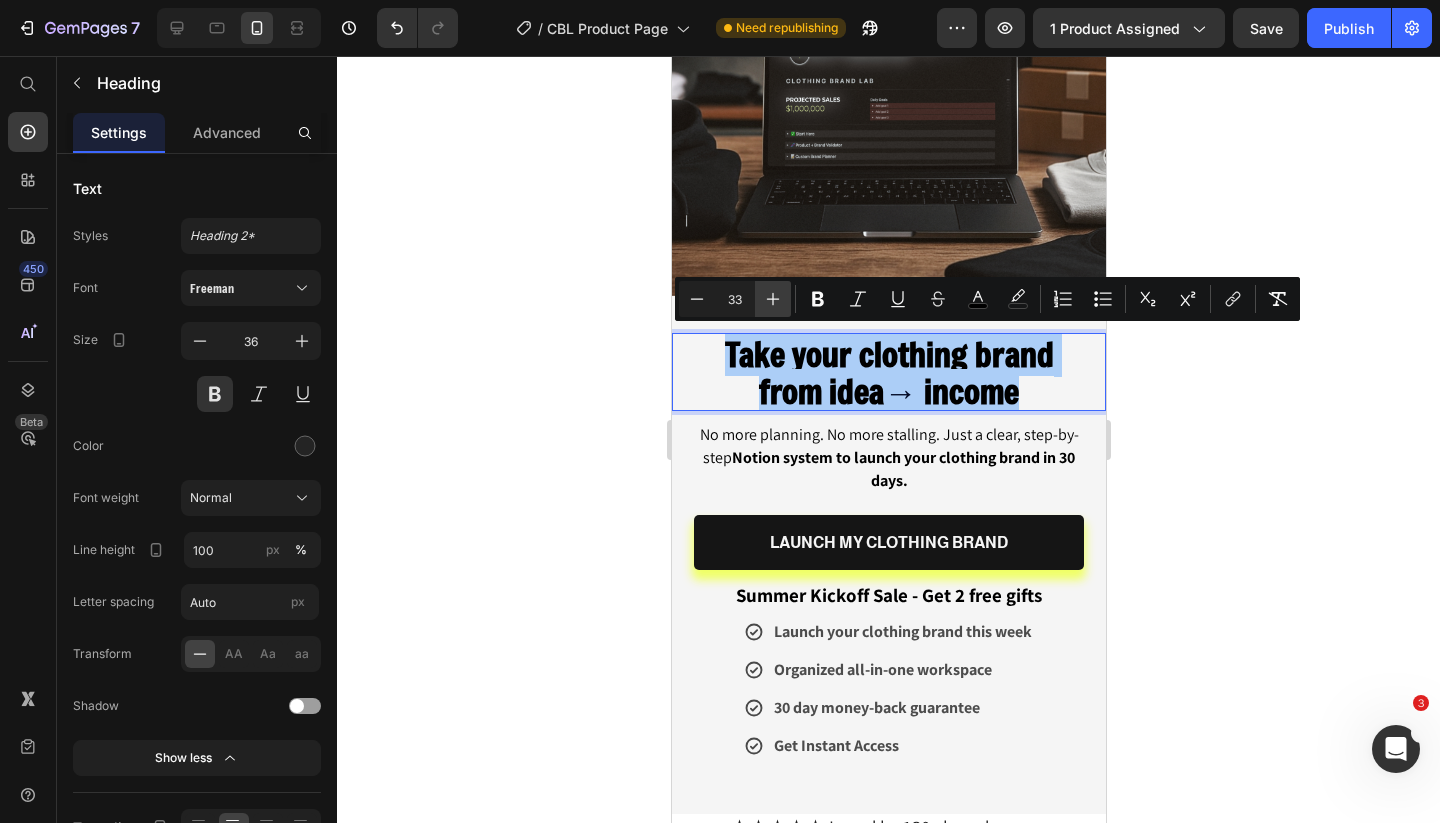 click on "Plus" at bounding box center (773, 299) 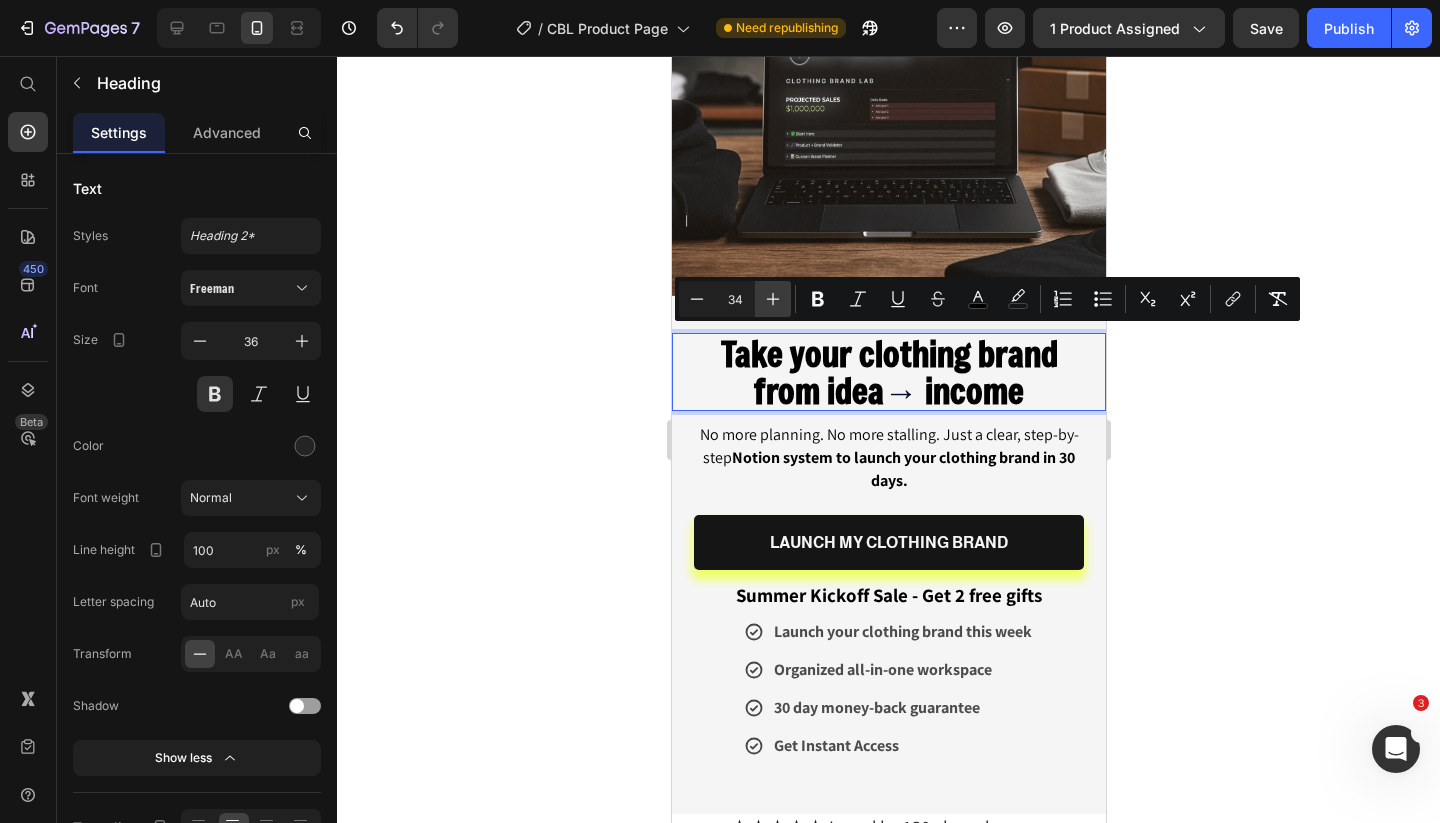 click 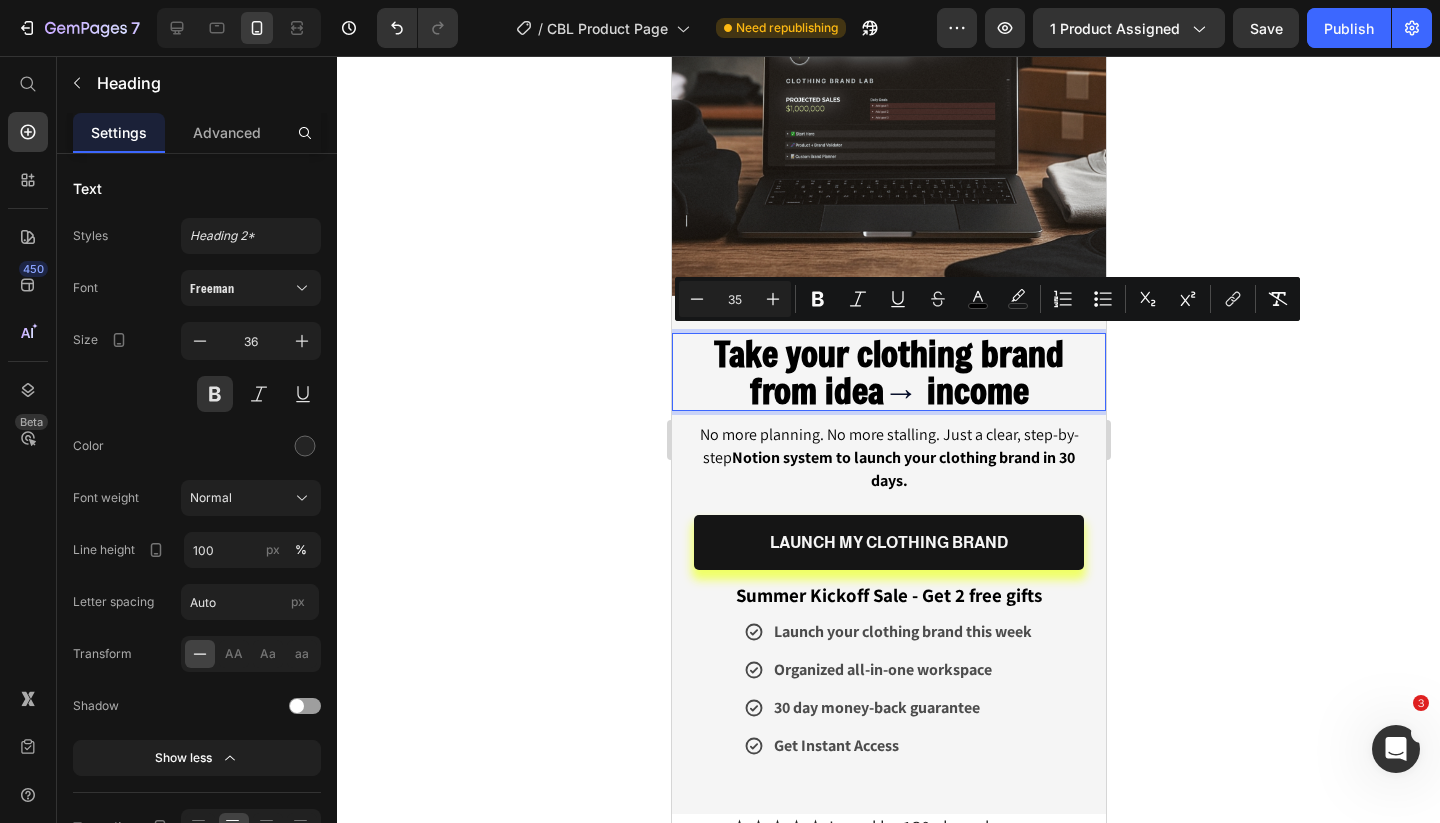 click on "Take your clothing brand from idea  →   income" at bounding box center (888, 372) 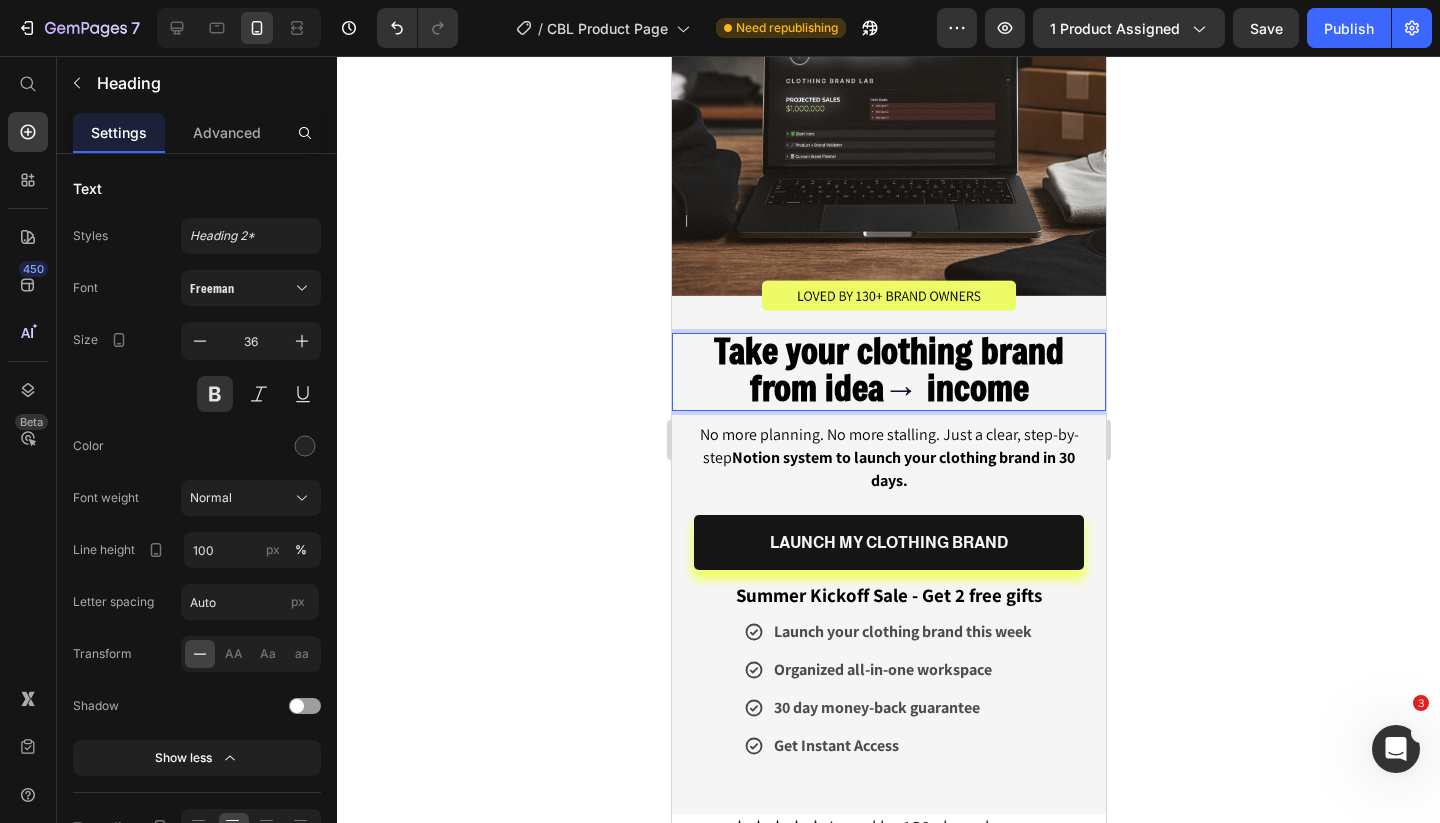 click 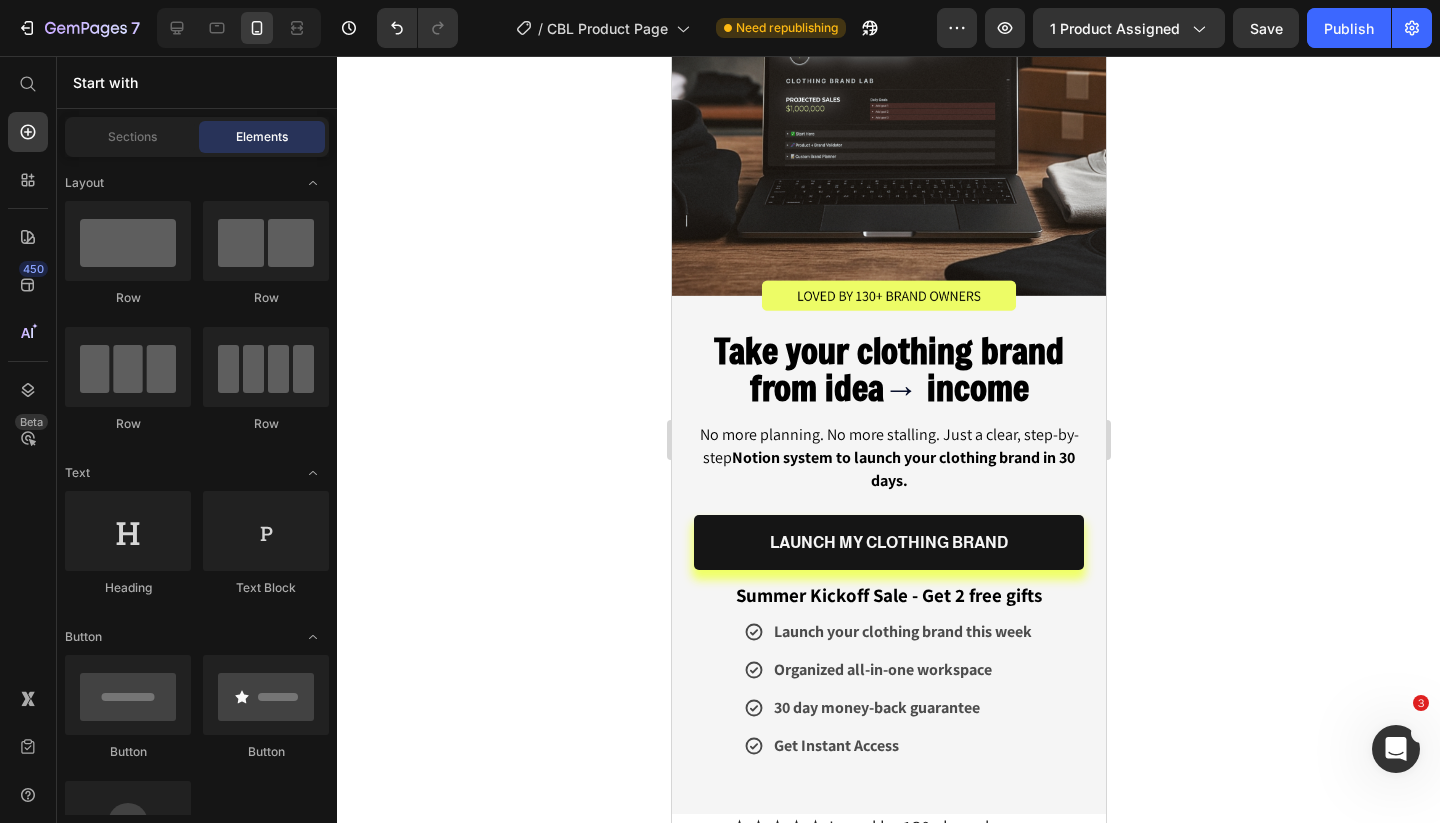scroll, scrollTop: 1165, scrollLeft: 0, axis: vertical 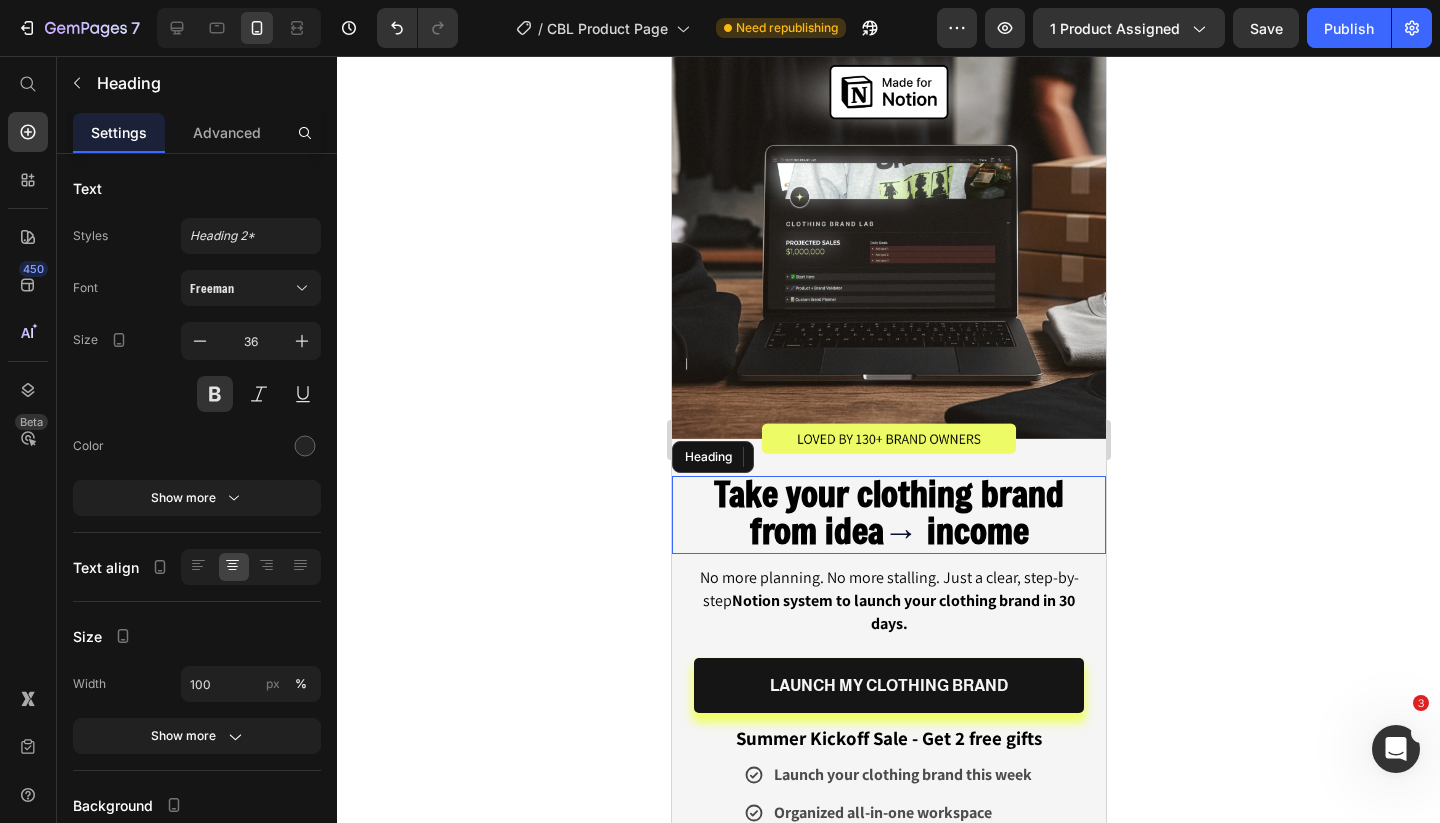 click on "Image  ★★★★★ Loved by 130+ brand owners Text Block OUR NOTION SYSTEM WILL GET YOUR CLOTHING BRAND LAUNCHED IN 30 DAYS Heading With the only  Notion template  designed for clothing brand founders Text Block
Launch your clothing brand this week
Organized all-in-one workspace
30 day money-back guarantee
Get Instant Access Item List TRY Clothing Brand LaB™ Button
Row Row Row Section 1 ⁠⁠⁠⁠⁠⁠⁠ Take your clothing brand from idea  →   income Heading No more planning. No more stalling. Just a clear, step-by-step  Notion system to launch your clothing brand in 30 days. Text Block LAUNCH MY CLOTHING BRAND Button Summer Kickoff Sale - Get 2 free gifts Text Block
Launch your clothing brand this week
Organized all-in-one workspace
30 day money-back guarantee
Get Instant Access Item List Section 2  ★★★★★ Loved by 130+ brand owners" at bounding box center (888, 2808) 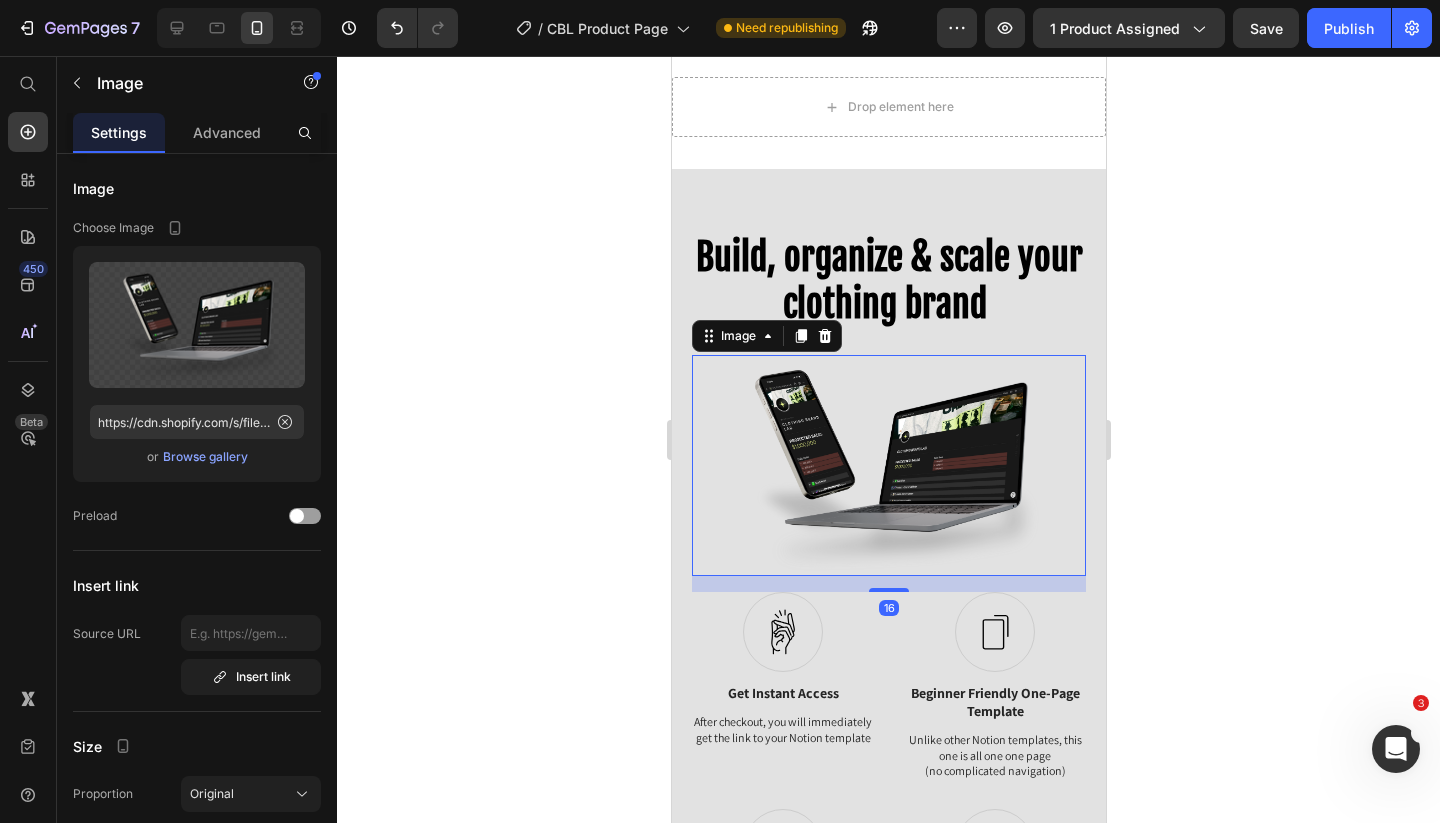 click at bounding box center [888, 465] 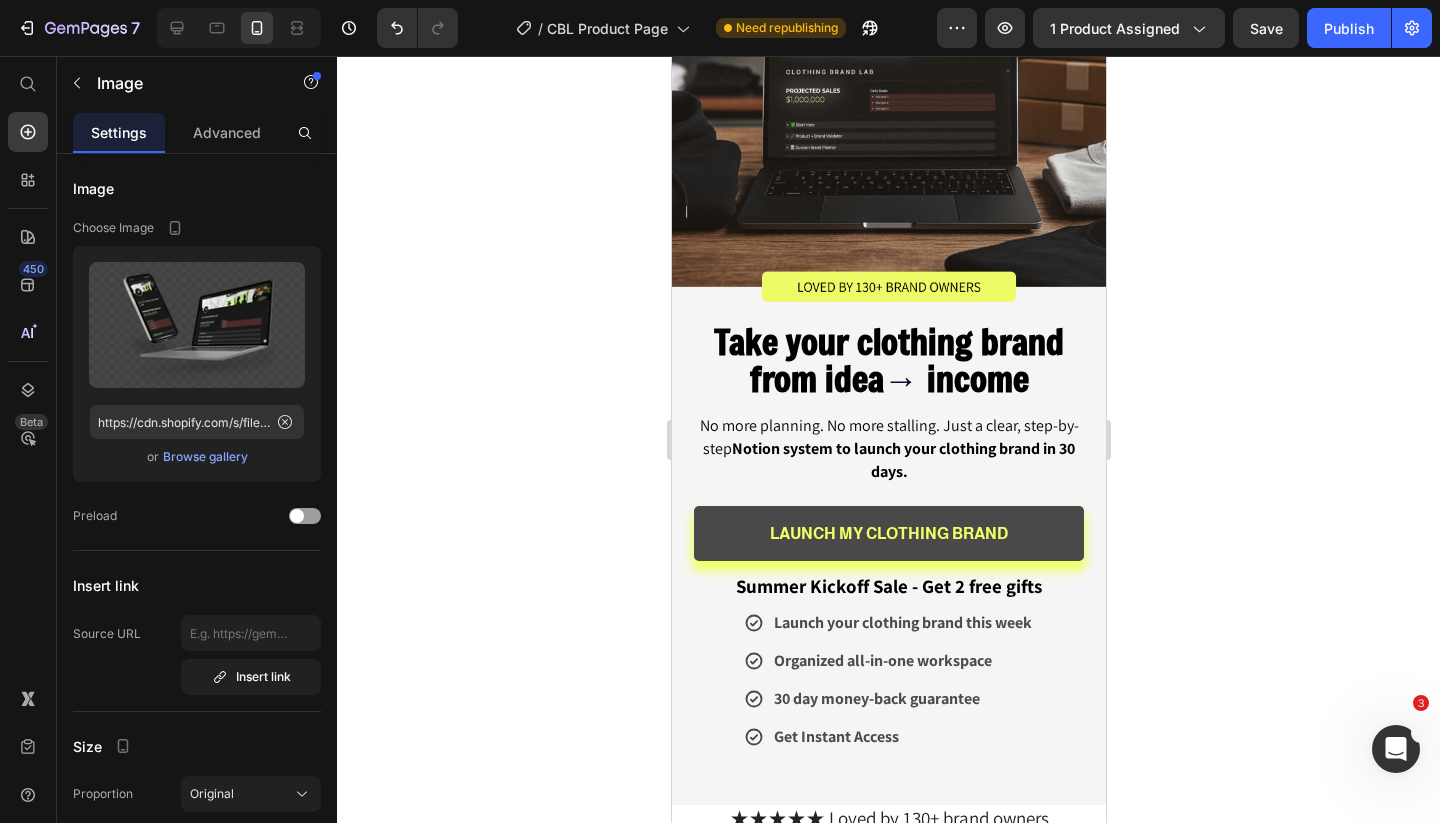 scroll, scrollTop: 206, scrollLeft: 0, axis: vertical 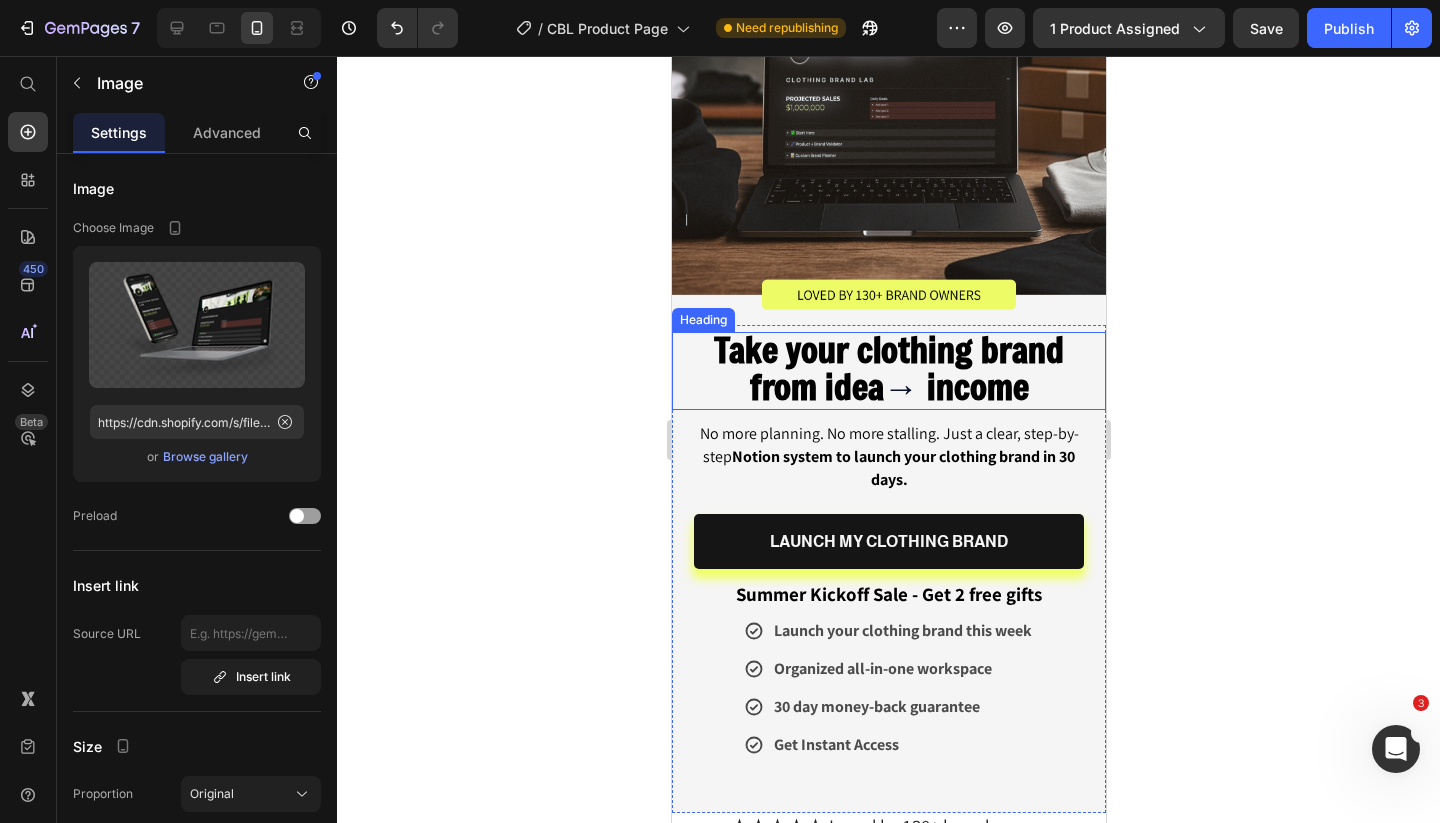 click on "Take your clothing brand" at bounding box center [888, 349] 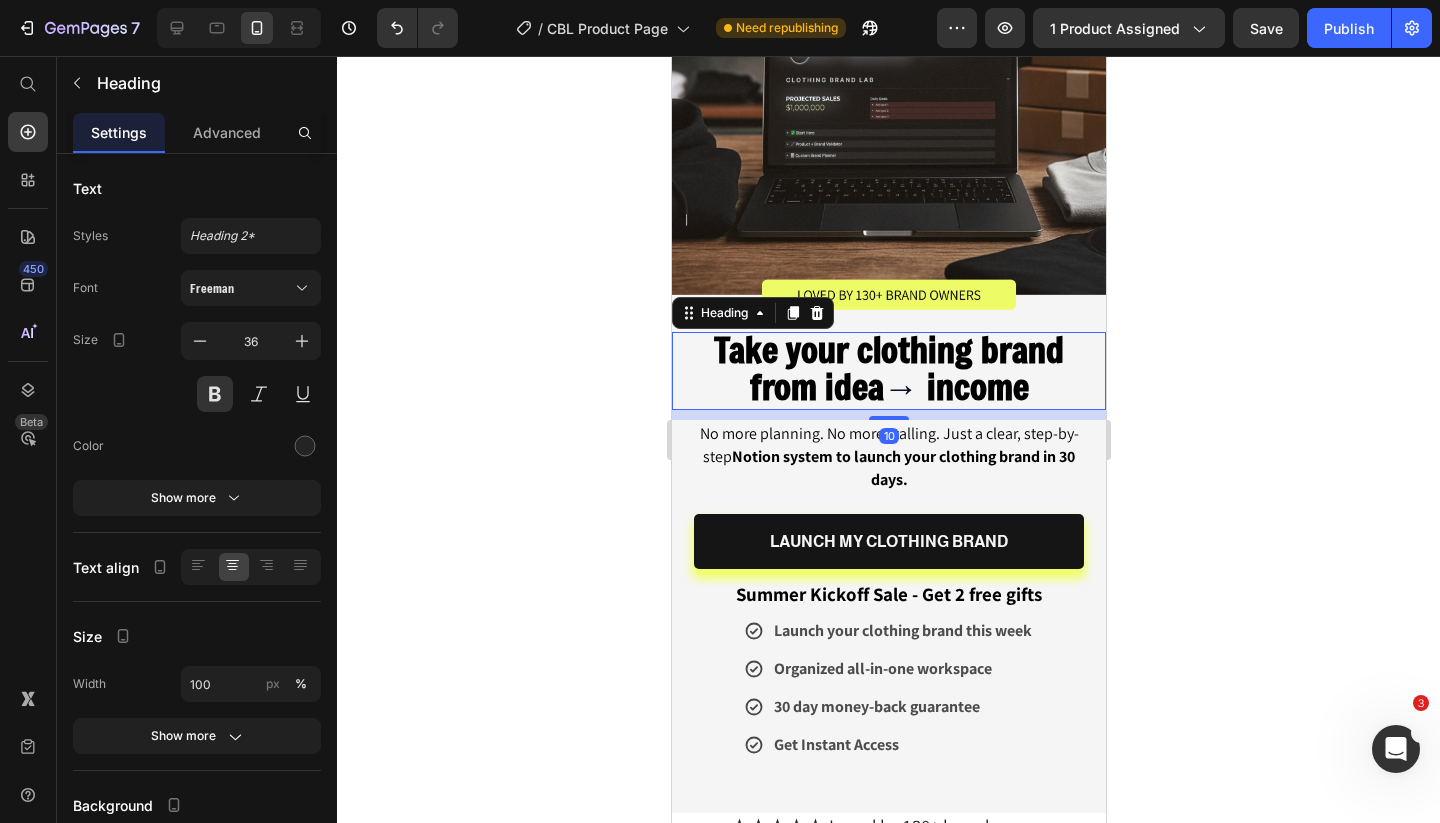 scroll, scrollTop: 0, scrollLeft: 0, axis: both 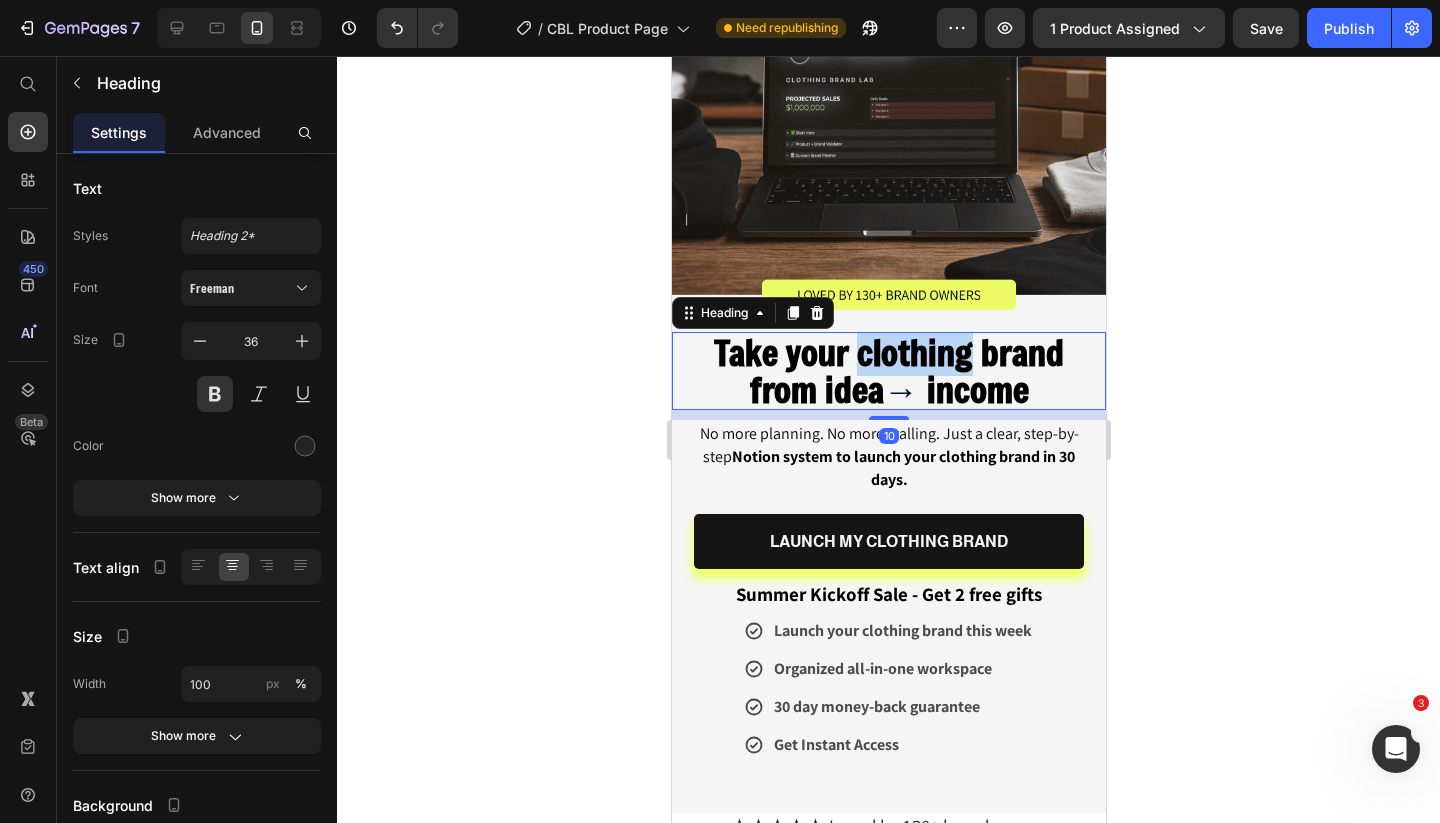 click on "Take your clothing brand" at bounding box center [888, 352] 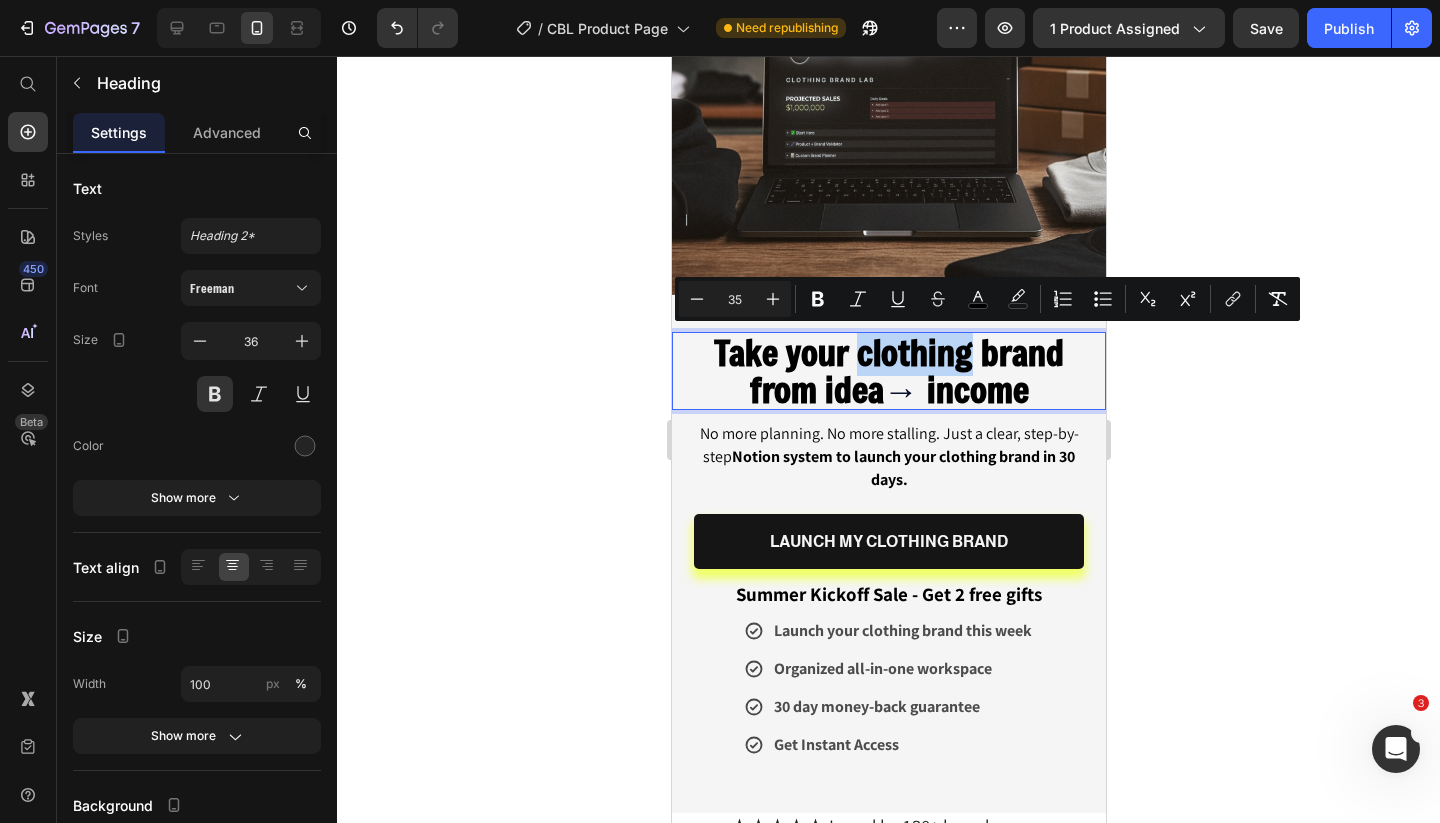 click on "Take your clothing brand" at bounding box center (888, 352) 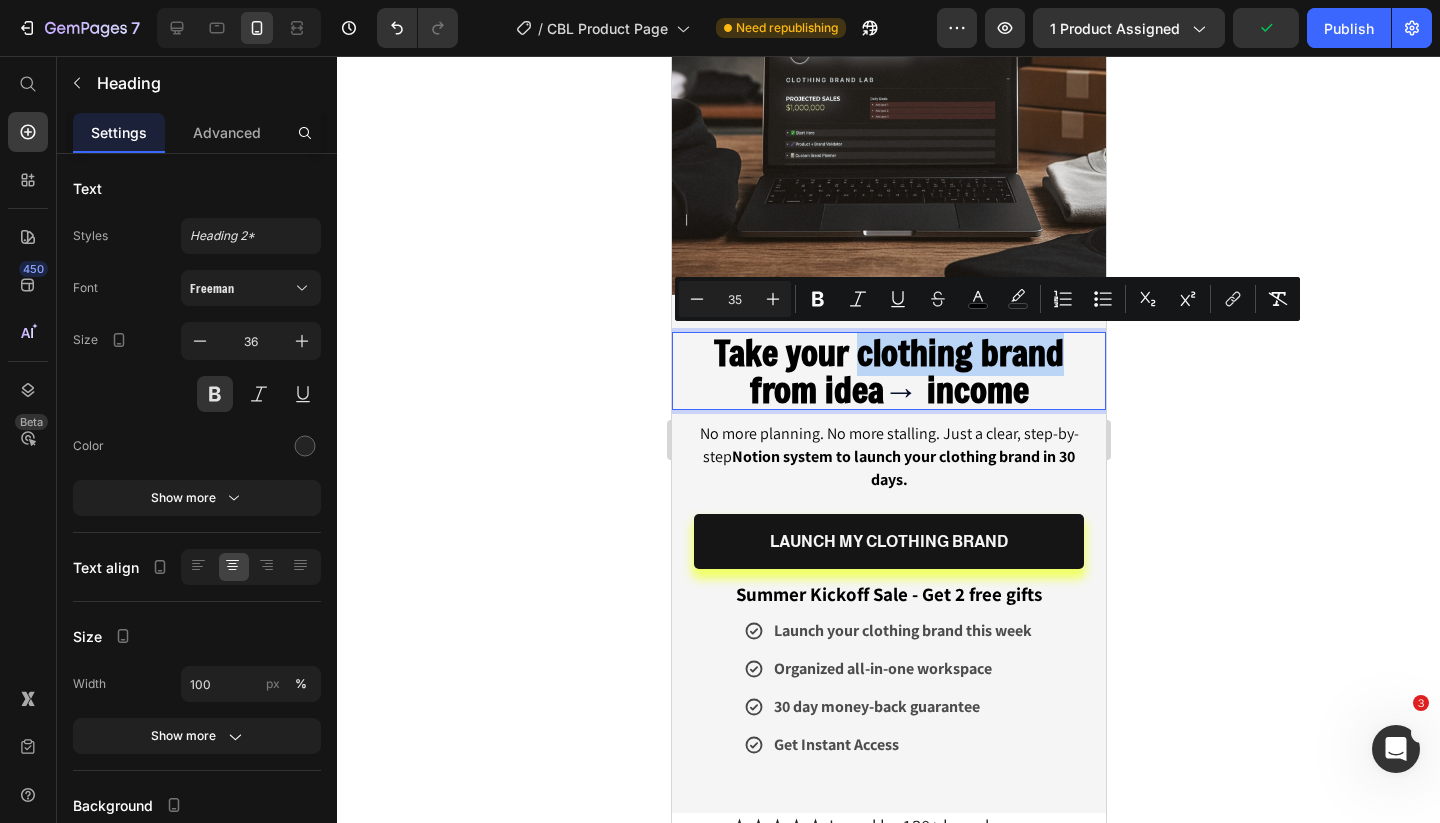 drag, startPoint x: 859, startPoint y: 341, endPoint x: 1084, endPoint y: 344, distance: 225.02 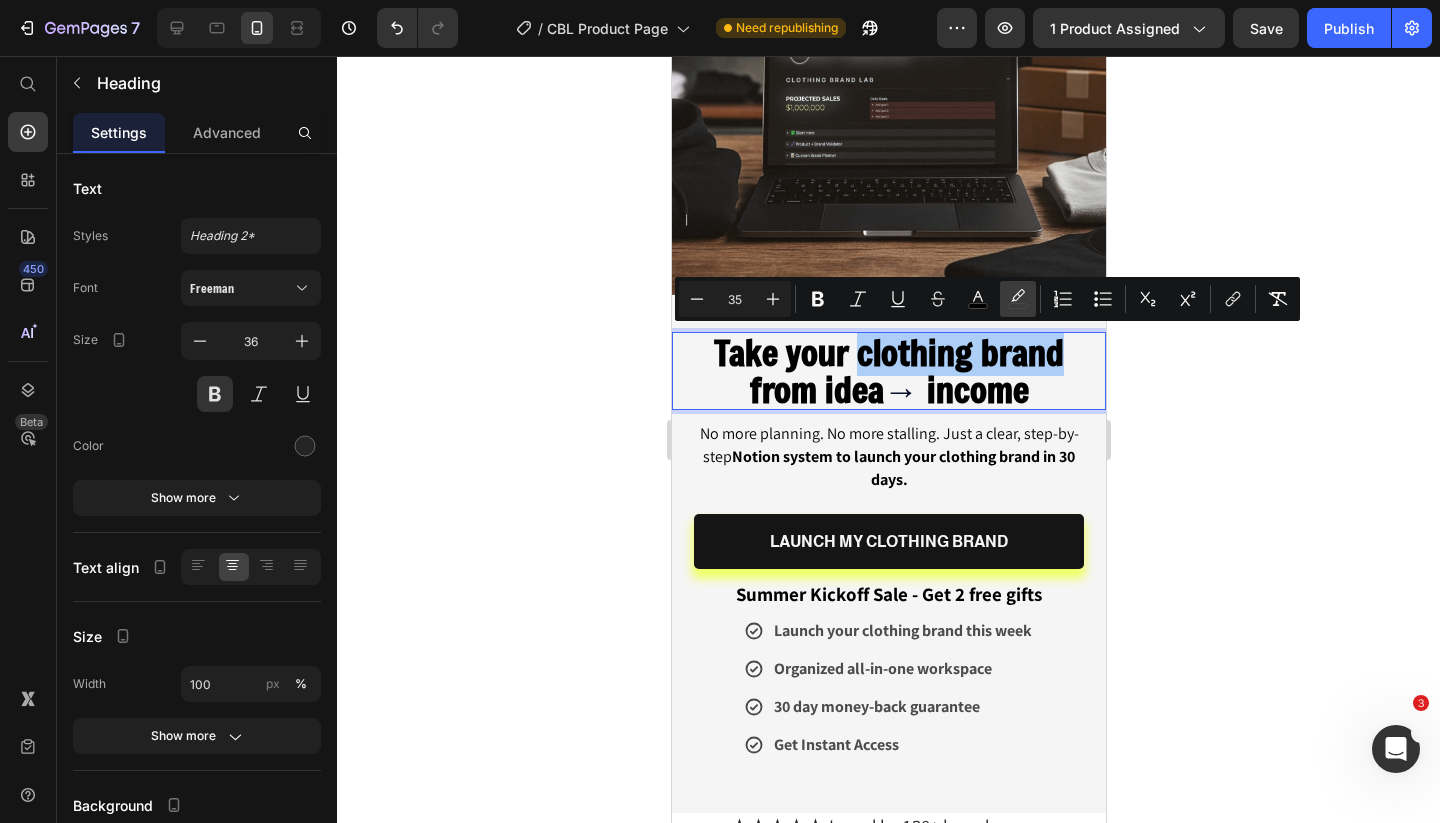 click 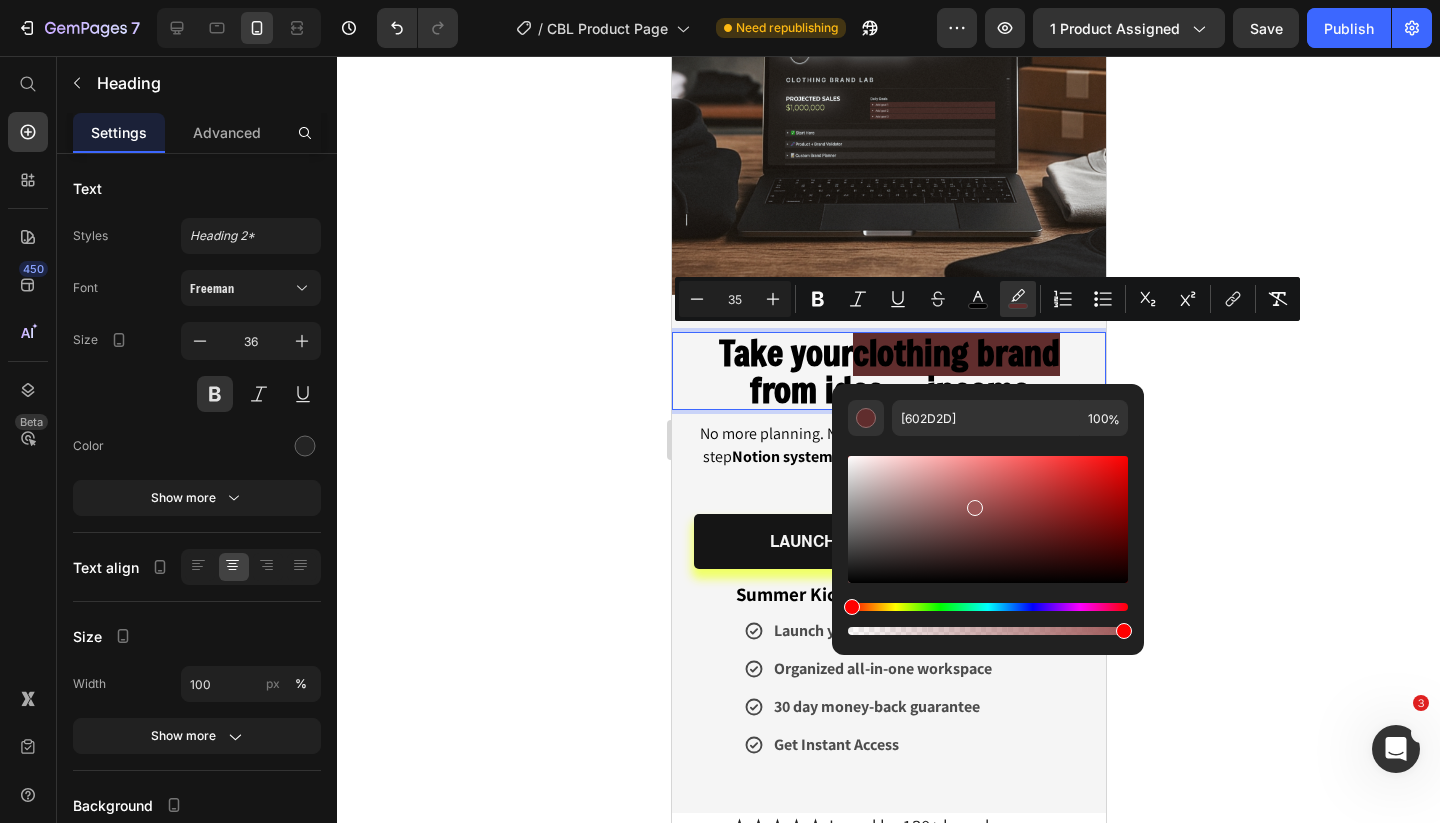 type on "9E5858" 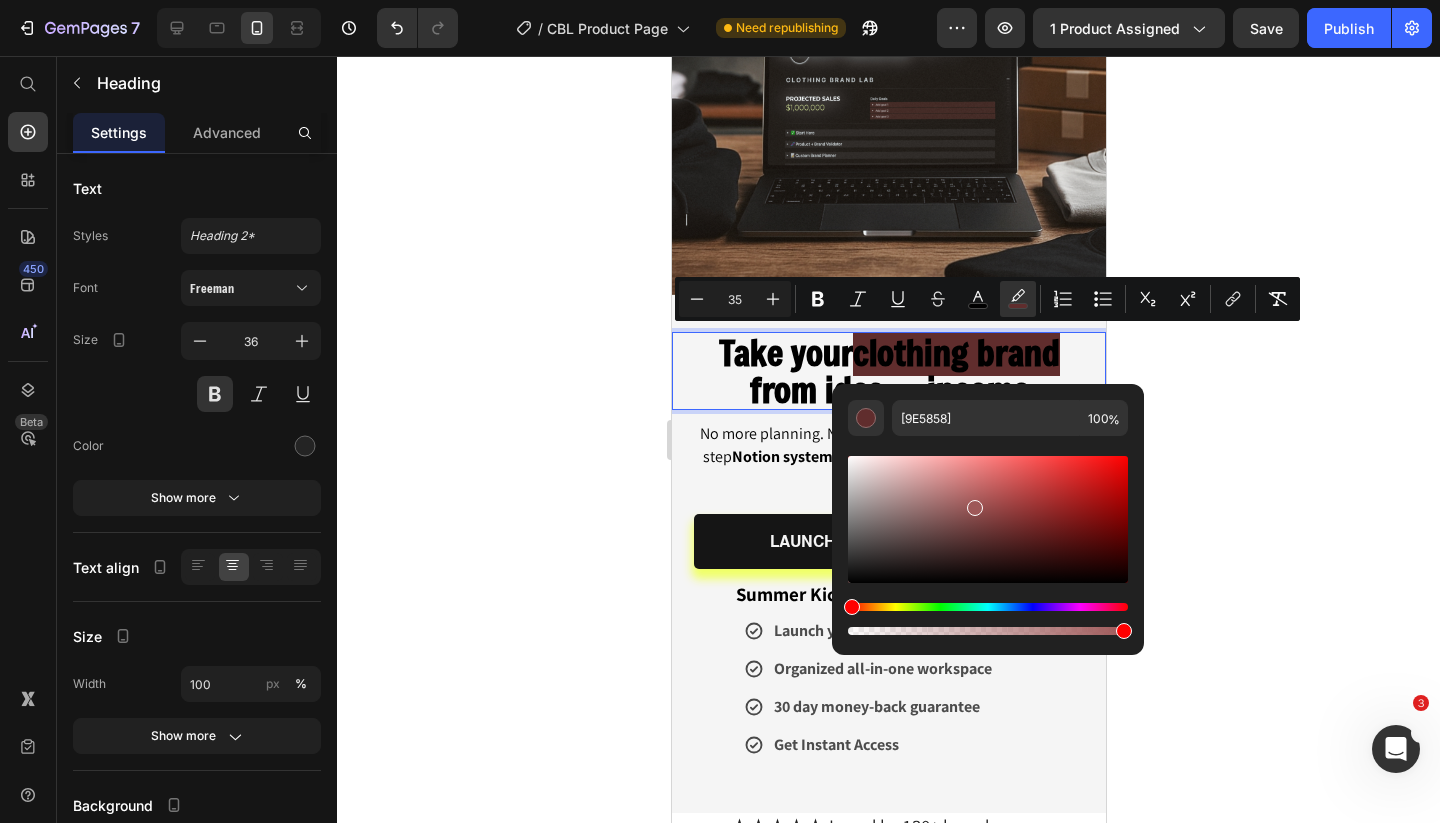 drag, startPoint x: 997, startPoint y: 534, endPoint x: 973, endPoint y: 503, distance: 39.20459 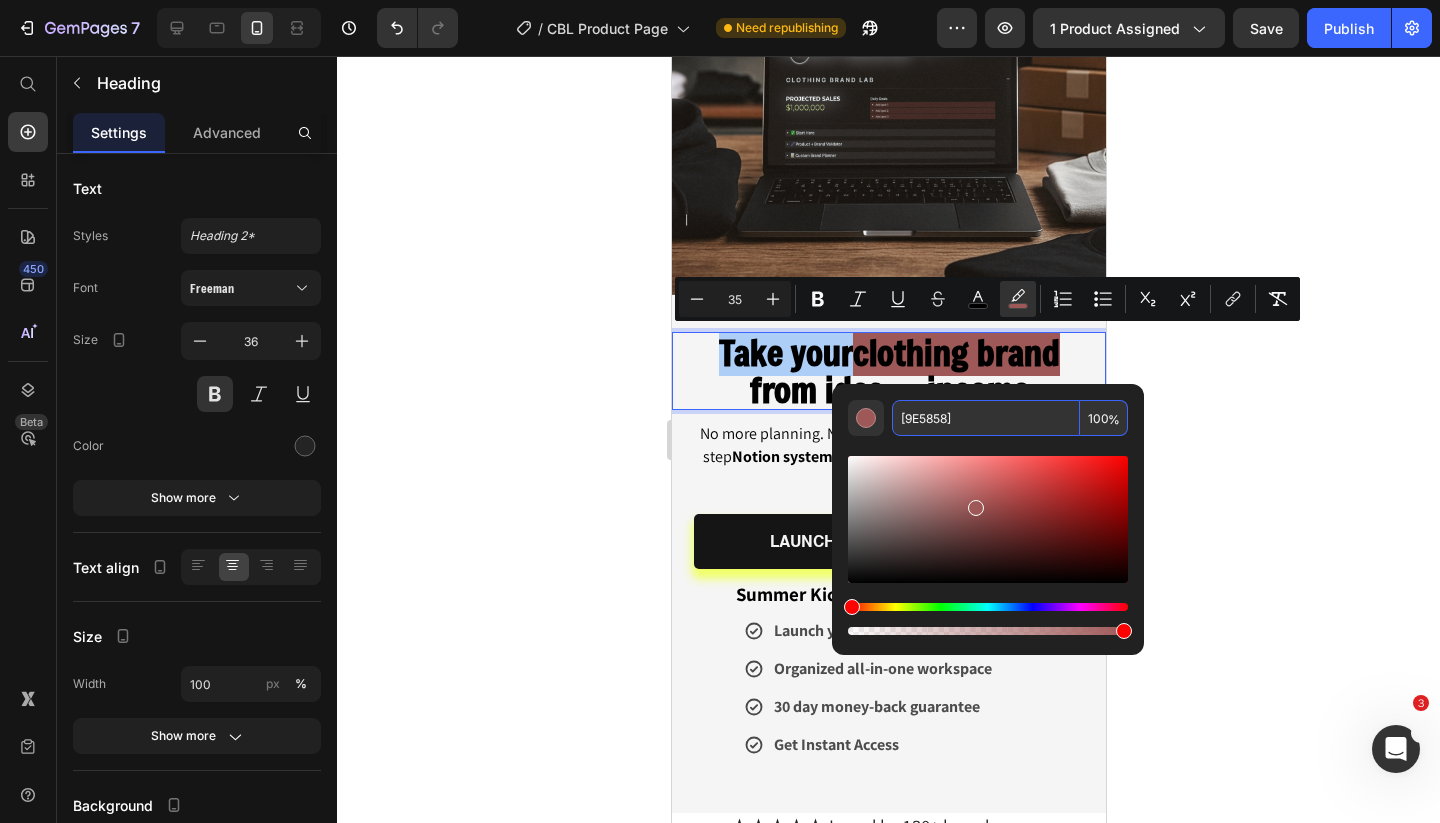 click on "100" at bounding box center (1104, 418) 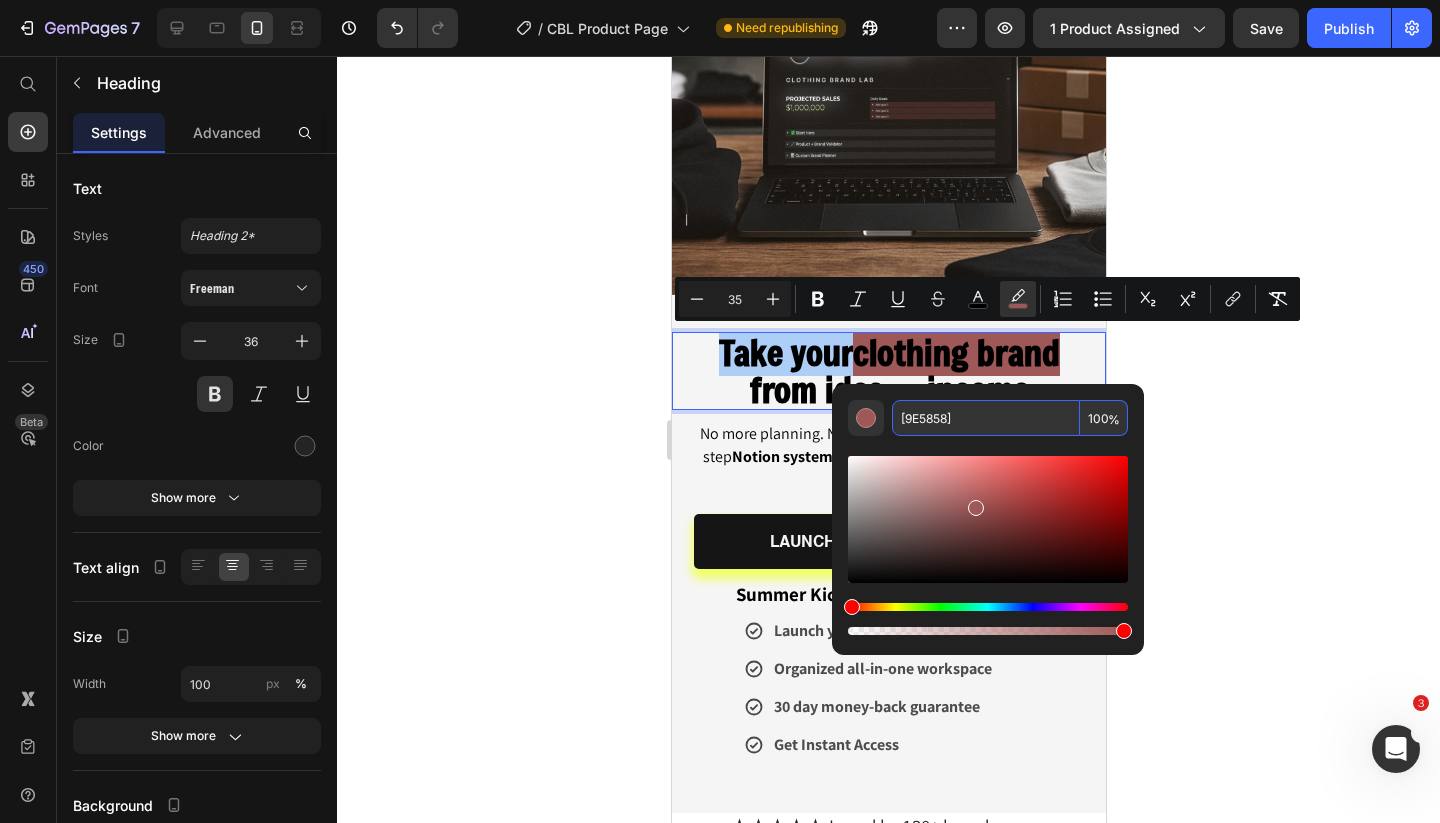click on "100" at bounding box center [1104, 418] 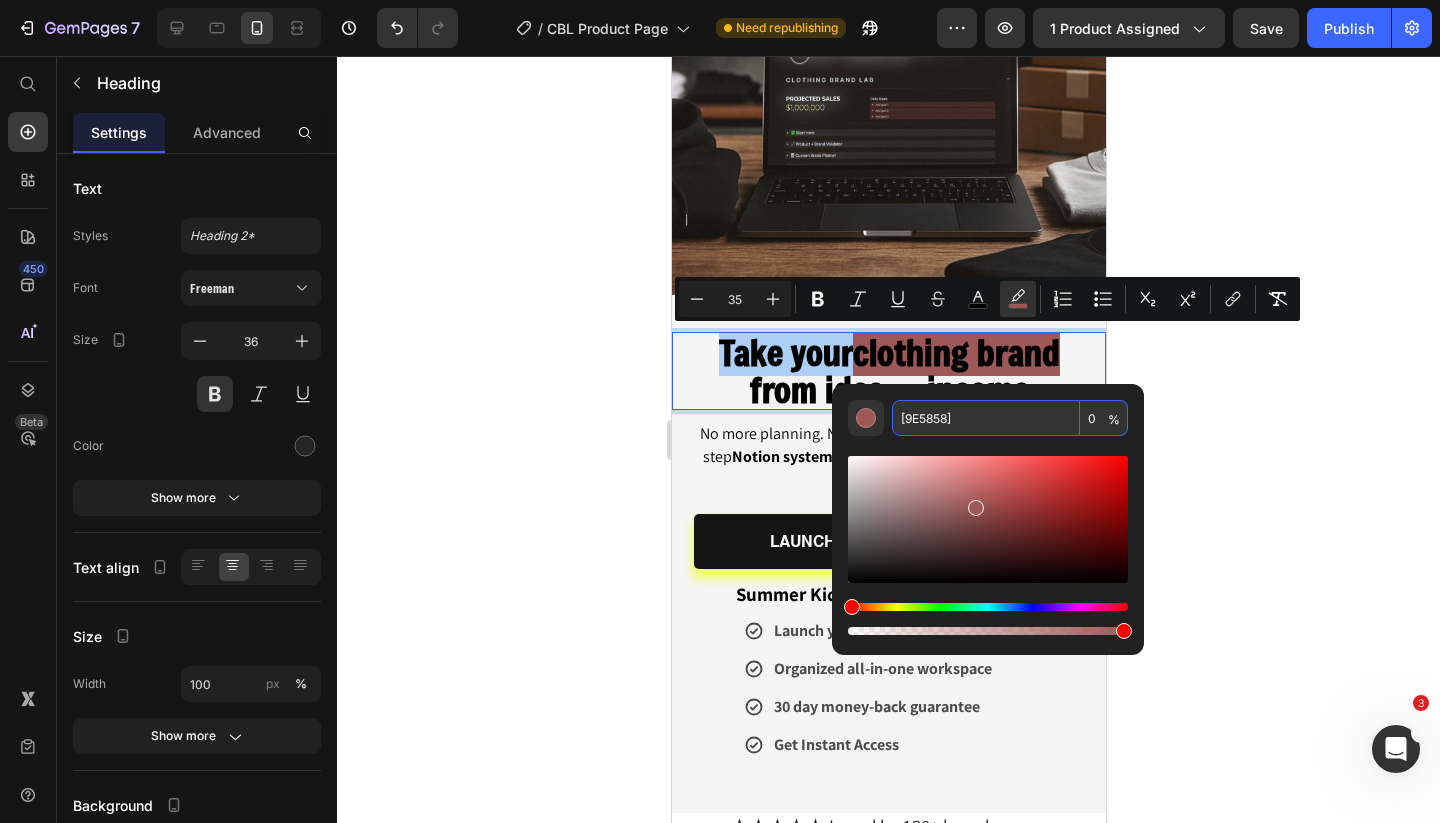 type on "0" 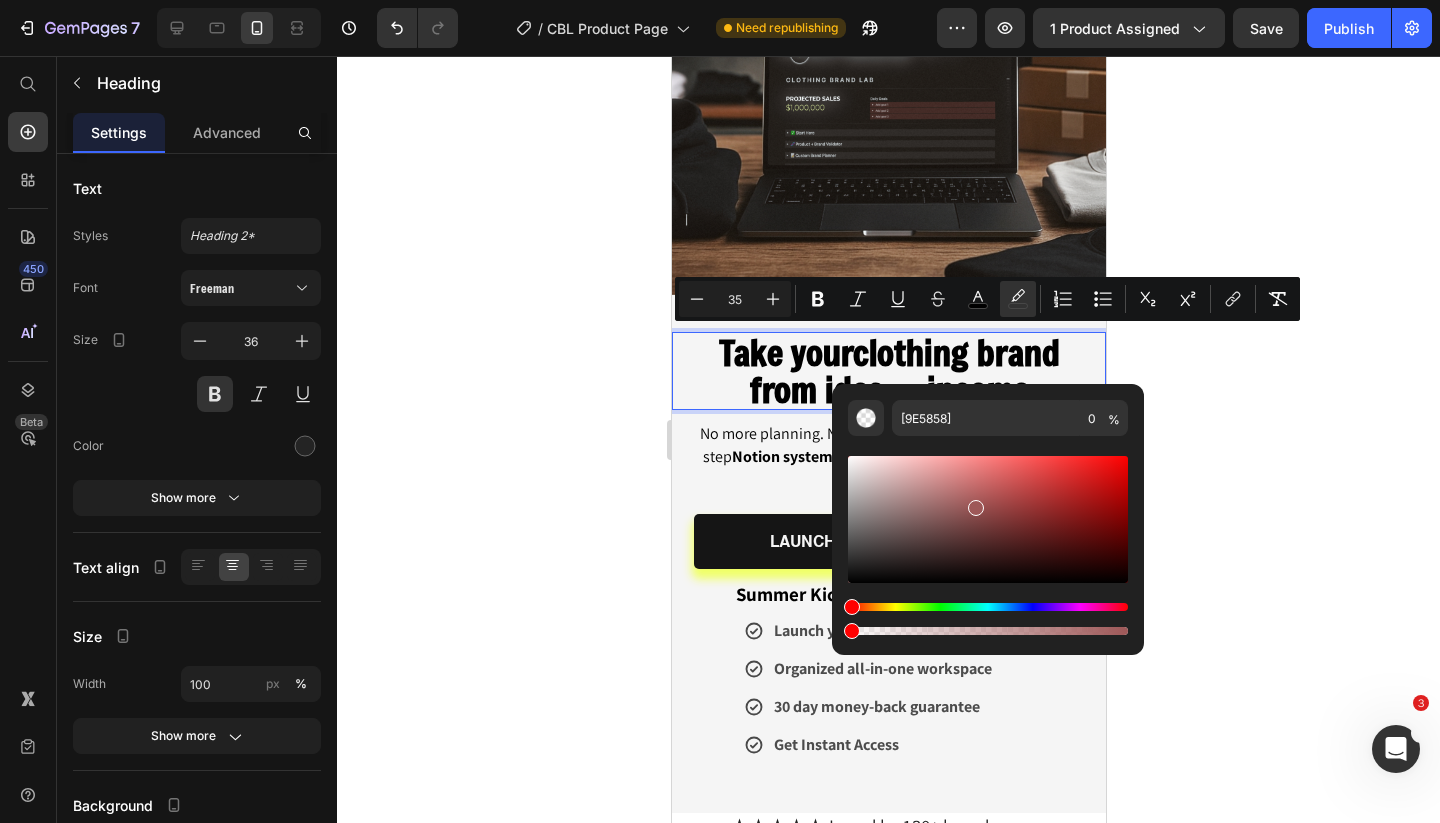 click on "clothing brand" at bounding box center (955, 352) 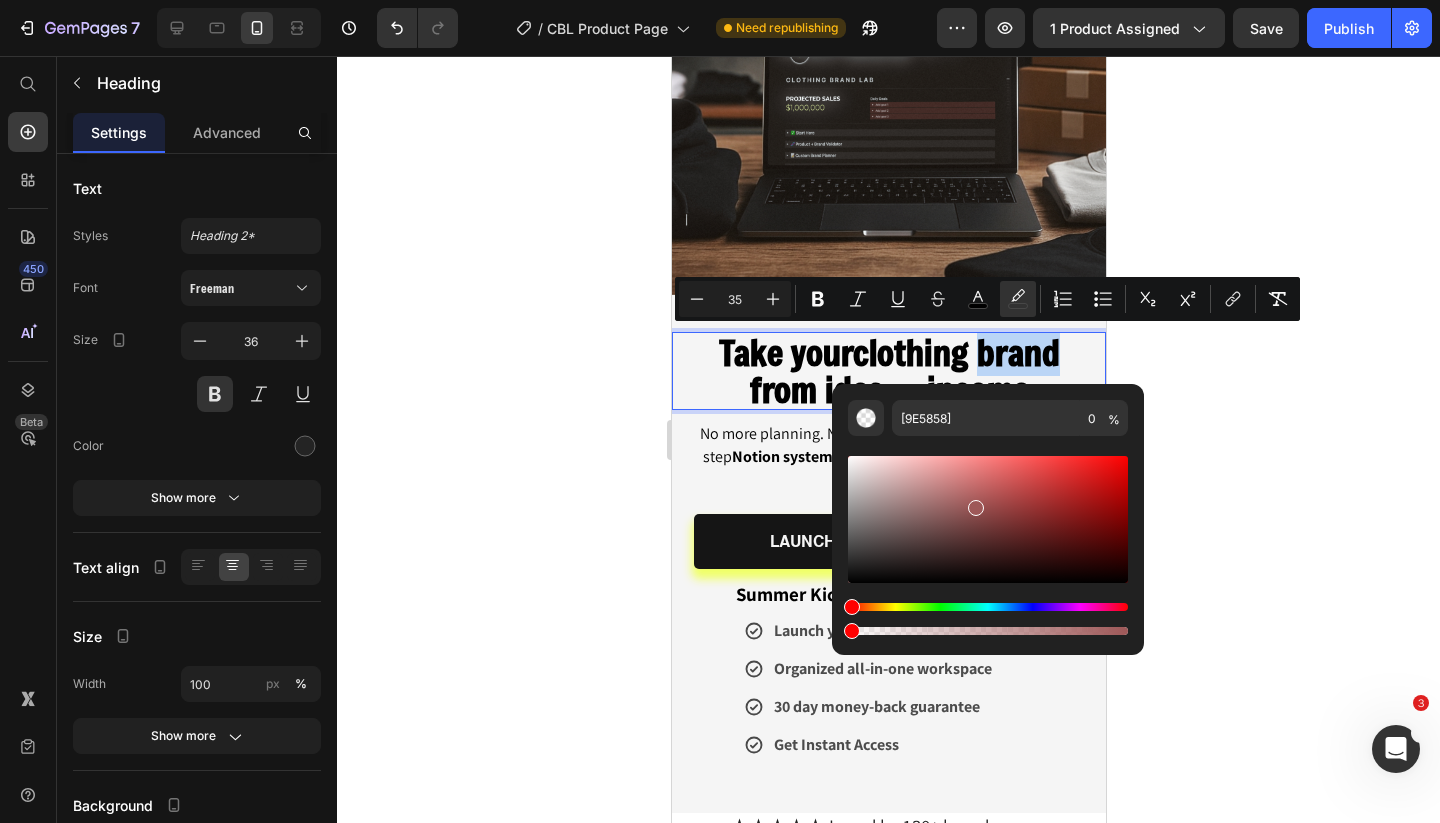 click on "clothing brand" at bounding box center [955, 352] 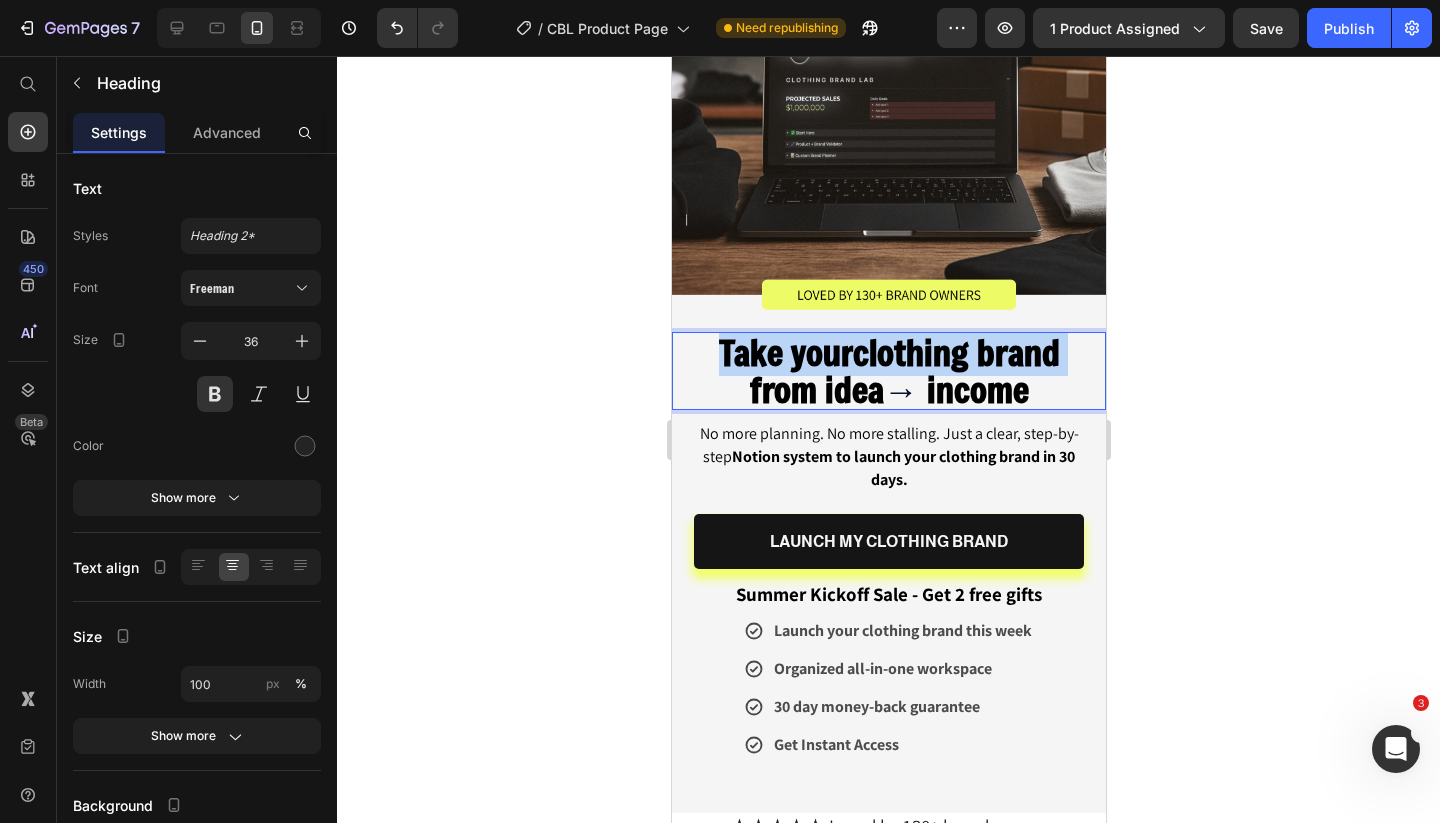 click on "clothing brand" at bounding box center (955, 352) 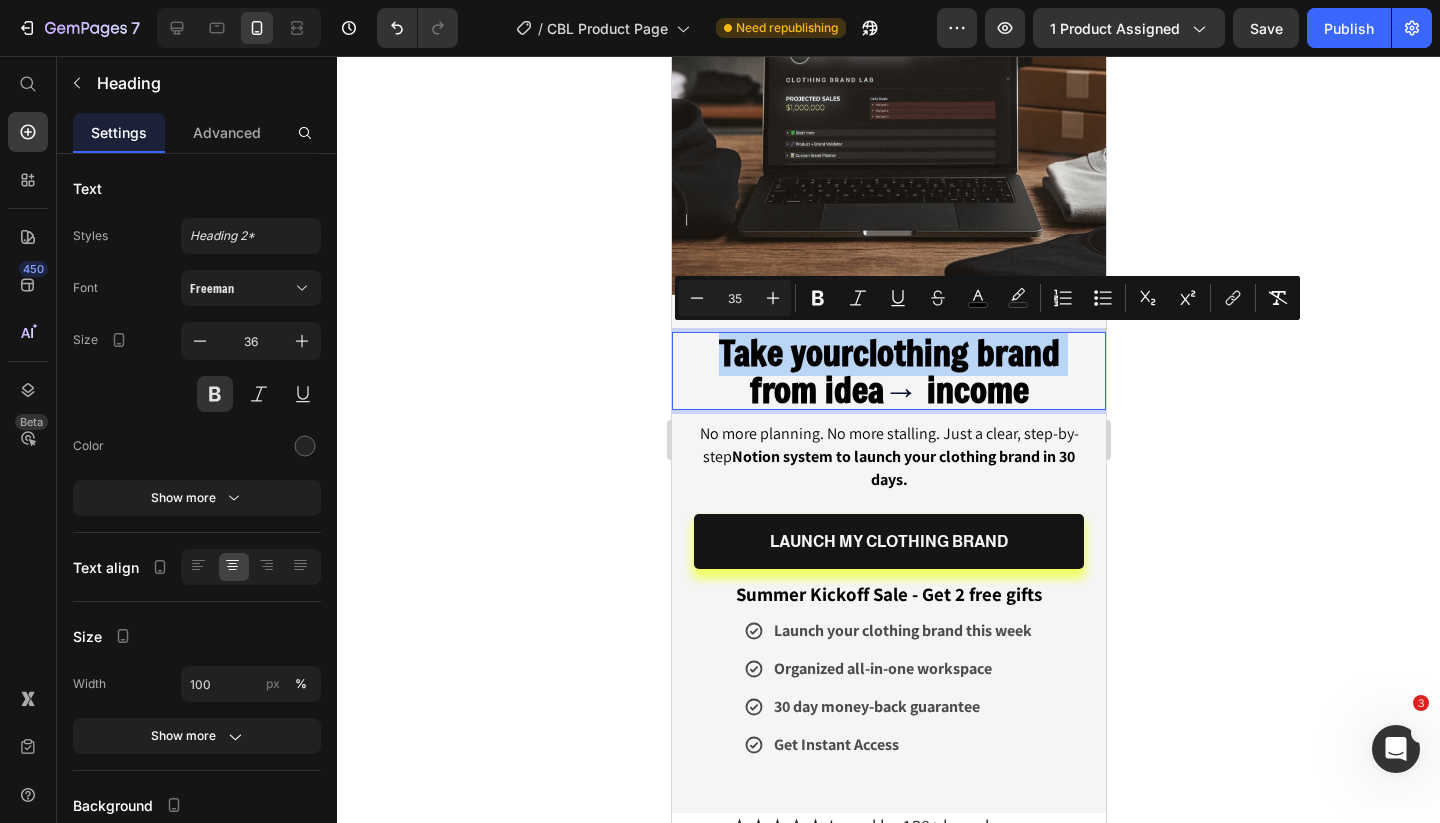click on "clothing brand" at bounding box center (955, 352) 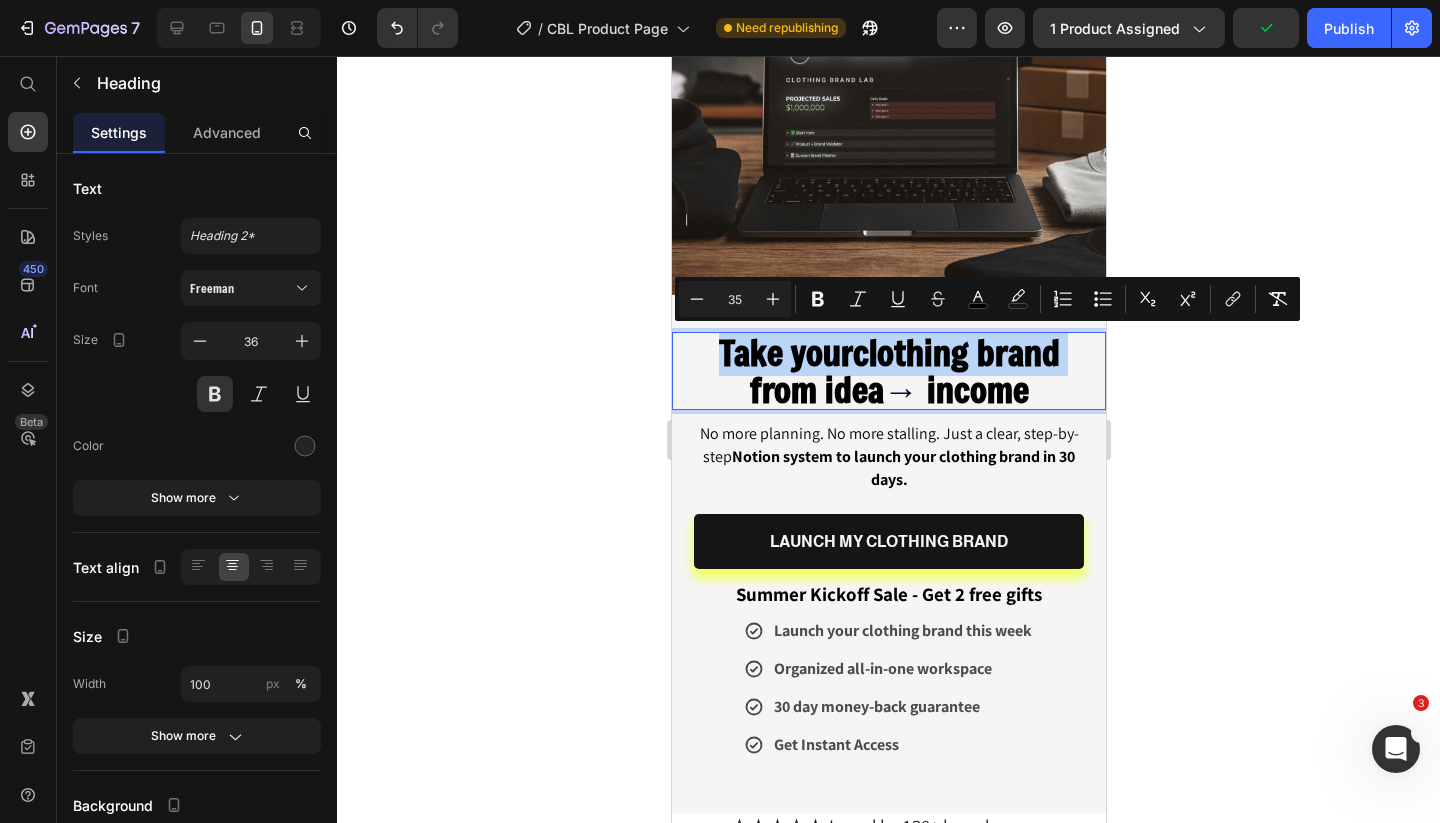 drag, startPoint x: 860, startPoint y: 344, endPoint x: 1070, endPoint y: 358, distance: 210.46616 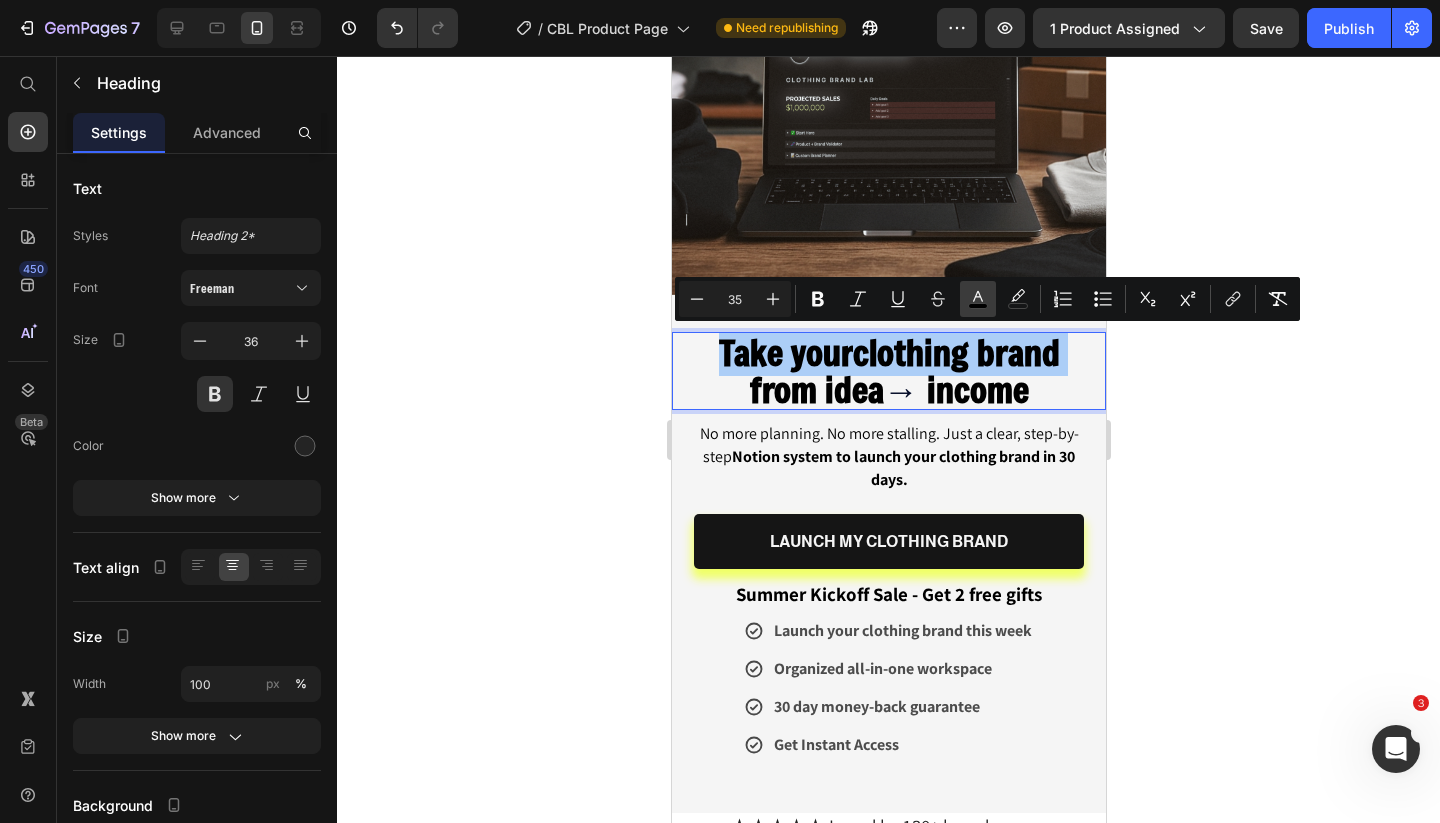 click 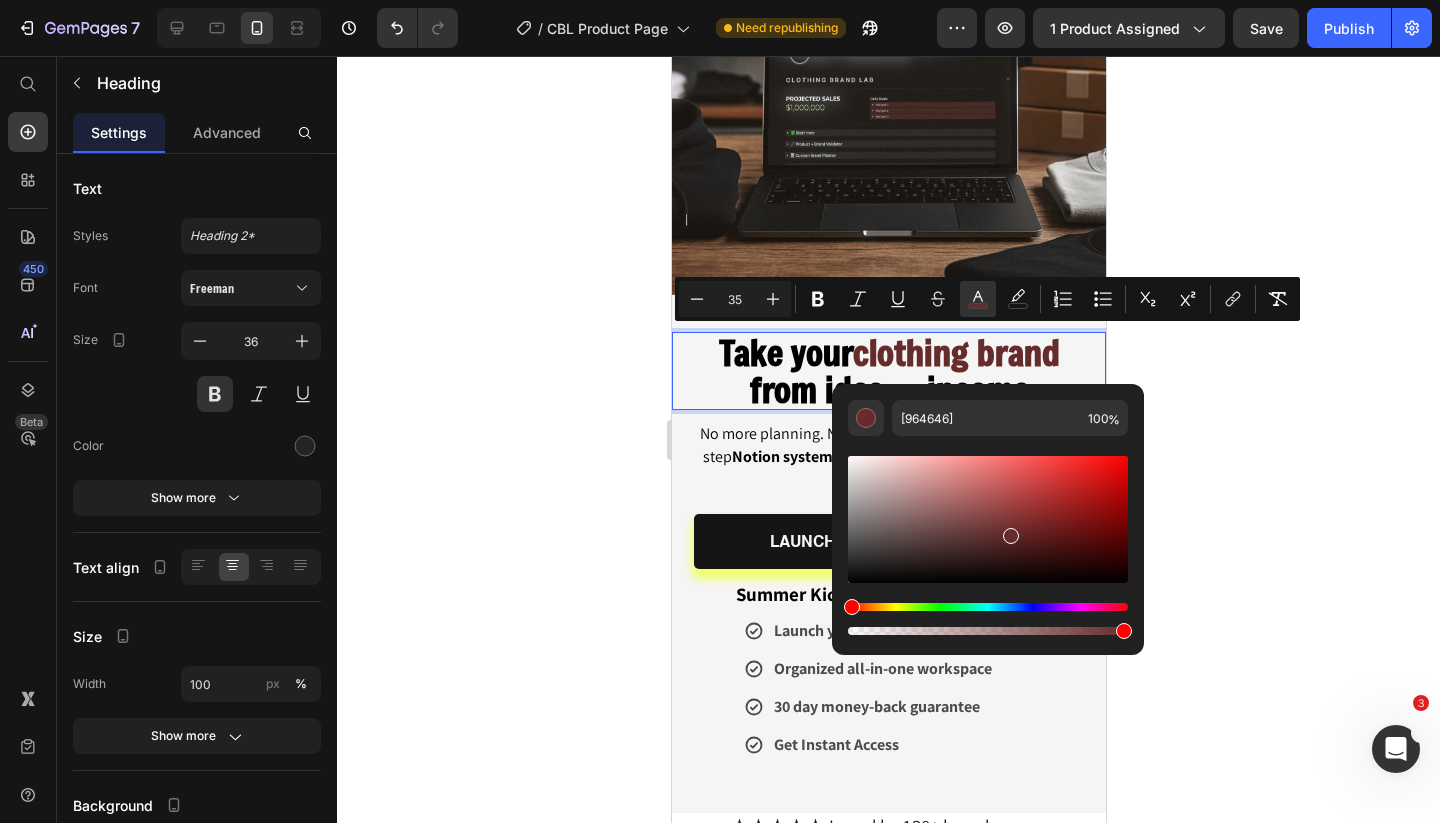 type on "662B2B" 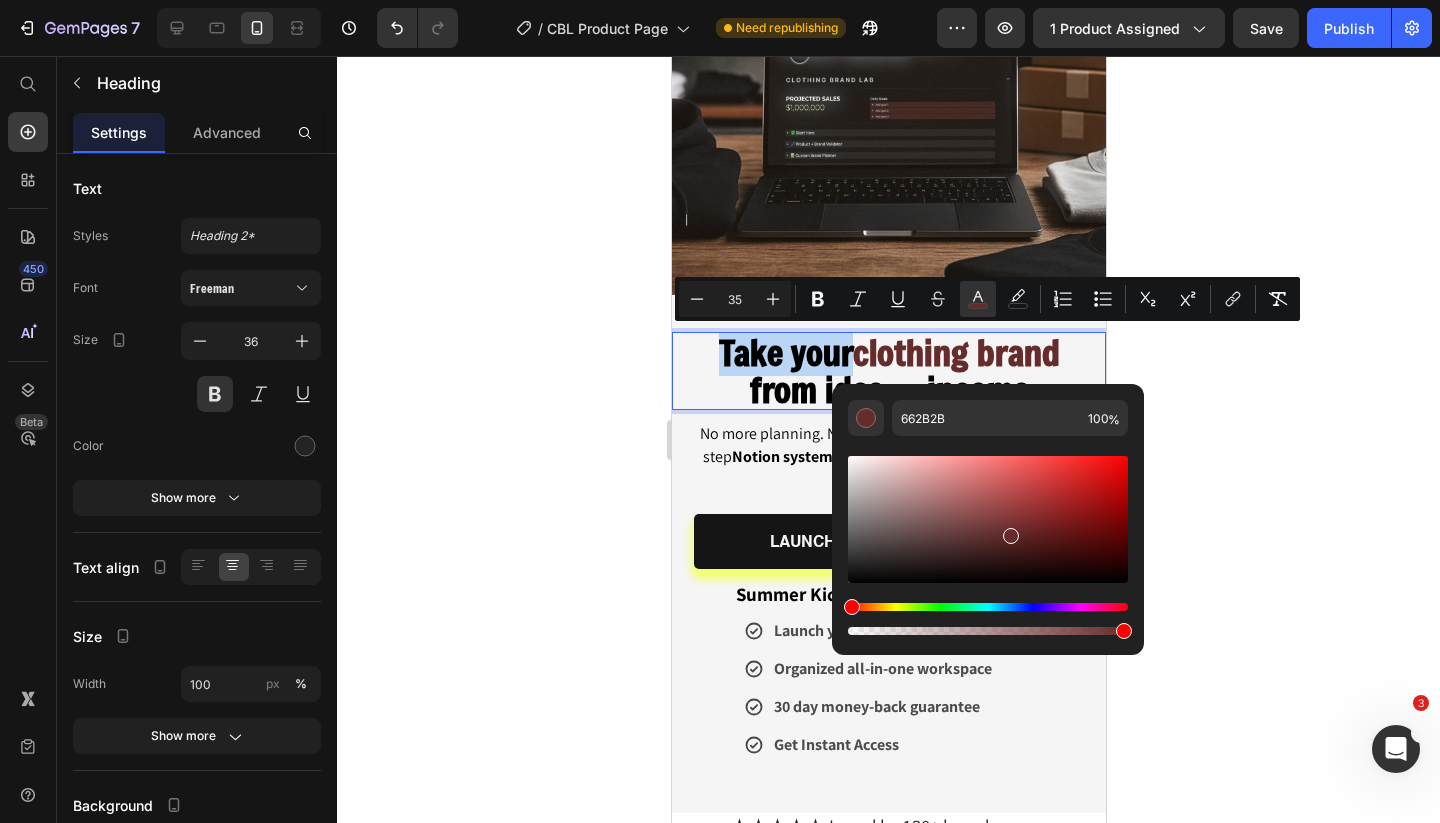 drag, startPoint x: 284, startPoint y: 358, endPoint x: 1008, endPoint y: 532, distance: 744.61536 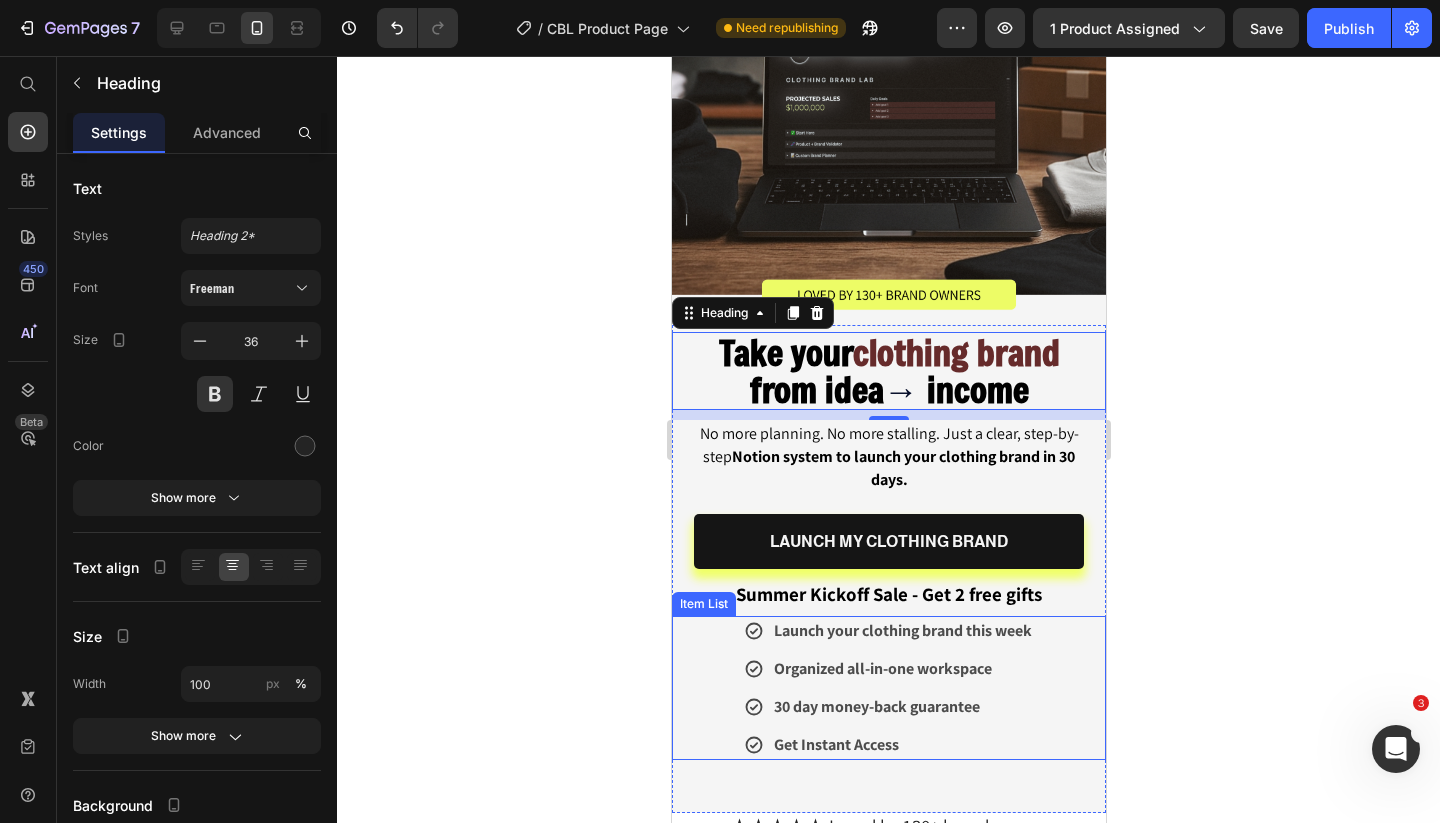 drag, startPoint x: 1530, startPoint y: 658, endPoint x: 864, endPoint y: 602, distance: 668.3502 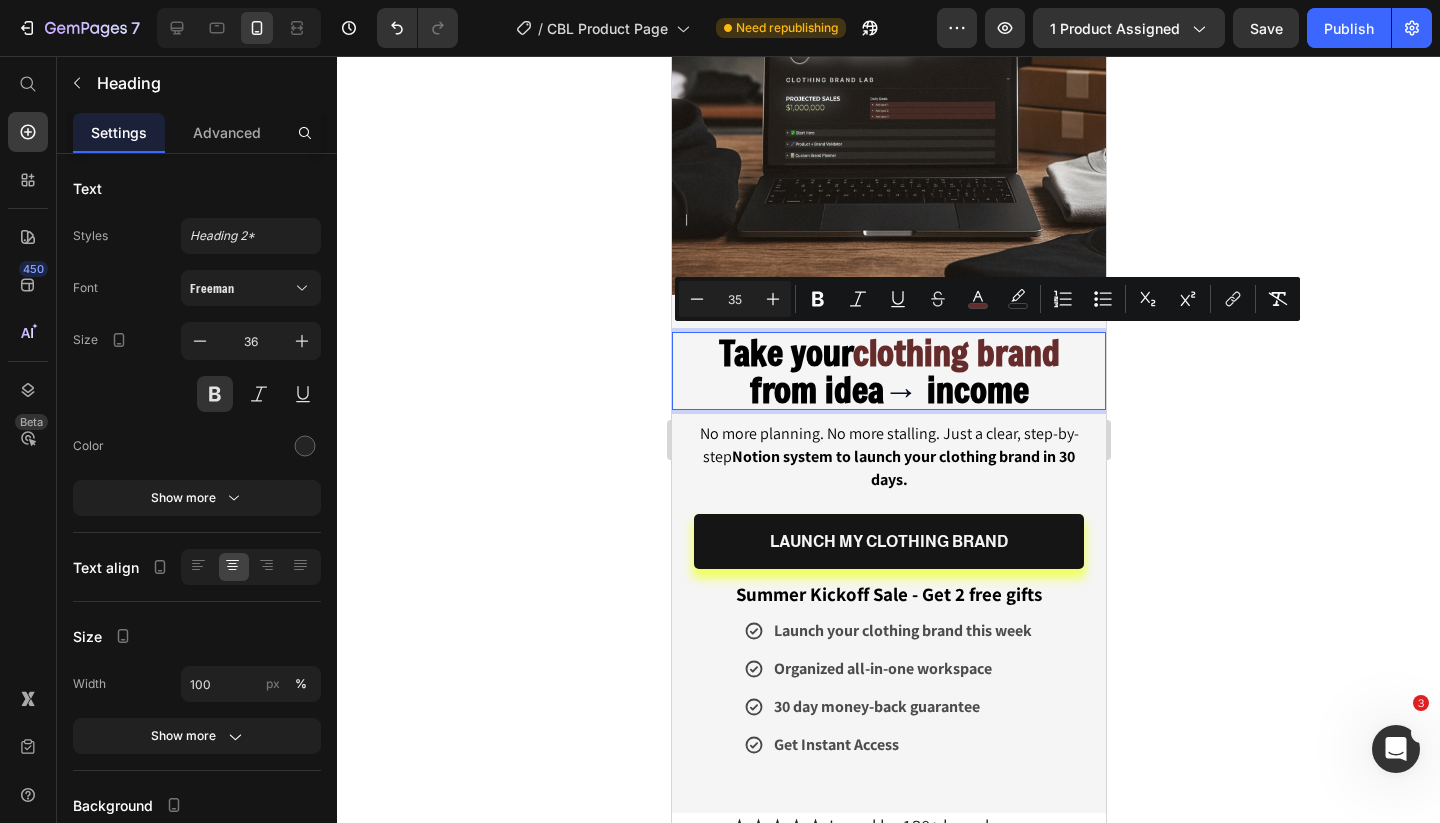 click on "clothing brand" at bounding box center [955, 352] 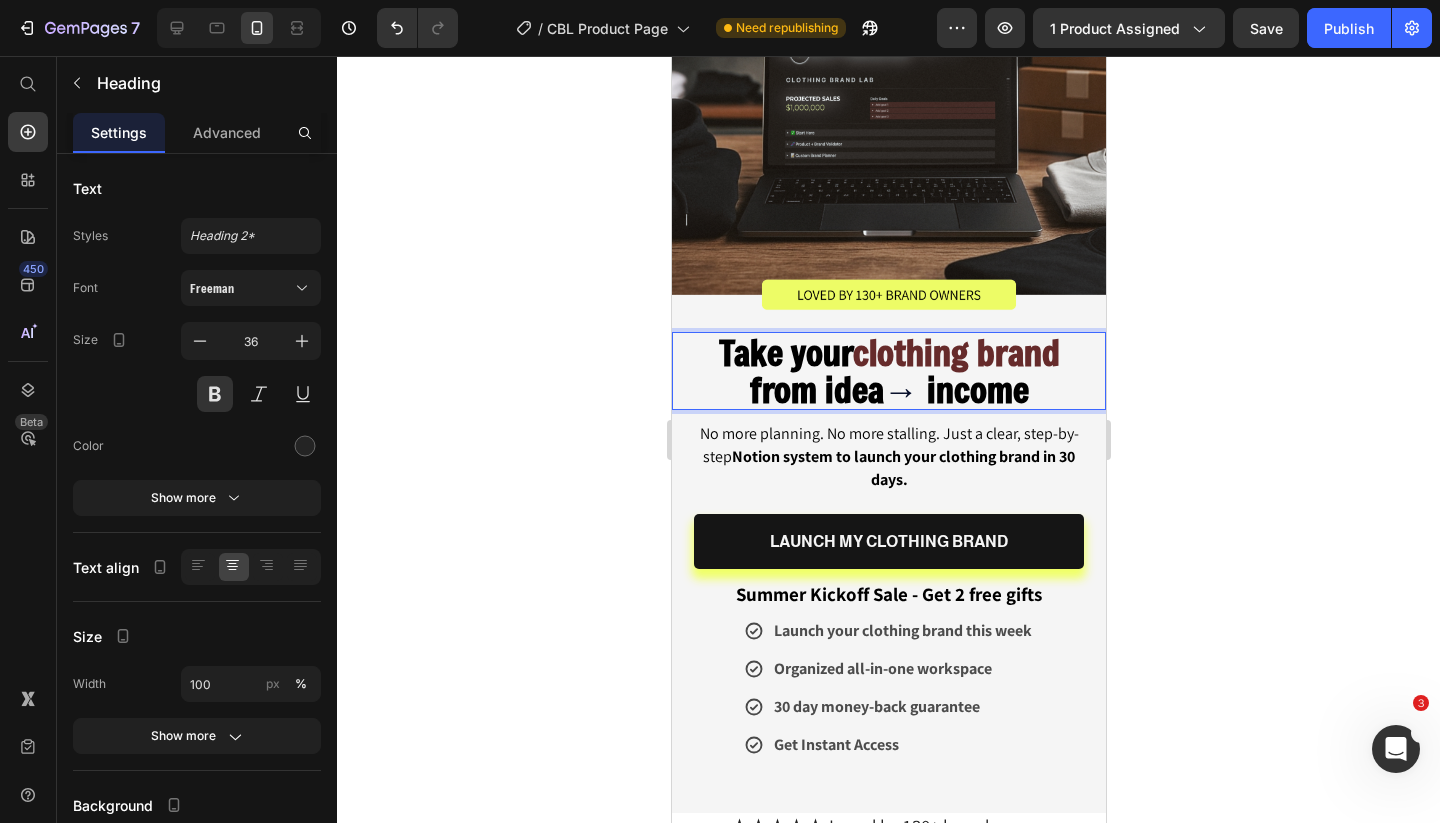 click on "clothing brand" at bounding box center [955, 352] 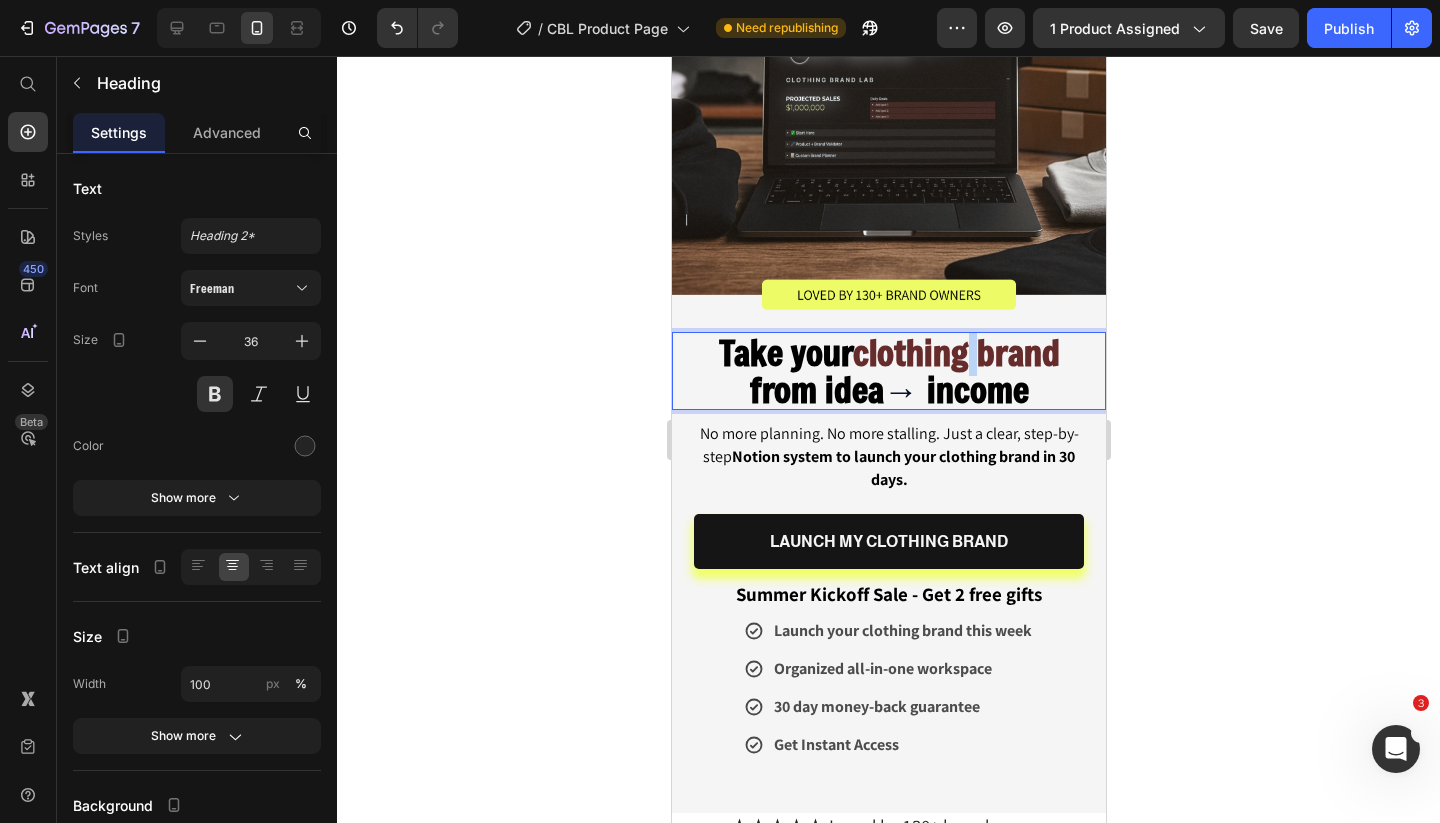 click on "clothing brand" at bounding box center [955, 352] 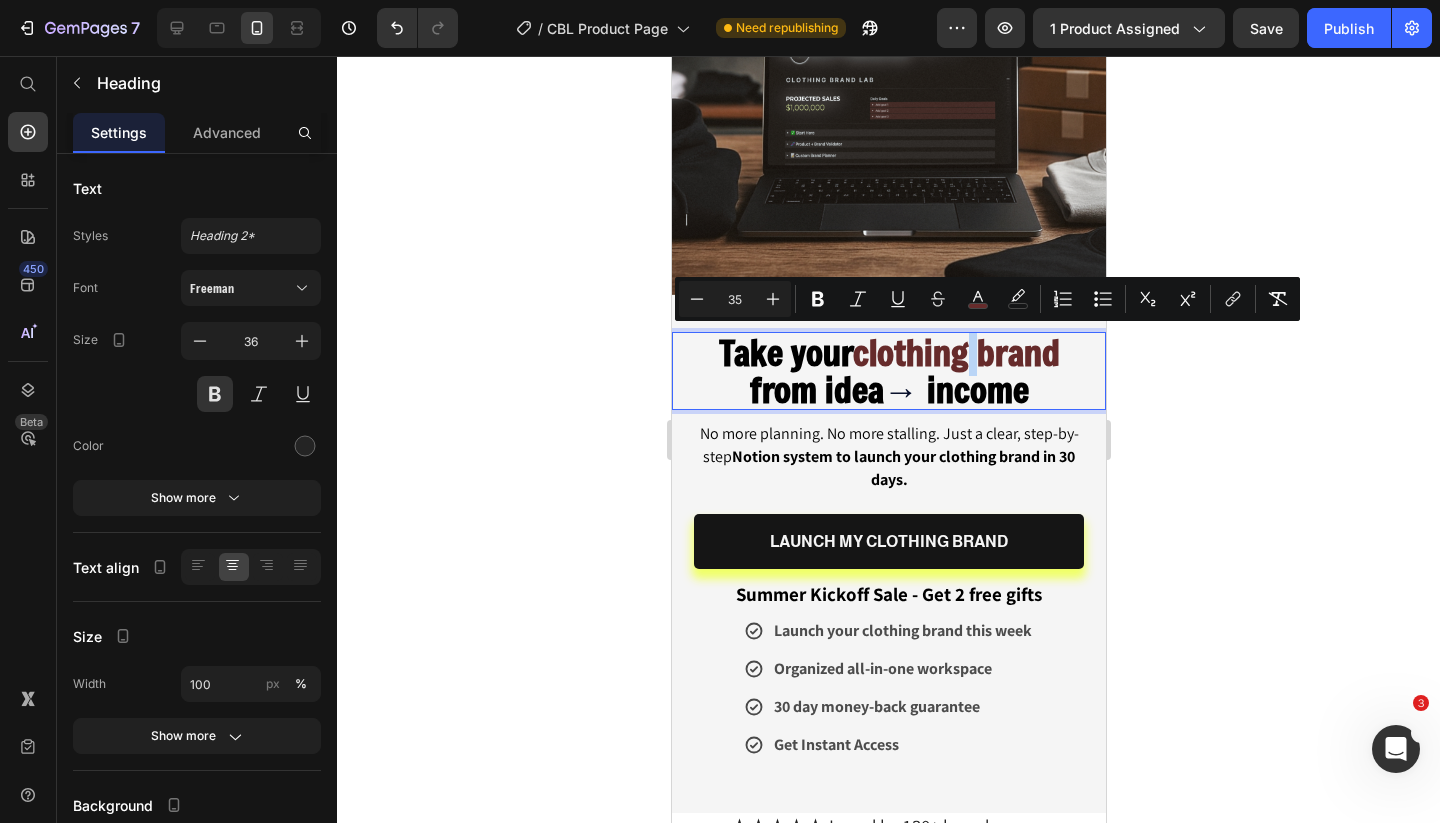 drag, startPoint x: 853, startPoint y: 350, endPoint x: 1065, endPoint y: 365, distance: 212.53 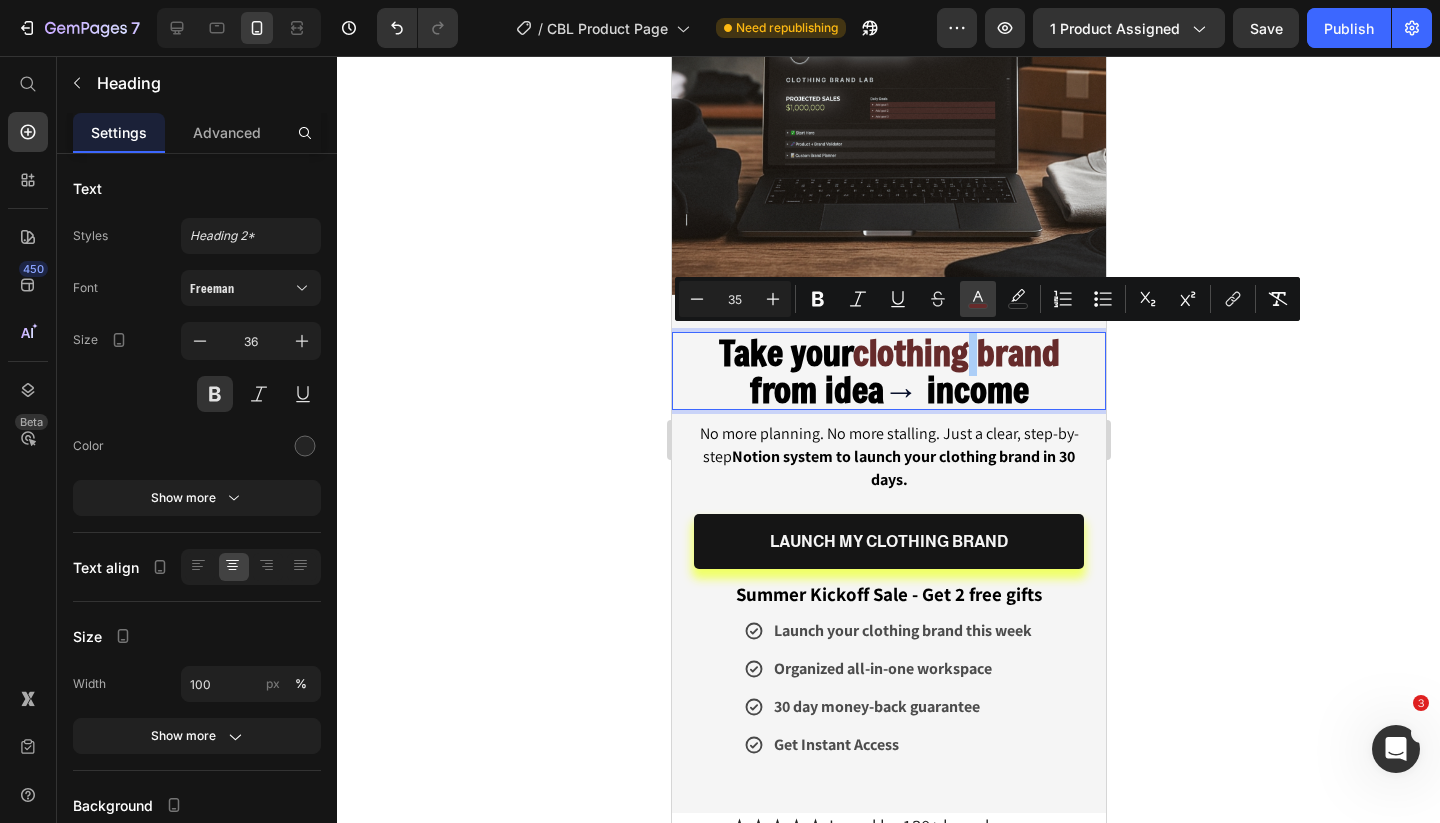 click 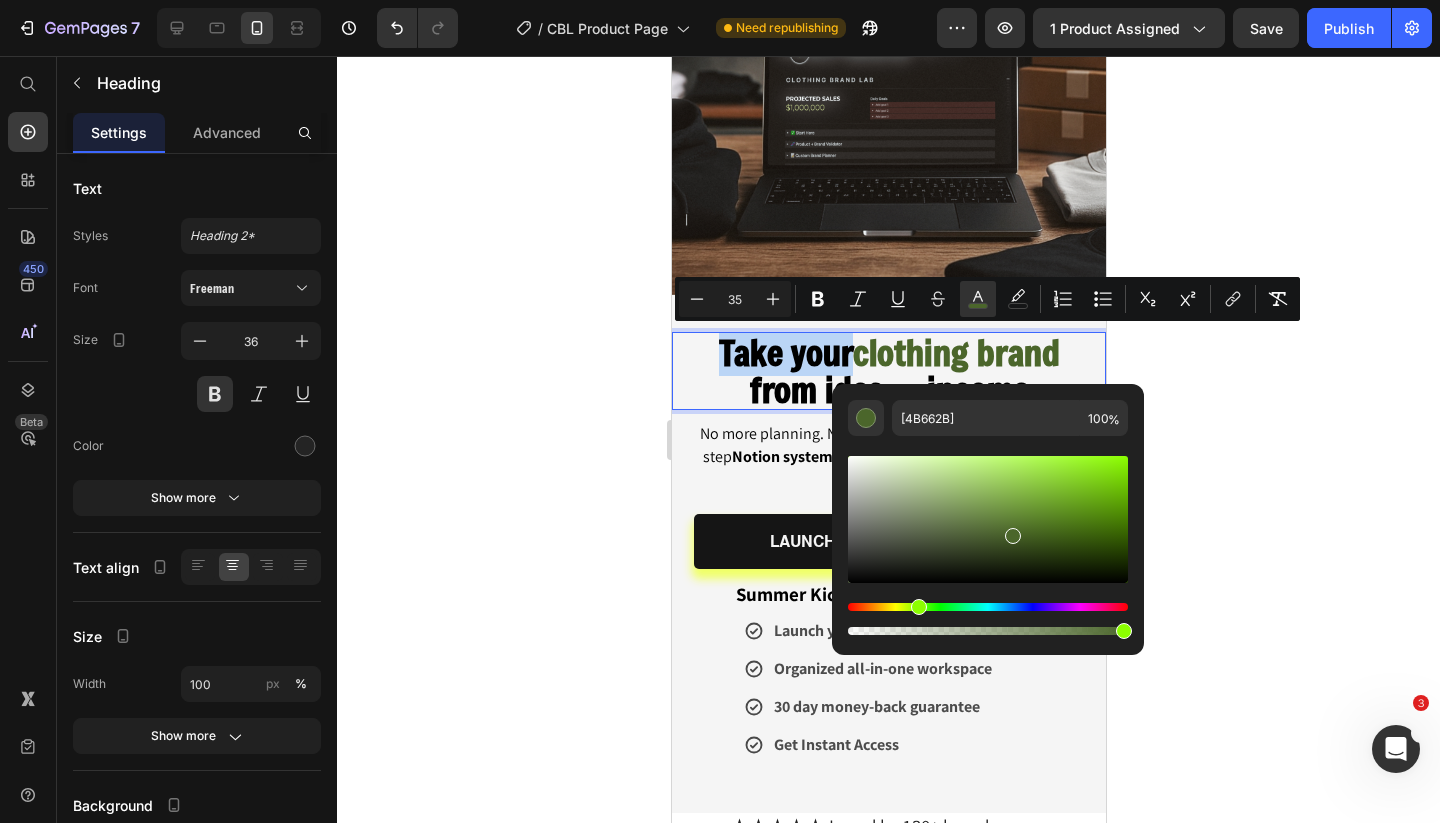 drag, startPoint x: 854, startPoint y: 602, endPoint x: 916, endPoint y: 599, distance: 62.072536 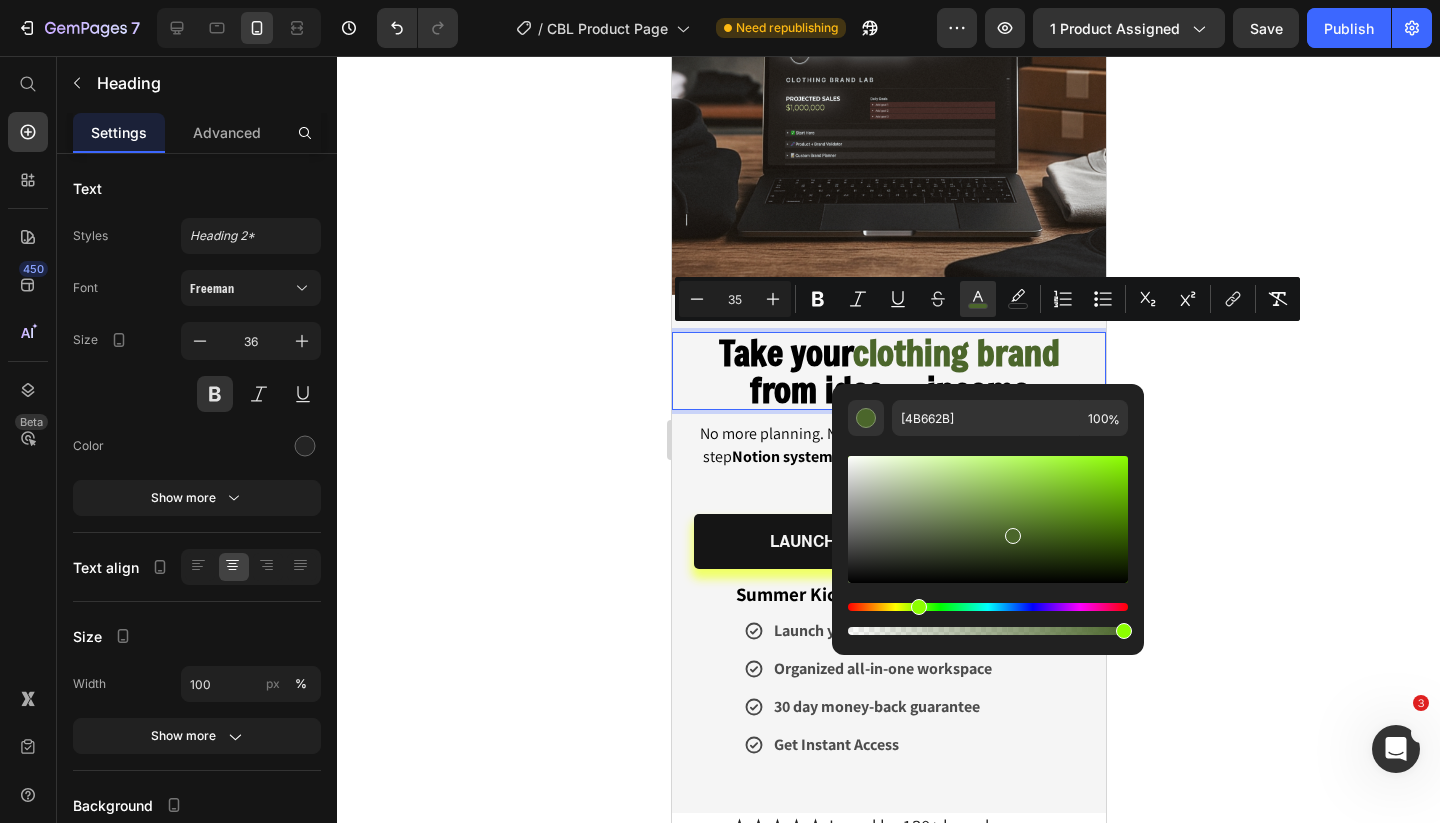 click at bounding box center [988, 519] 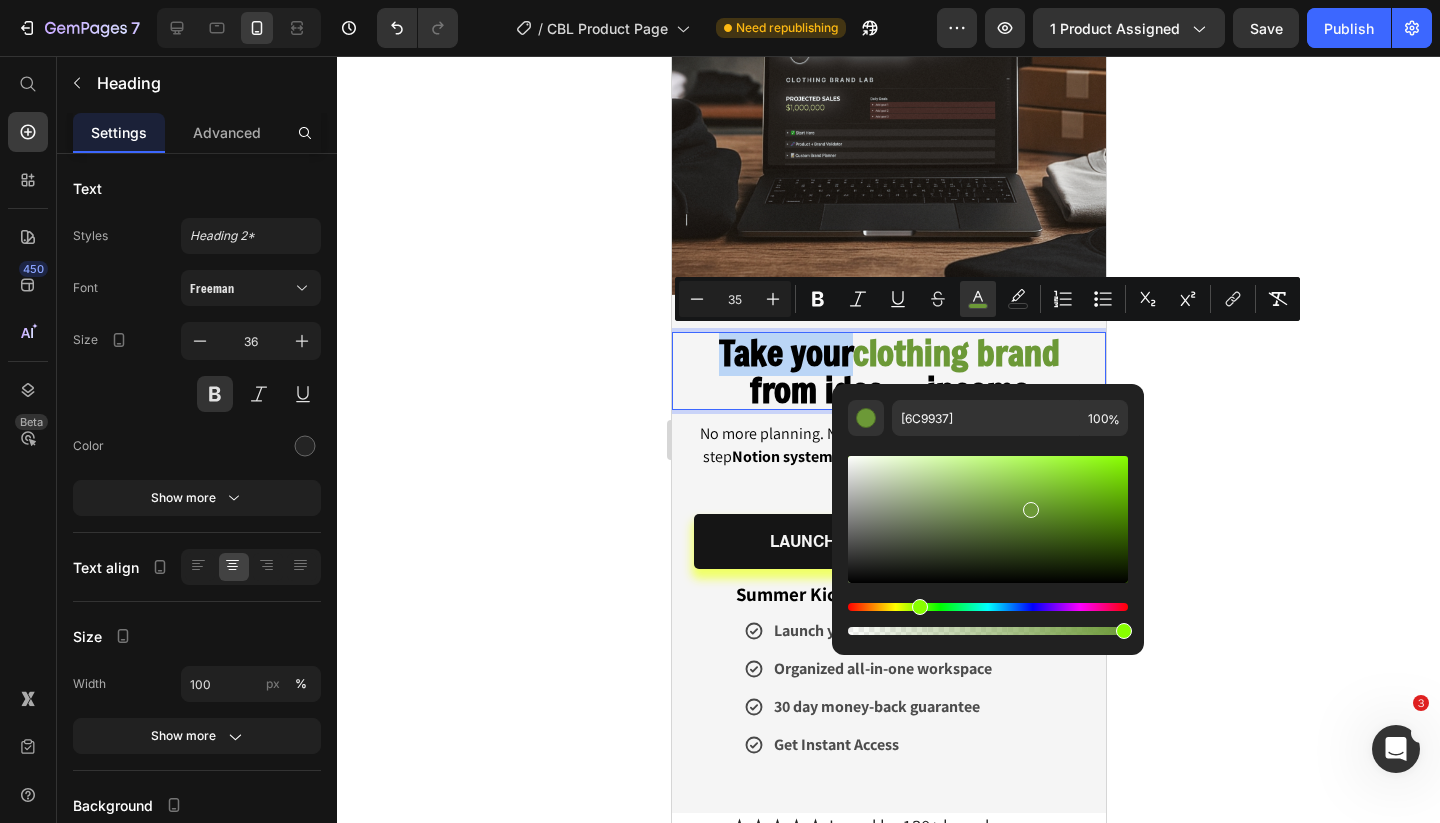 click at bounding box center (988, 519) 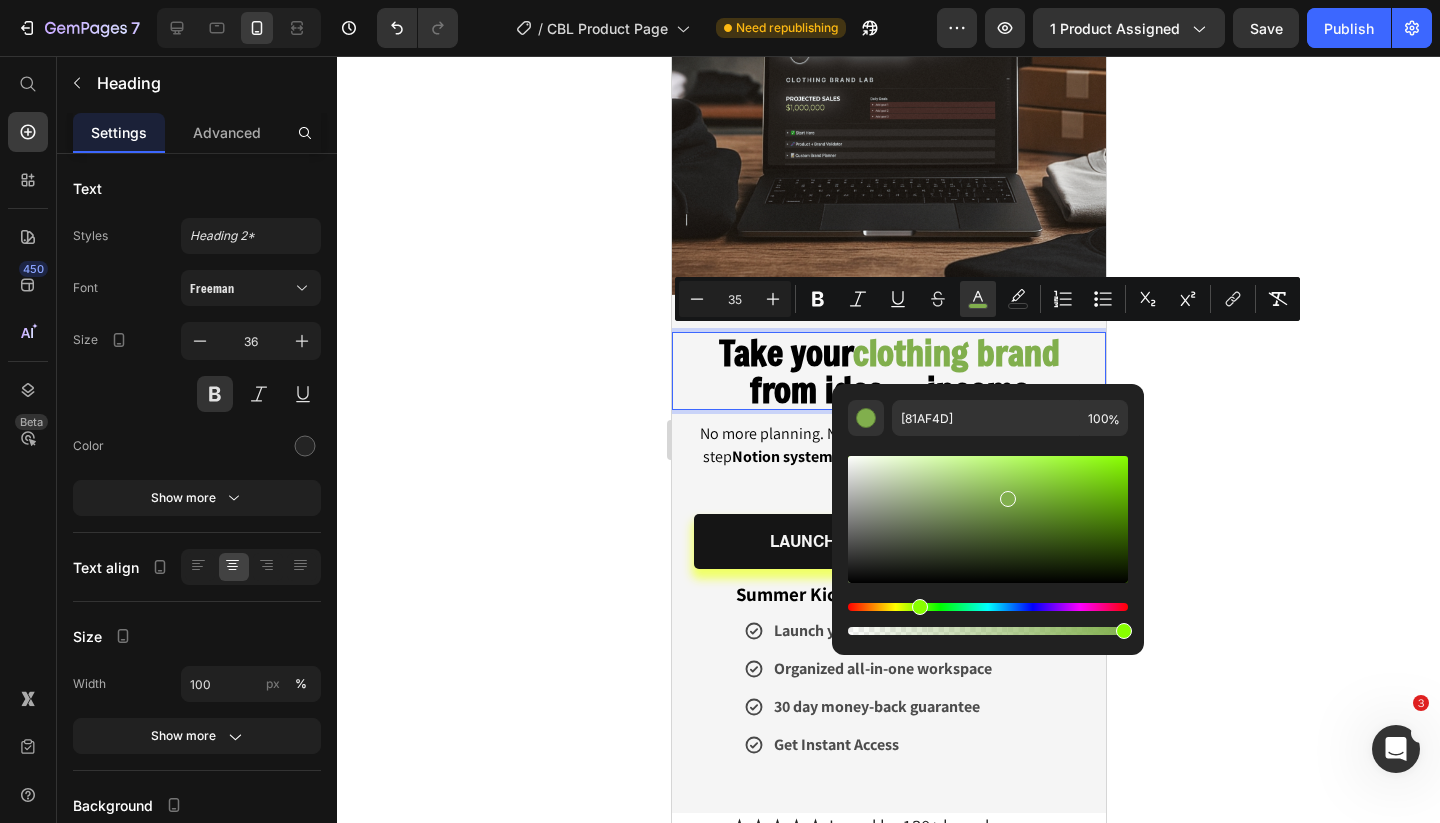click at bounding box center [988, 519] 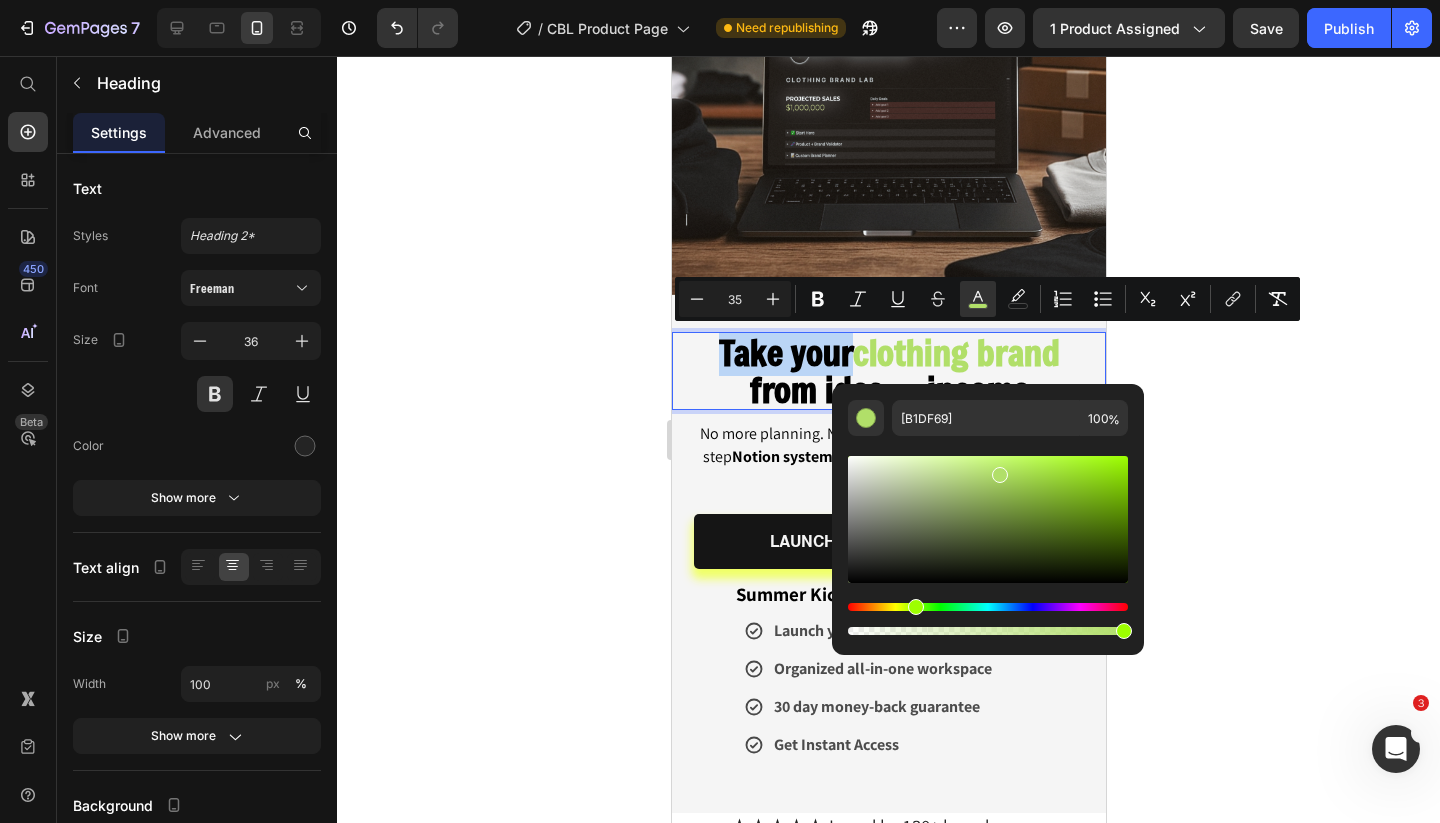 click at bounding box center (916, 607) 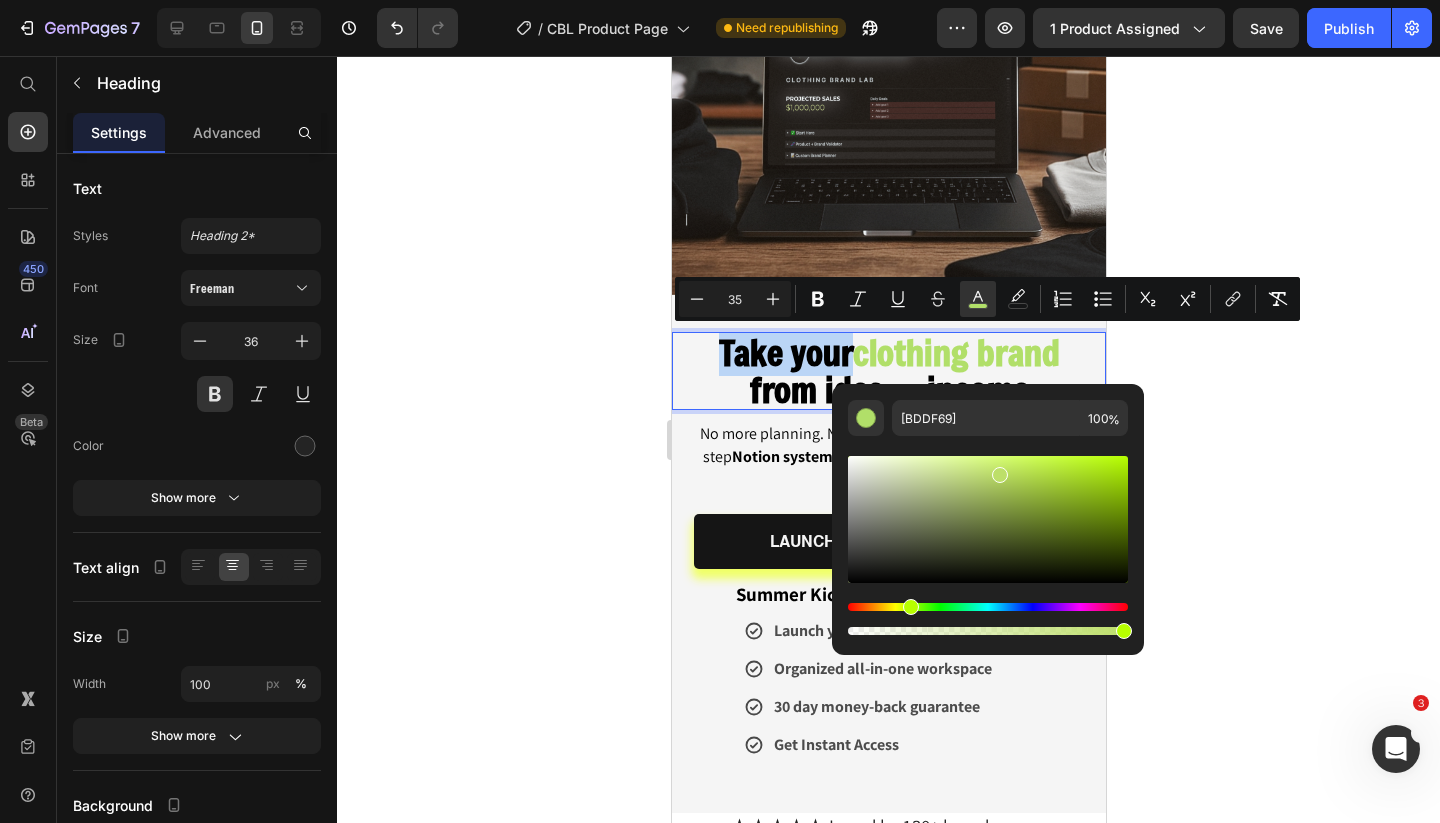 click at bounding box center (911, 607) 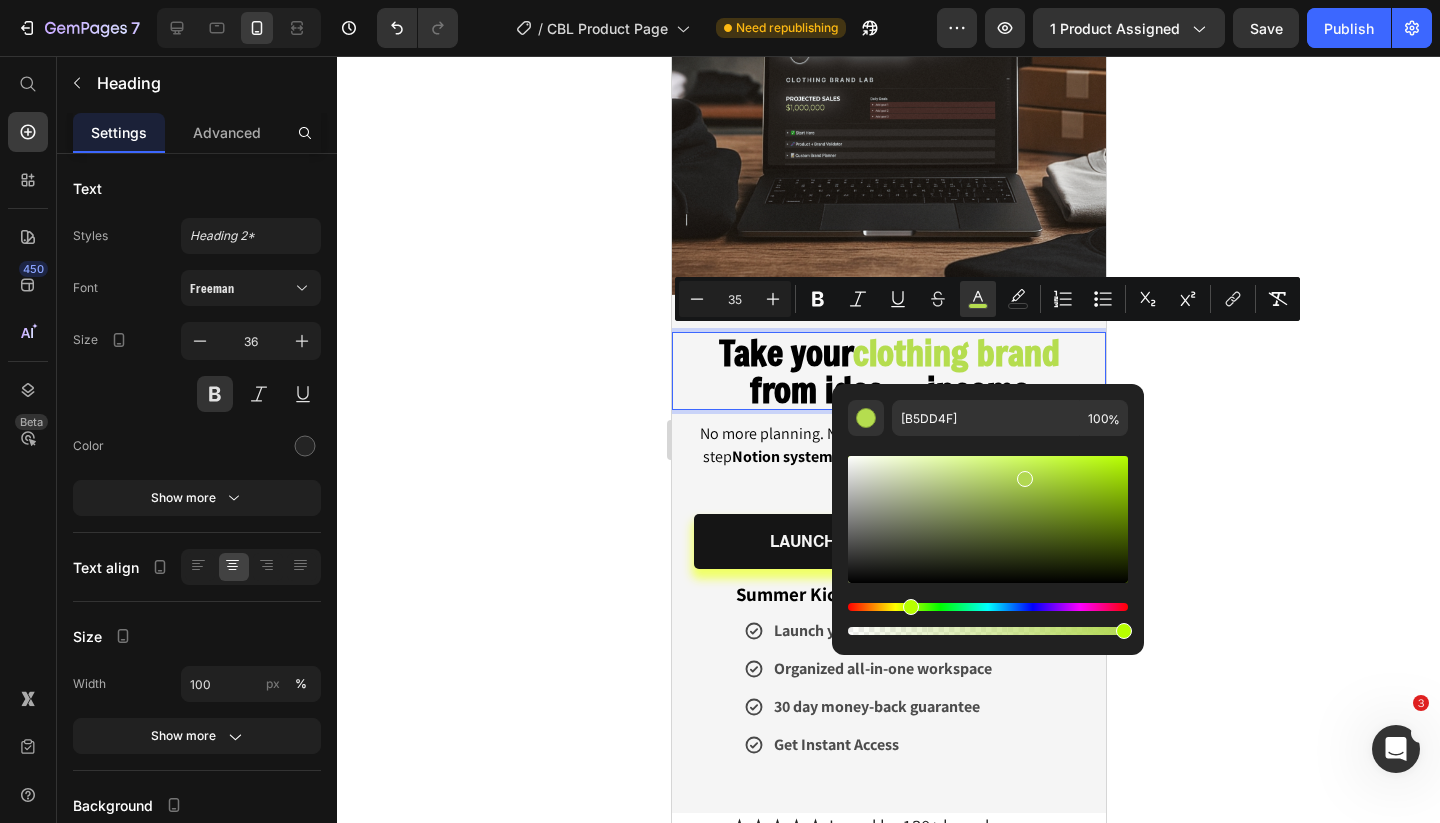 type on "B2D852" 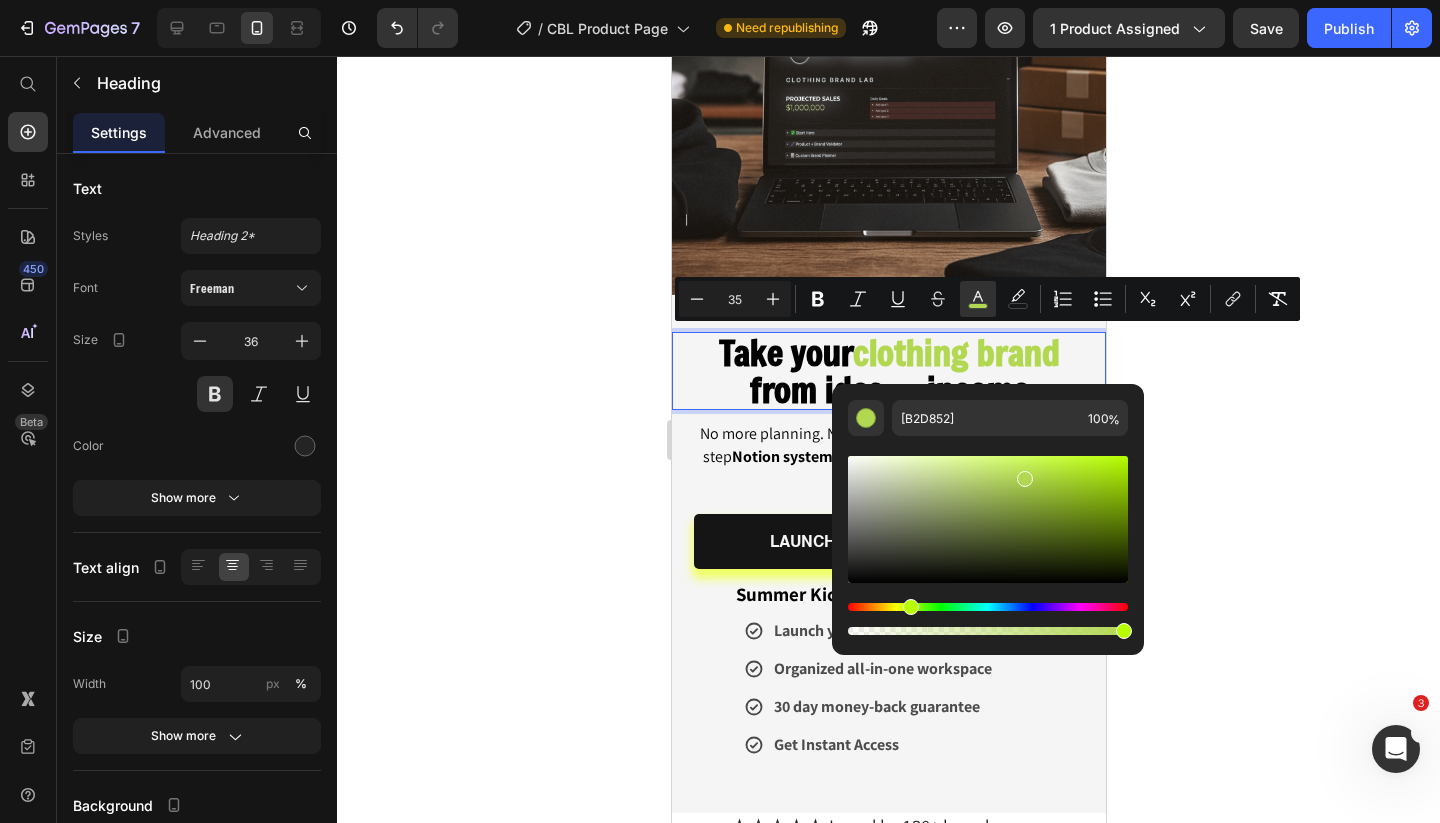 drag, startPoint x: 1008, startPoint y: 474, endPoint x: 1023, endPoint y: 474, distance: 15 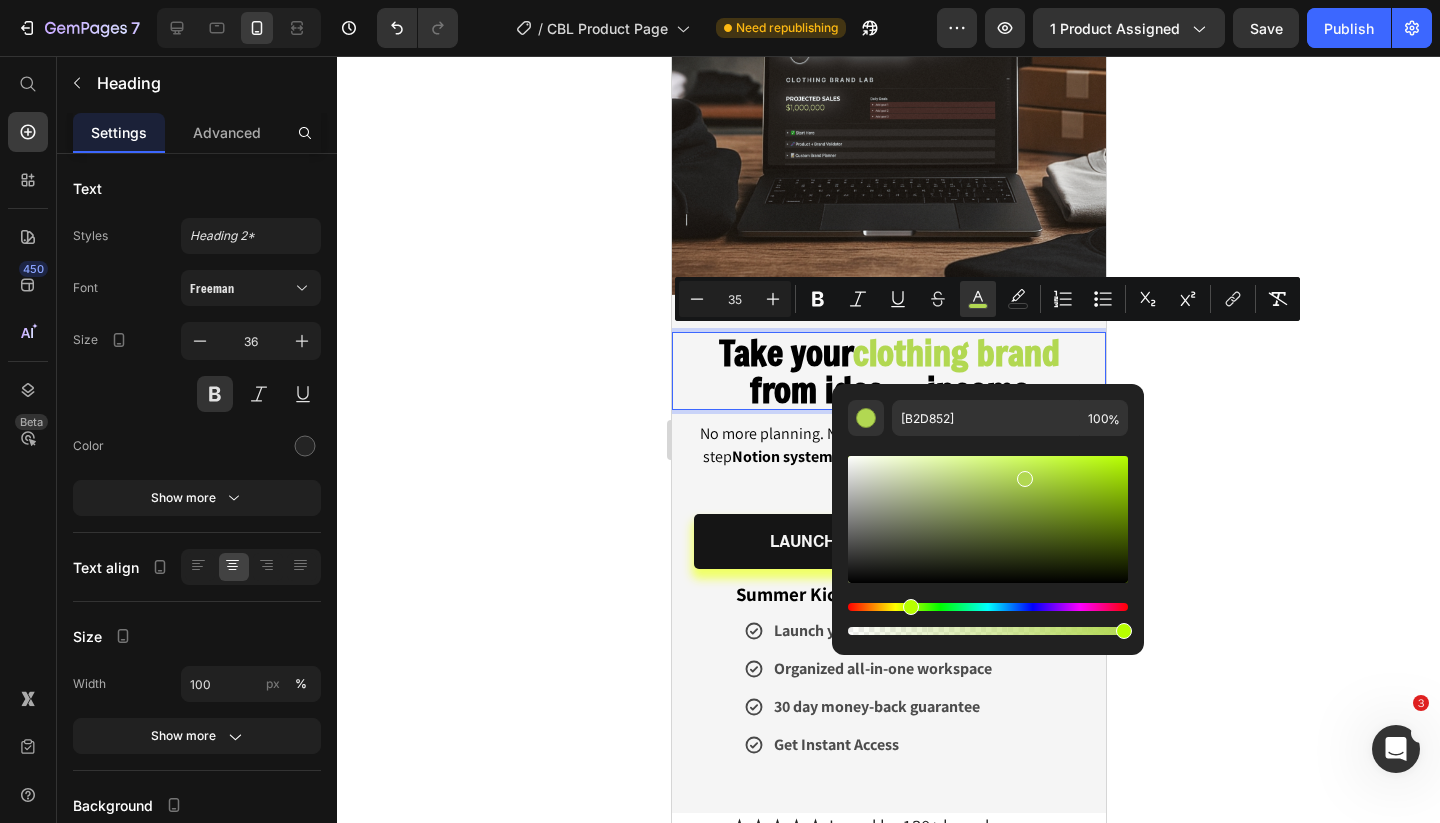 click on "Take your" at bounding box center (785, 352) 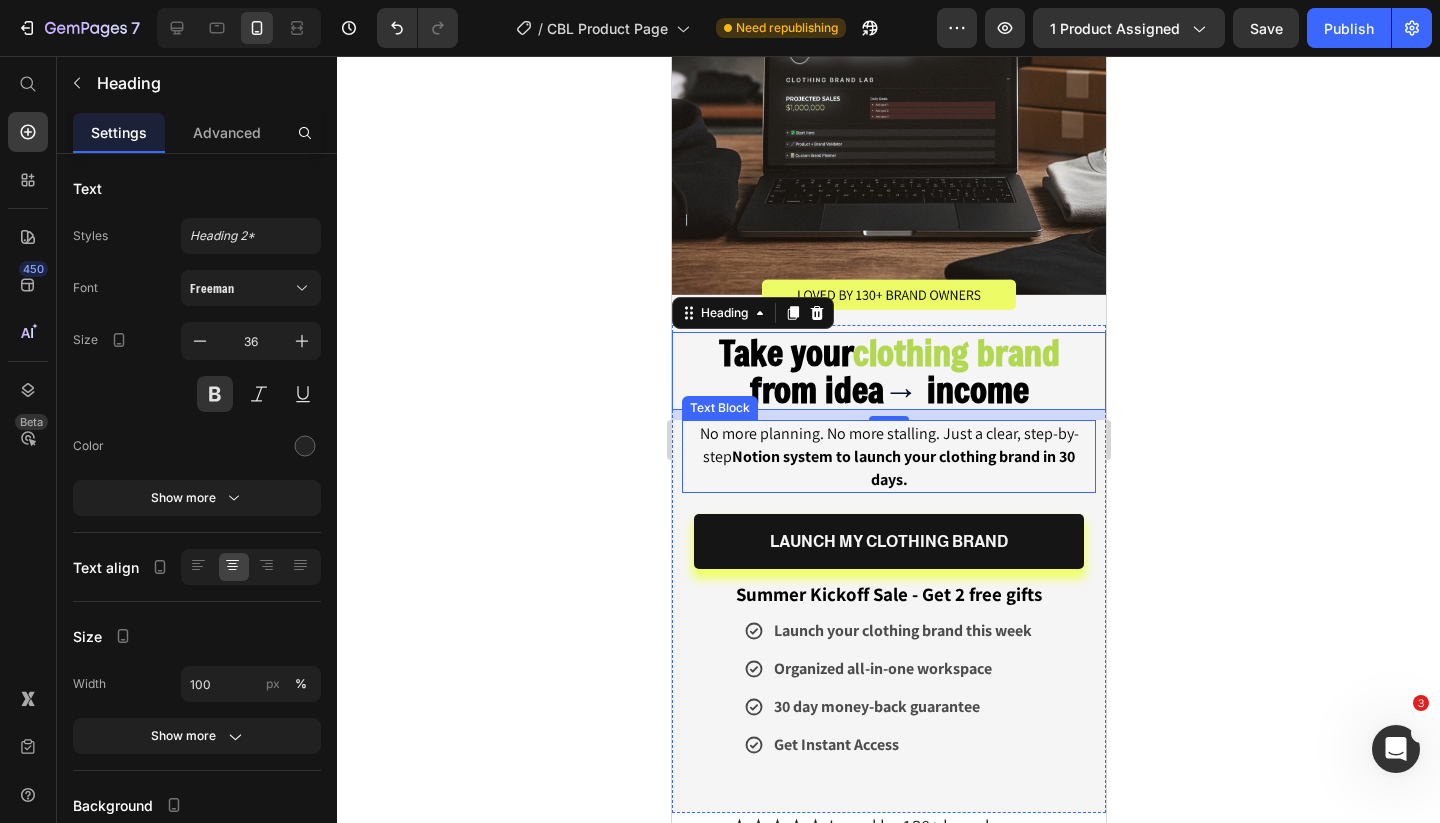 click 